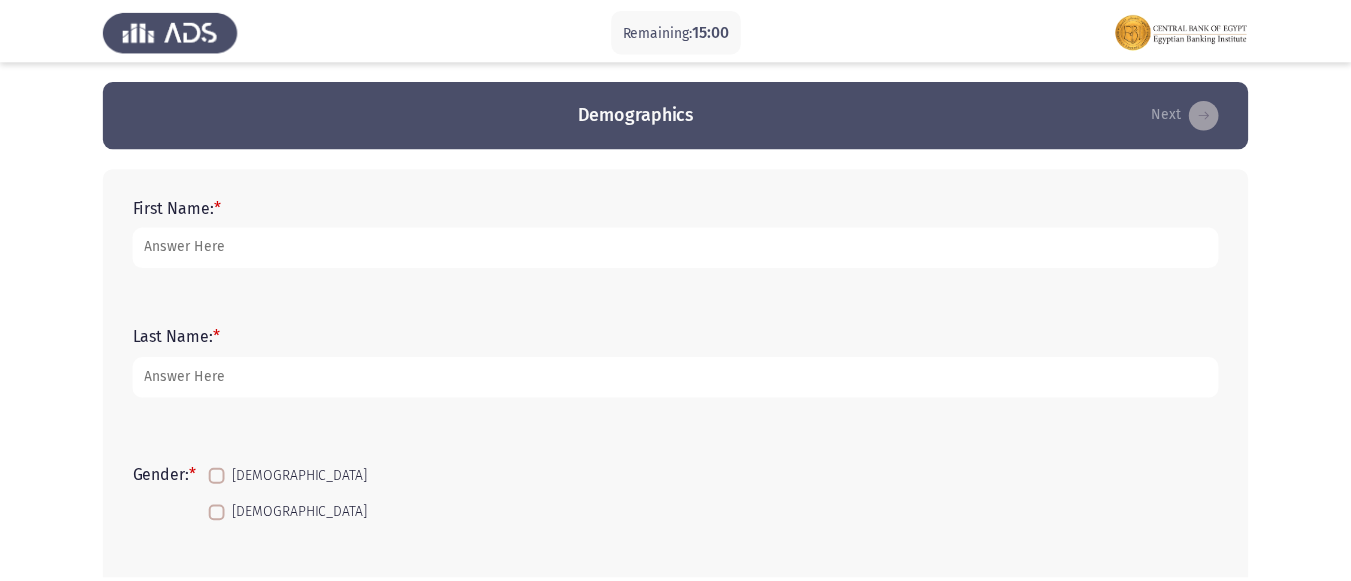 scroll, scrollTop: 0, scrollLeft: 0, axis: both 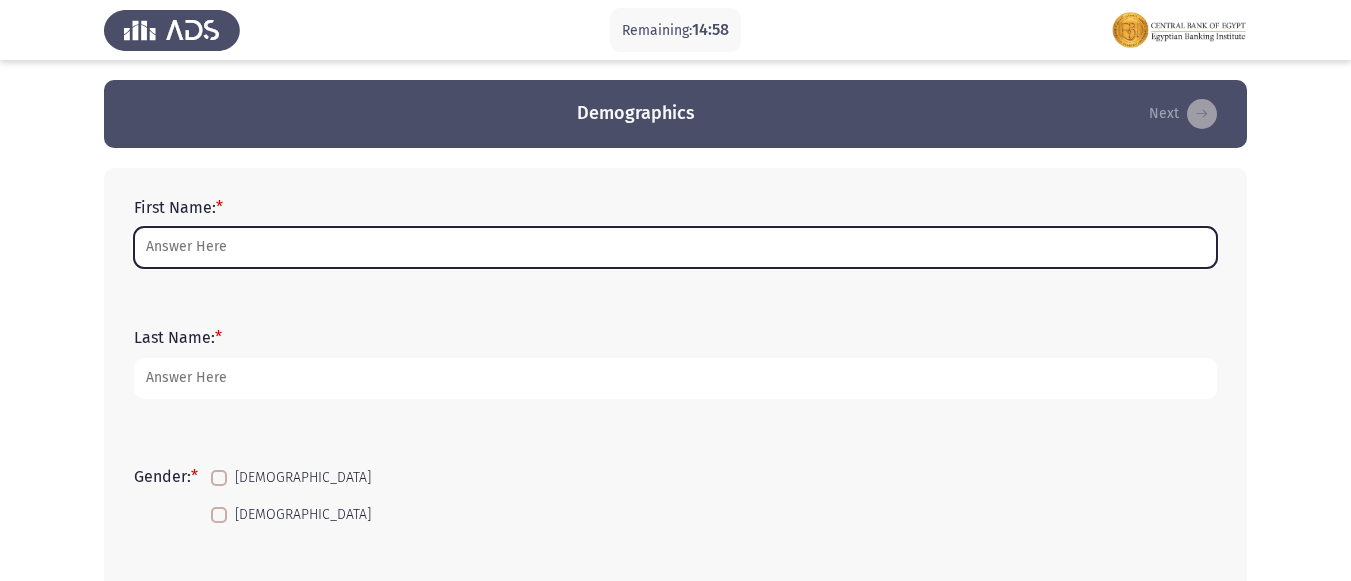 click on "First Name:   *" at bounding box center (675, 247) 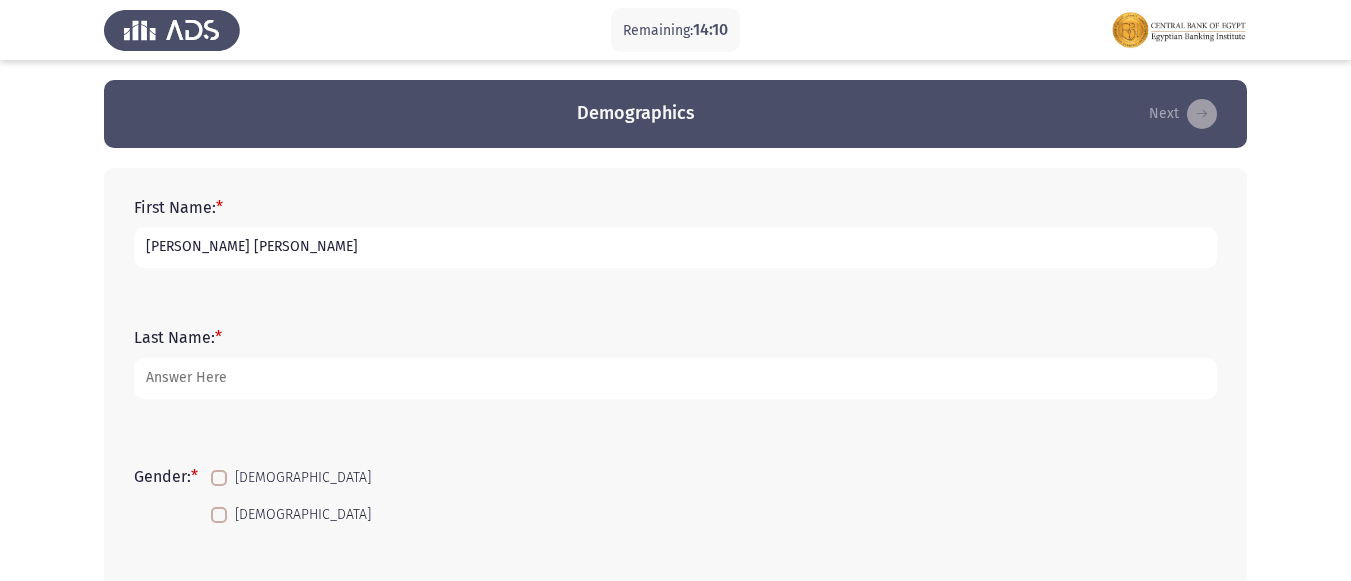 type on "[PERSON_NAME] [PERSON_NAME]" 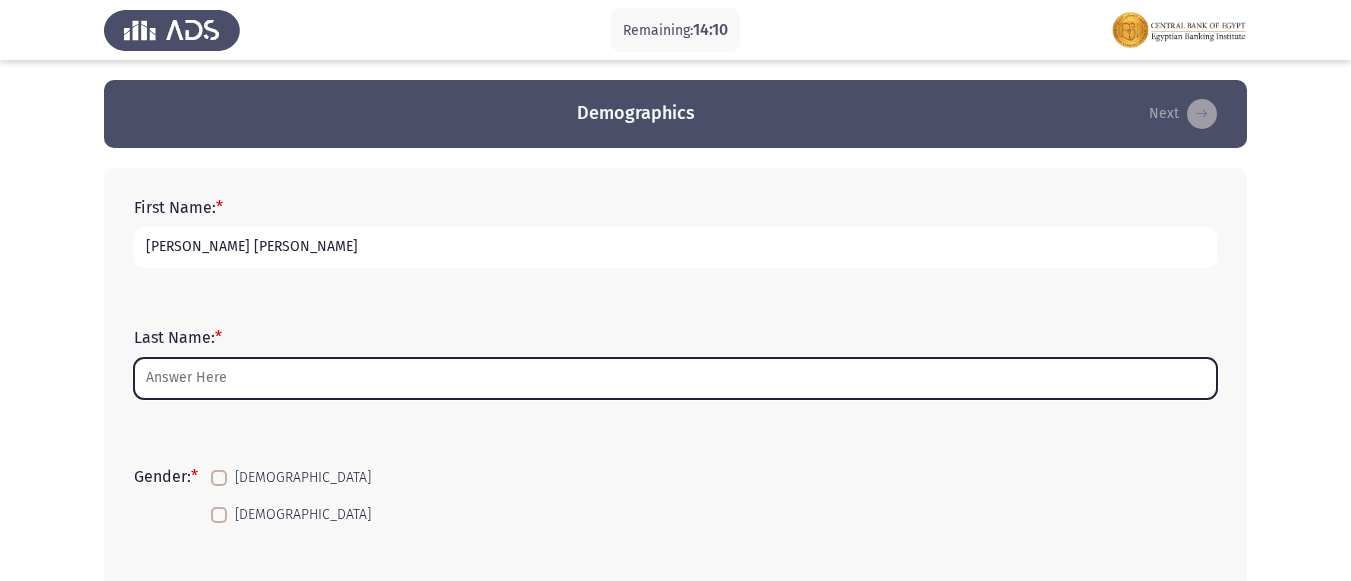 click on "Last Name:    *" at bounding box center (675, 378) 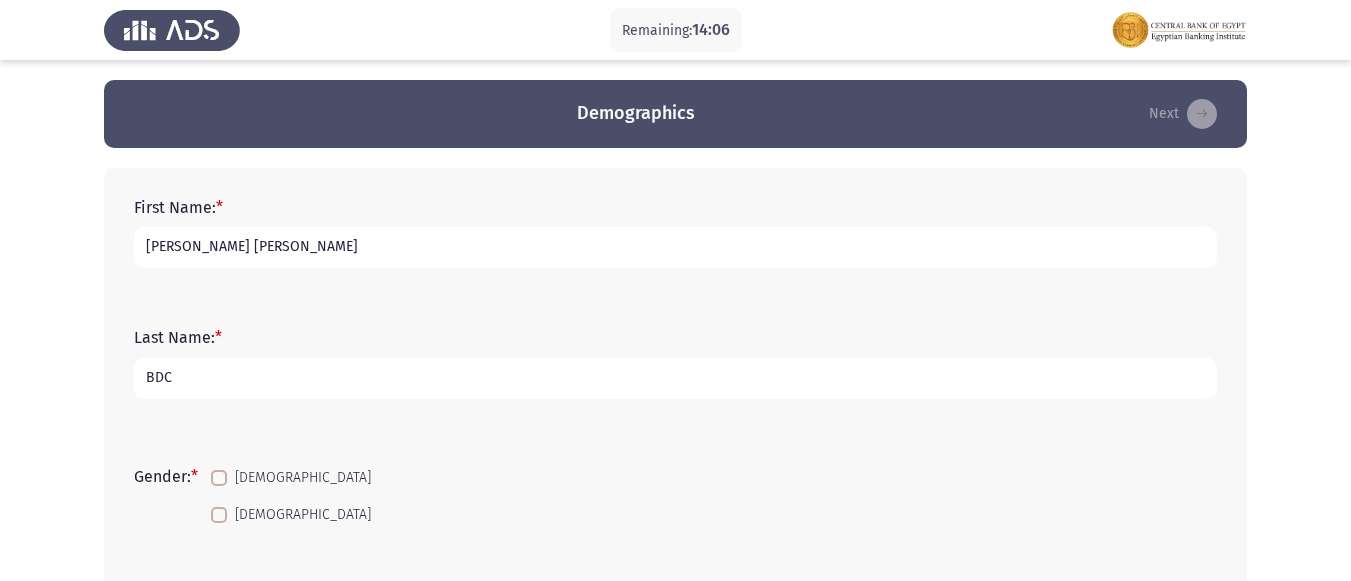 type on "BDC" 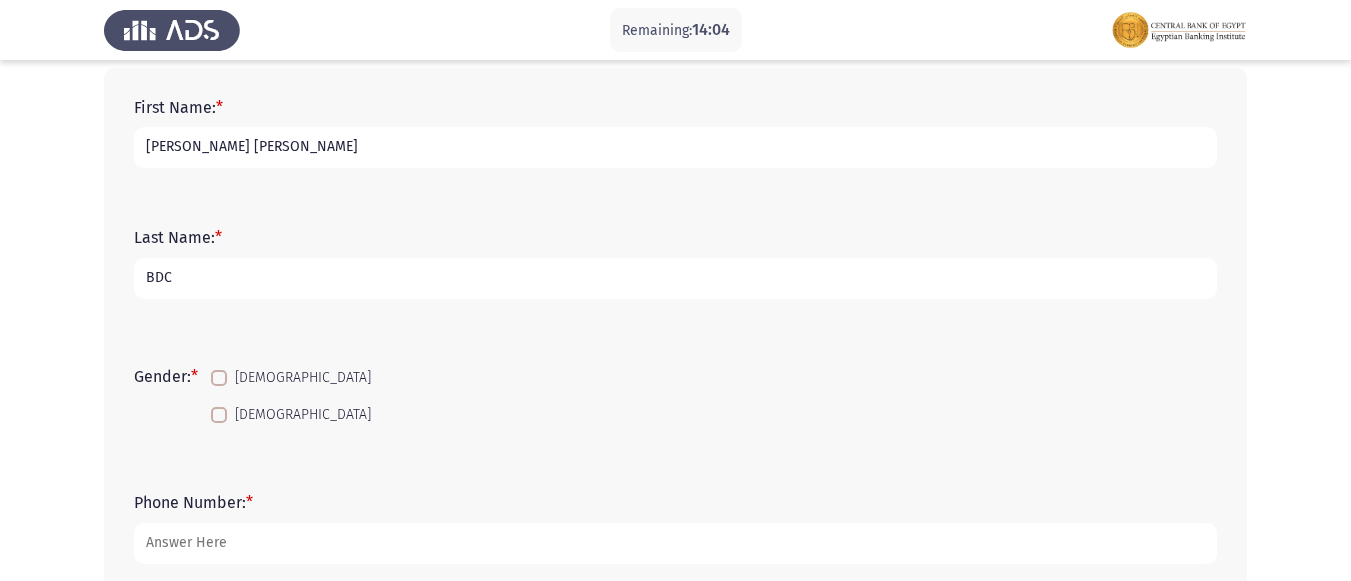 scroll, scrollTop: 200, scrollLeft: 0, axis: vertical 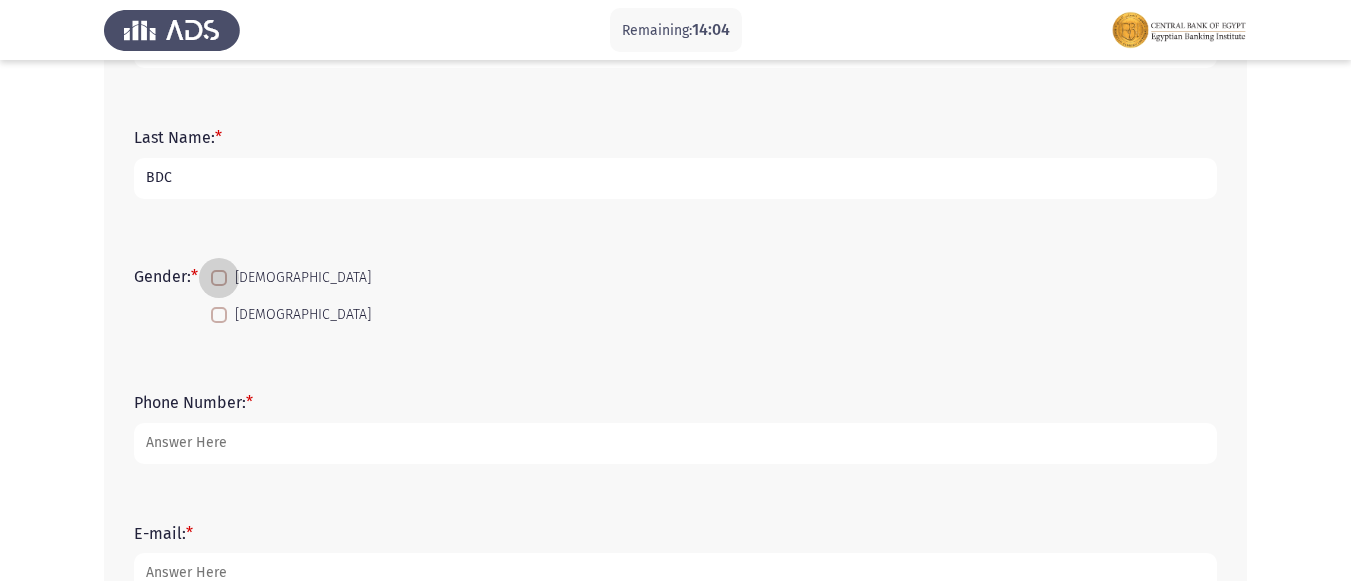 click on "[DEMOGRAPHIC_DATA]" at bounding box center [291, 278] 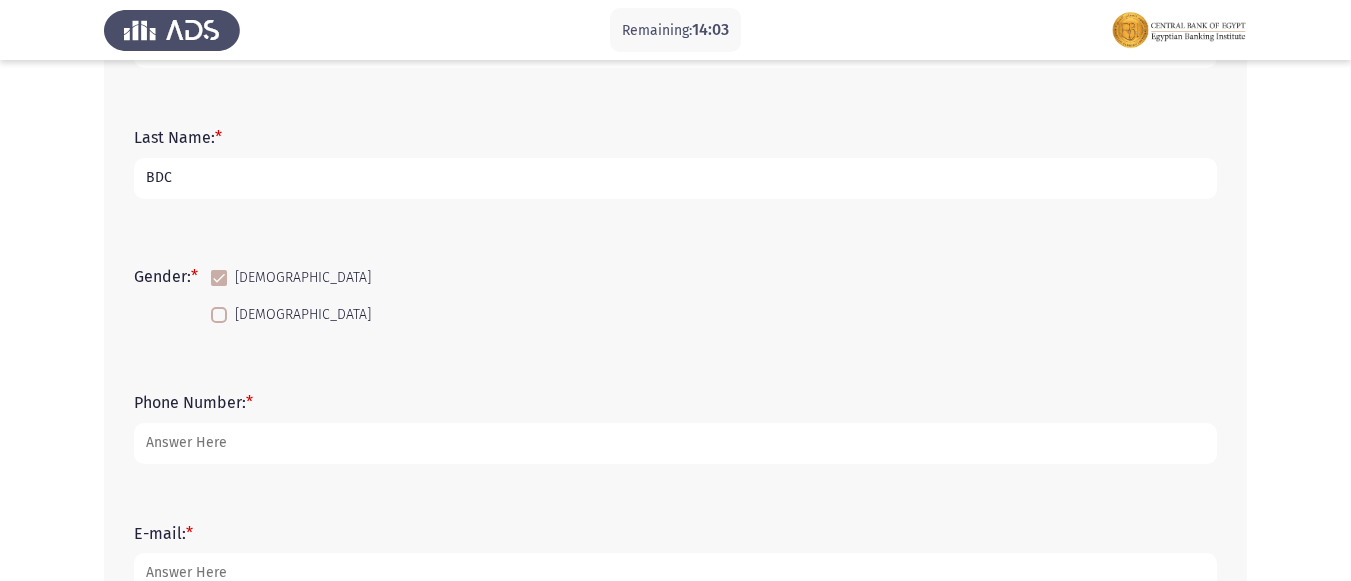 click on "Gender:   *   [DEMOGRAPHIC_DATA]   [DEMOGRAPHIC_DATA]" 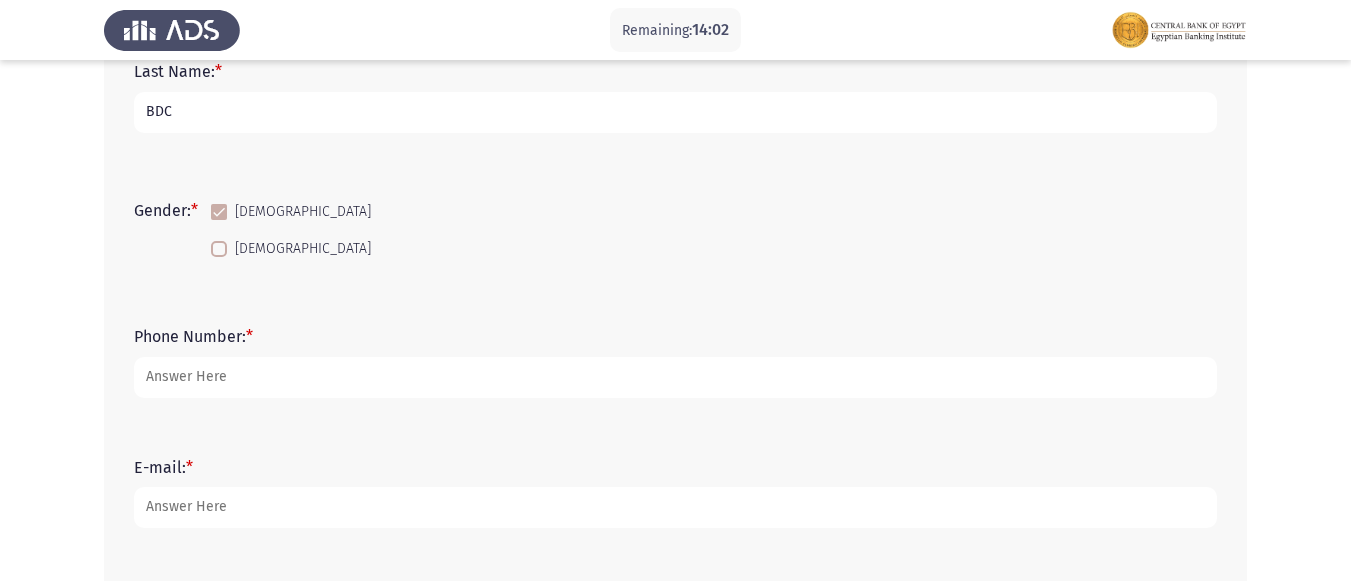 scroll, scrollTop: 300, scrollLeft: 0, axis: vertical 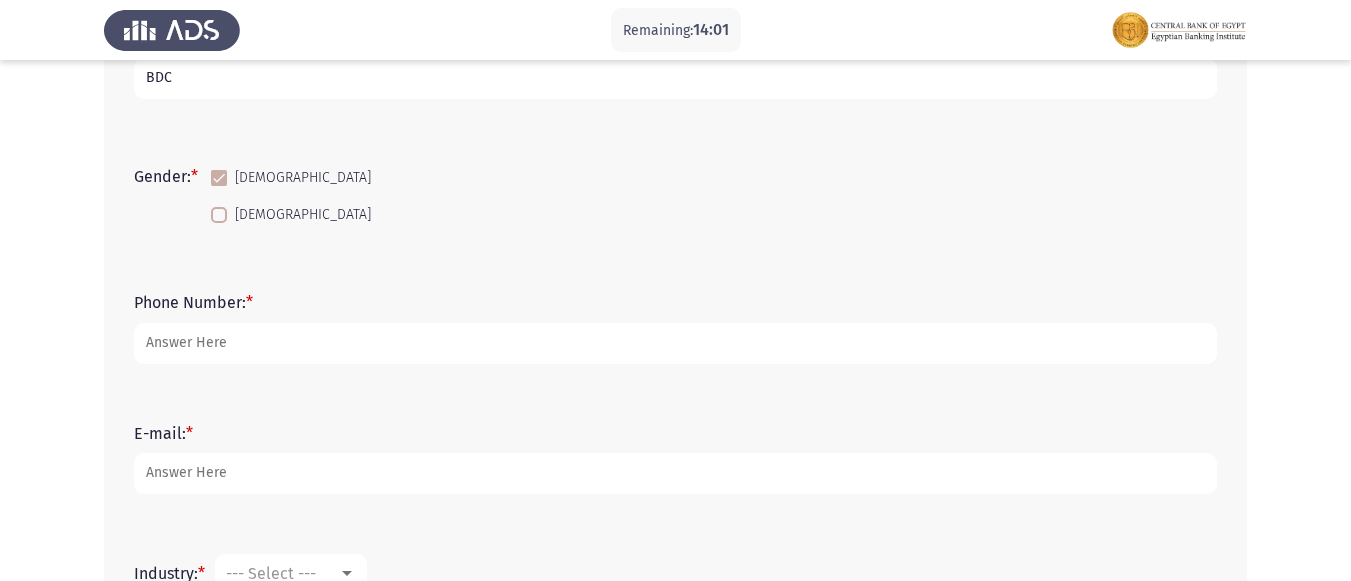 drag, startPoint x: 379, startPoint y: 364, endPoint x: 385, endPoint y: 352, distance: 13.416408 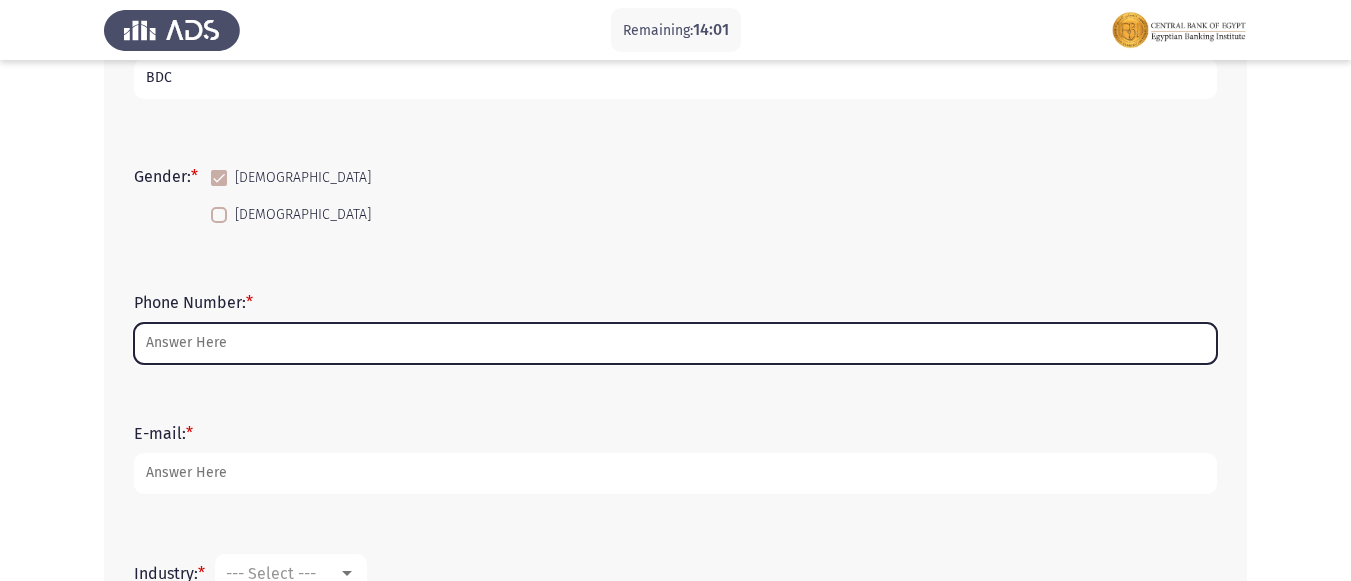 click on "Phone Number:    *" at bounding box center (675, 343) 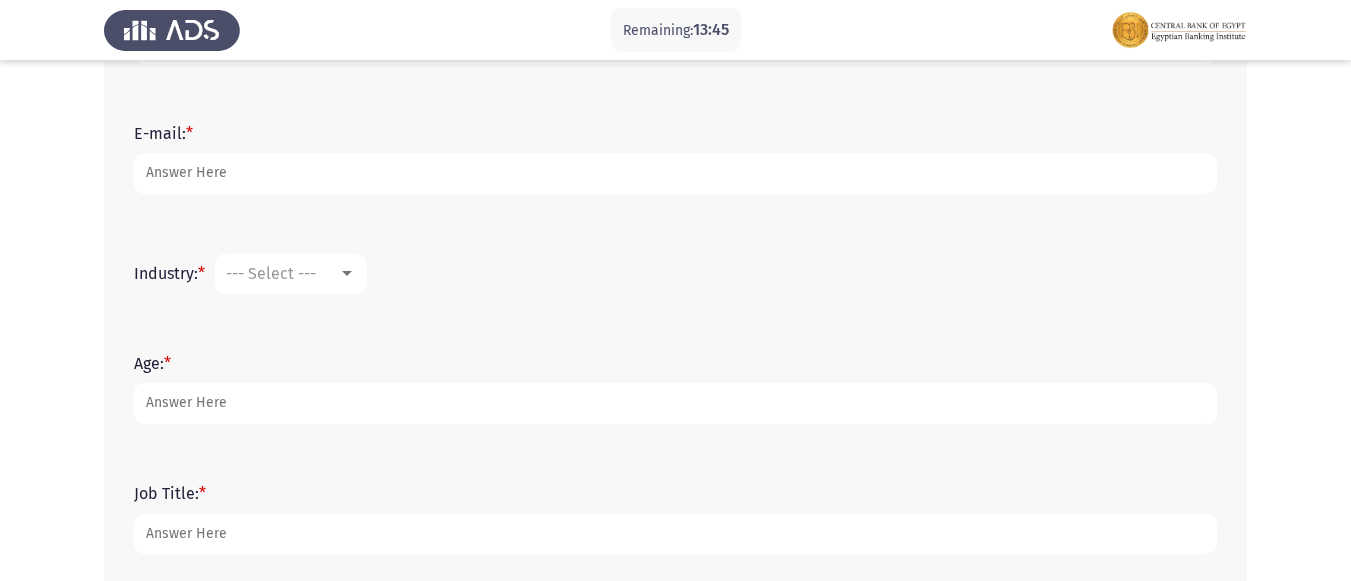 scroll, scrollTop: 500, scrollLeft: 0, axis: vertical 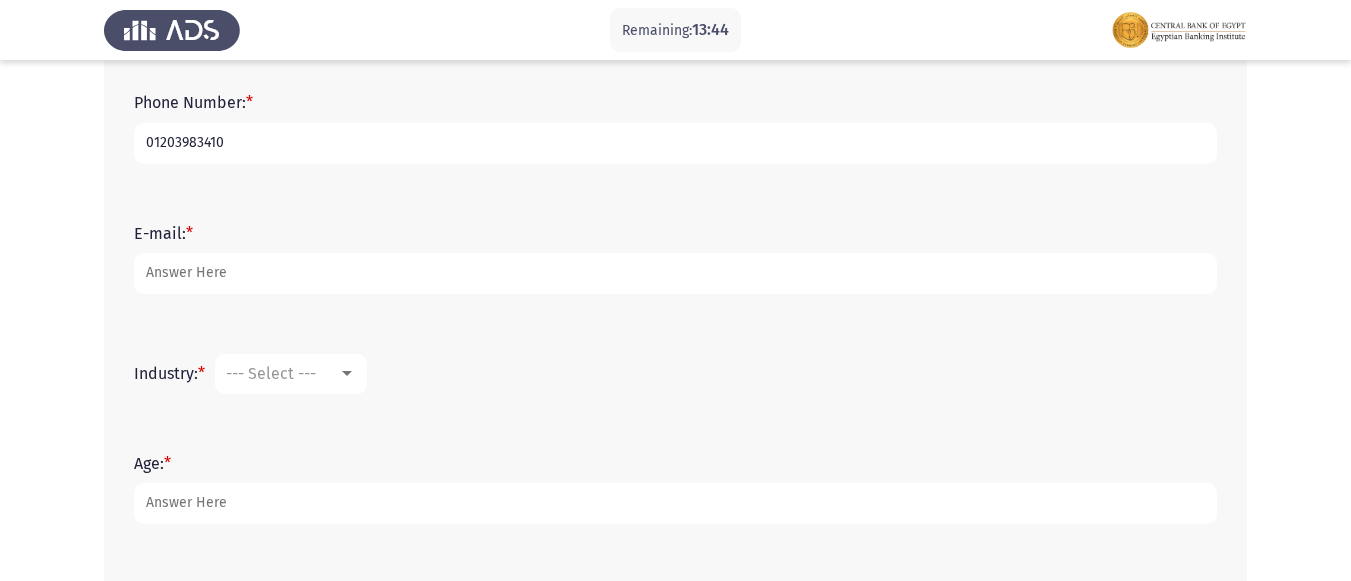type on "01203983410" 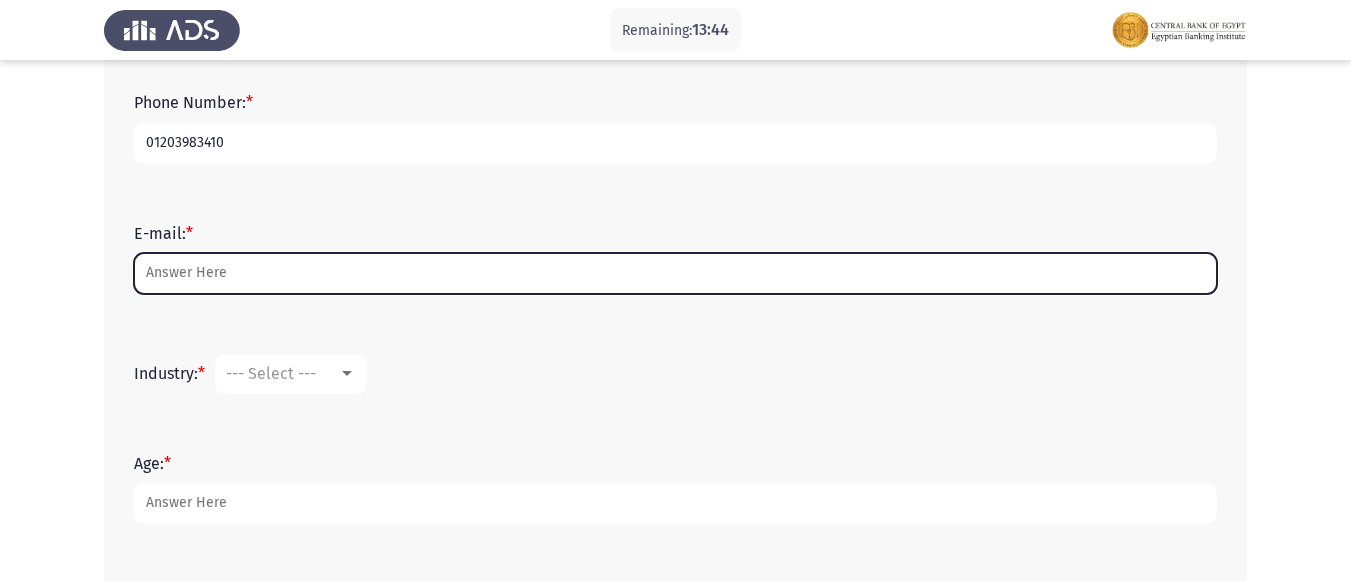 click on "E-mail:   *" at bounding box center (675, 273) 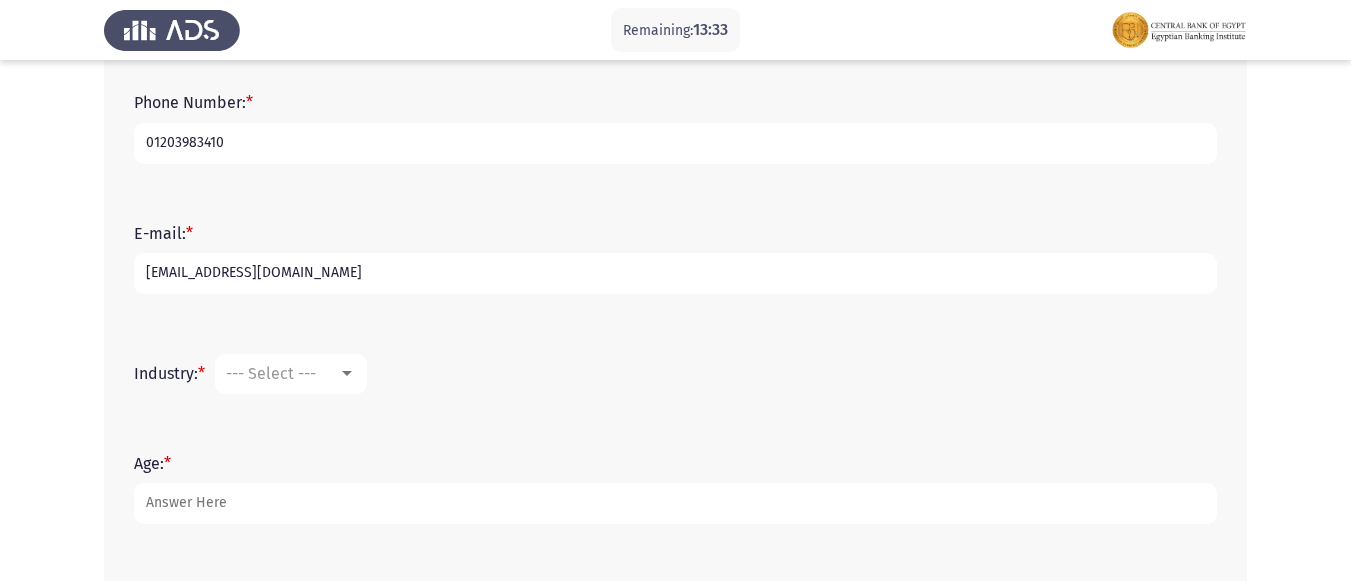 type on "[EMAIL_ADDRESS][DOMAIN_NAME]" 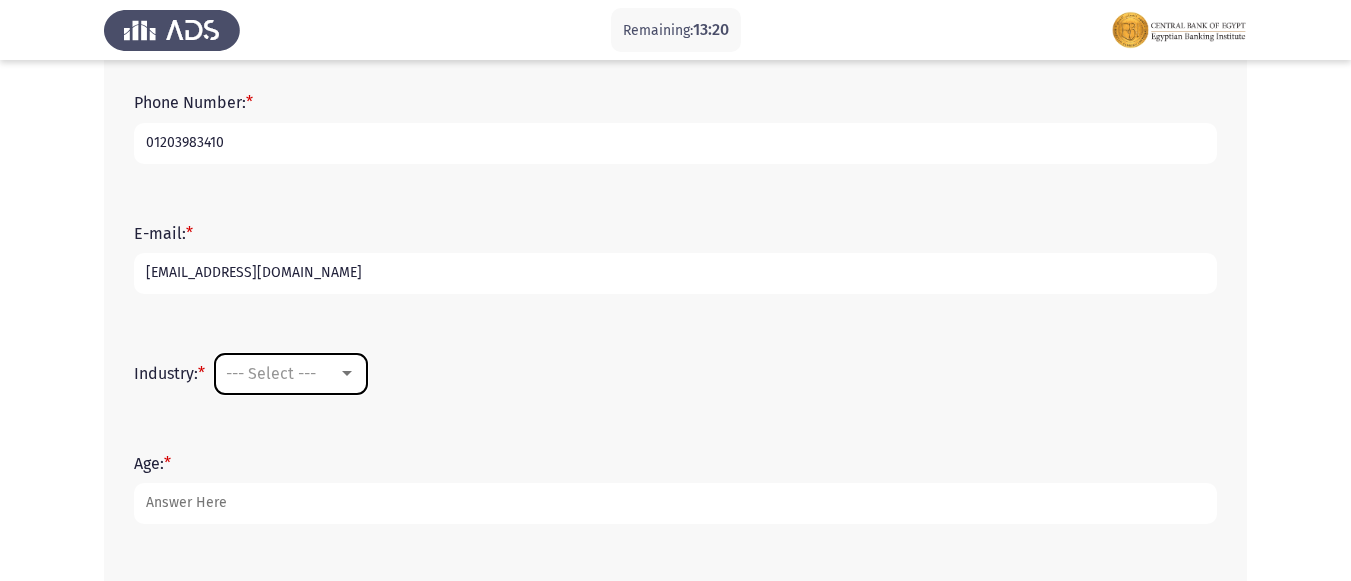 click at bounding box center [347, 373] 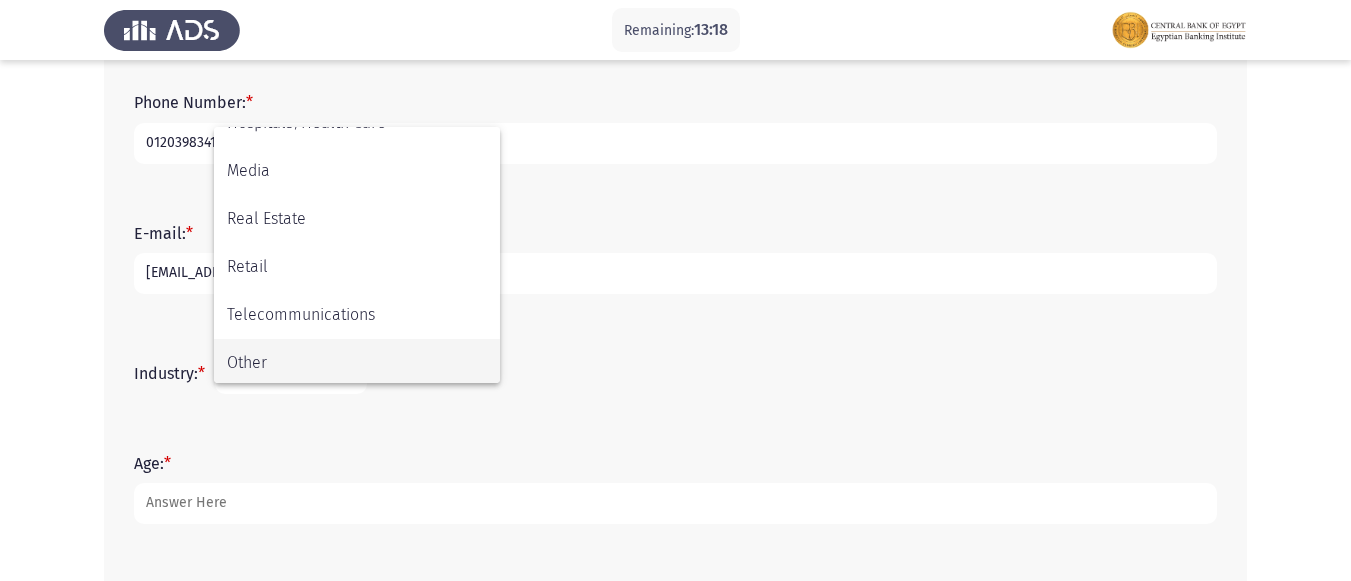 click on "Other" at bounding box center [357, 363] 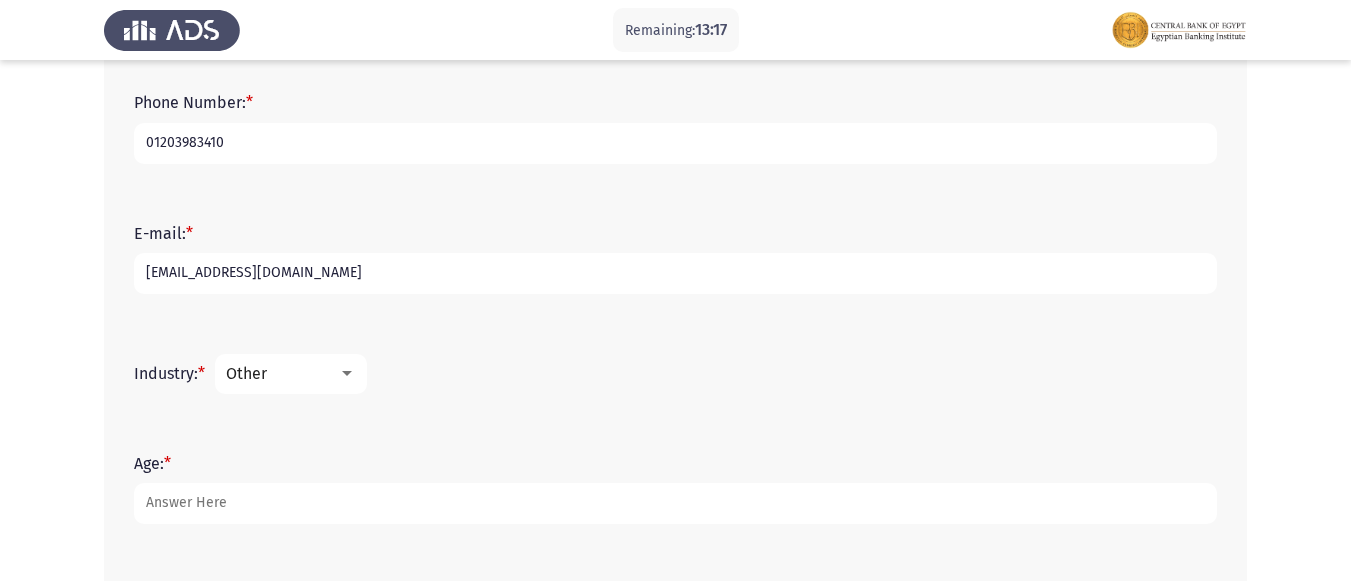 scroll, scrollTop: 704, scrollLeft: 0, axis: vertical 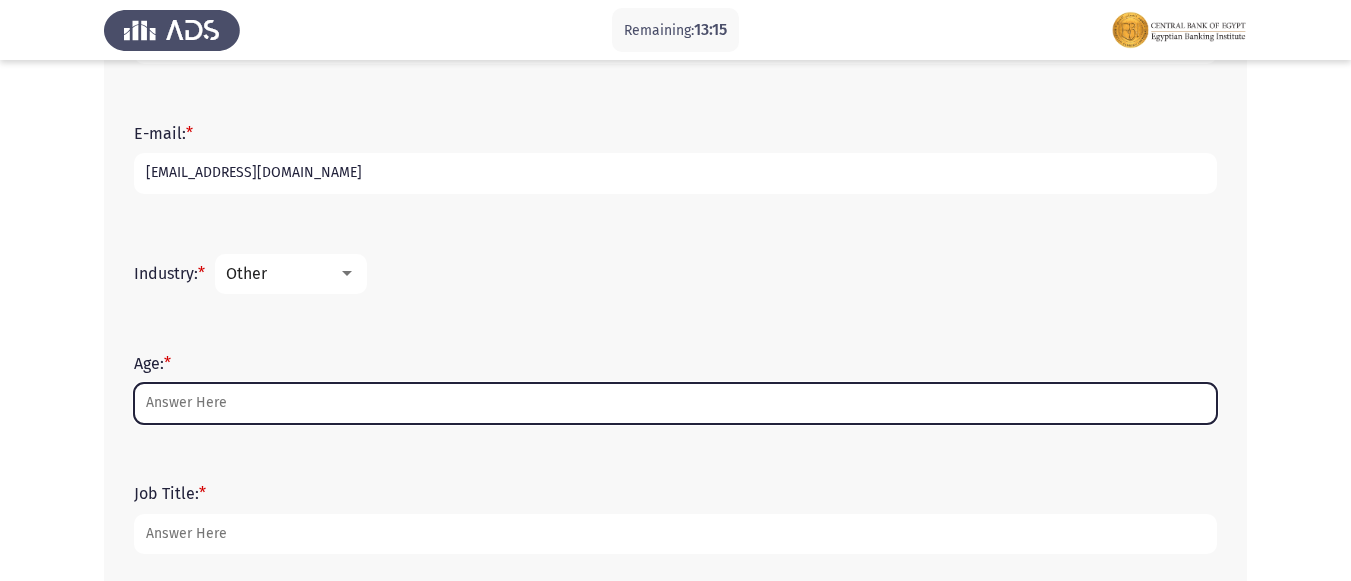 click on "Age:   *" at bounding box center (675, 403) 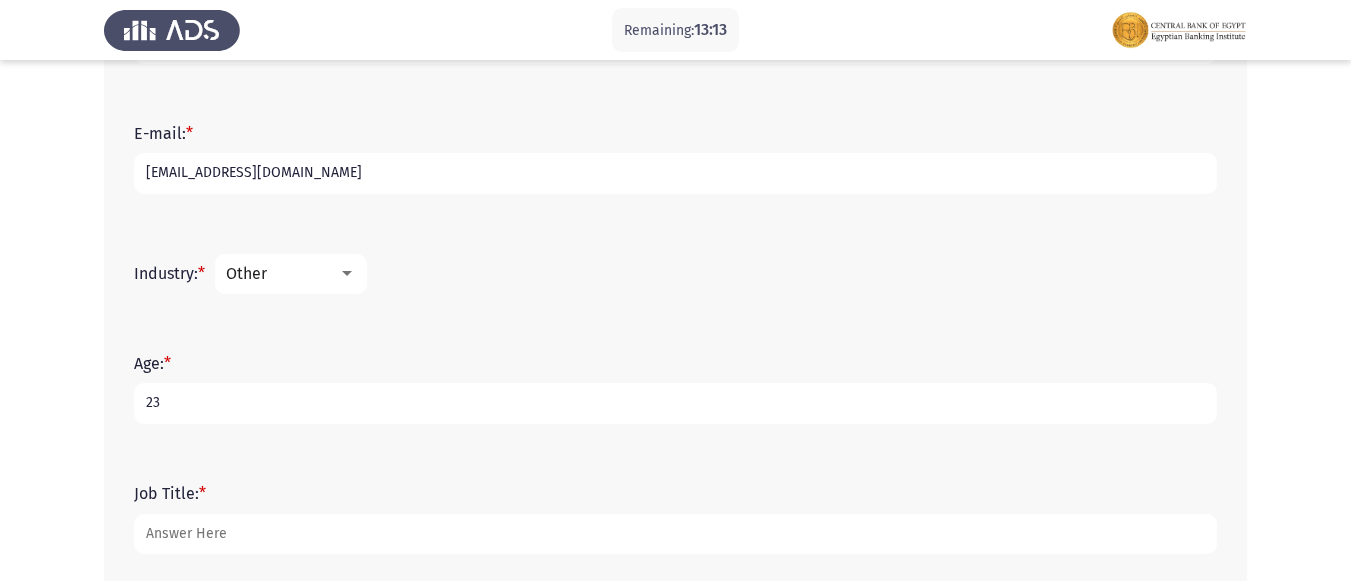 type on "23" 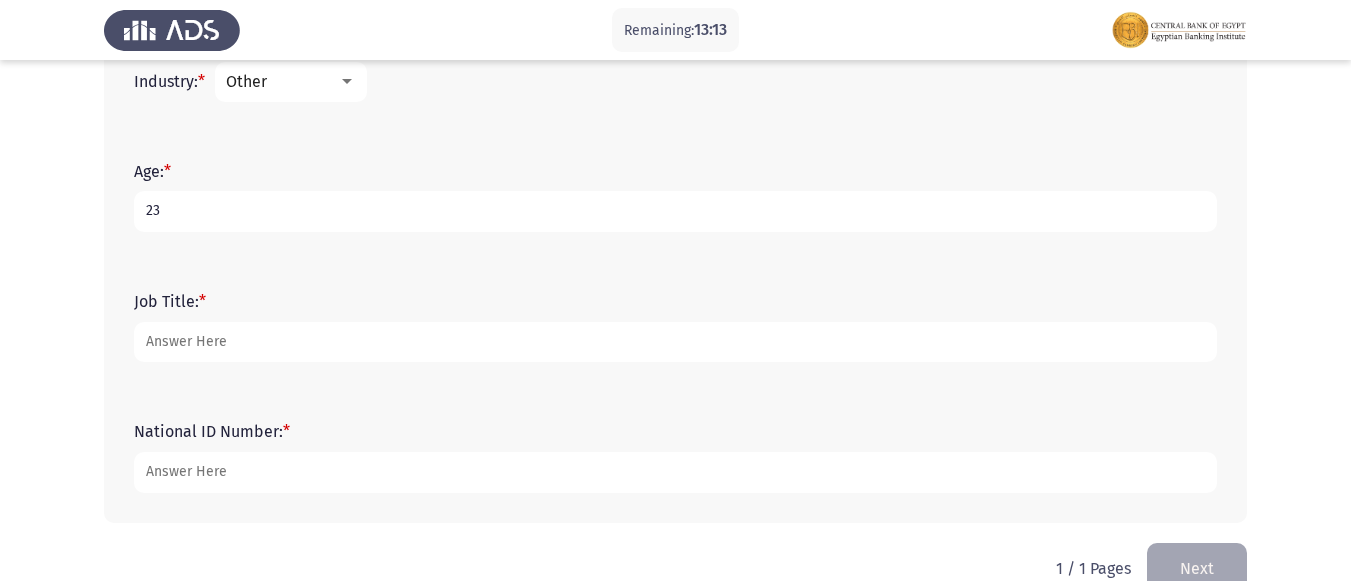 scroll, scrollTop: 800, scrollLeft: 0, axis: vertical 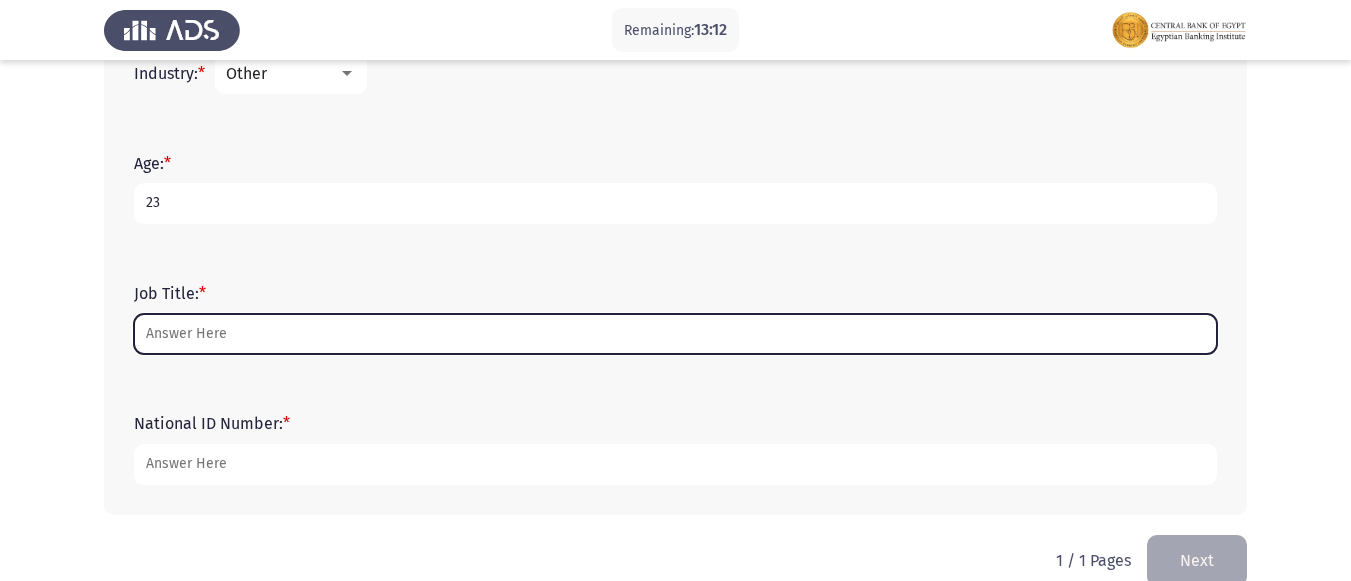 click on "Job Title:   *" at bounding box center [675, 334] 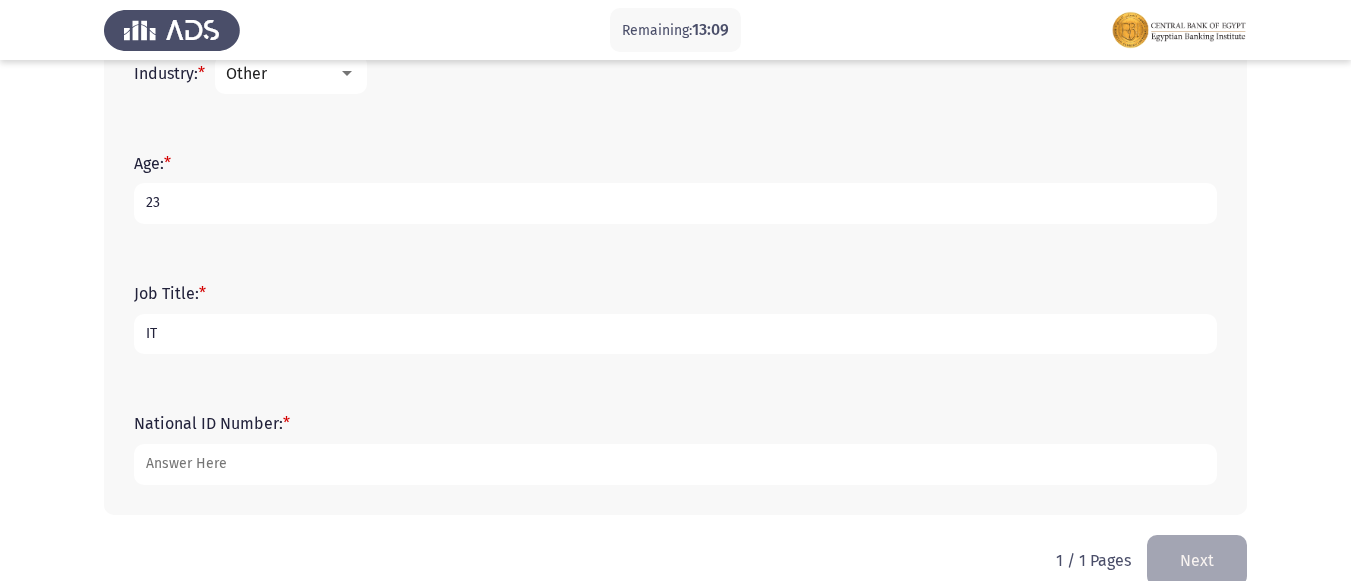 type on "I" 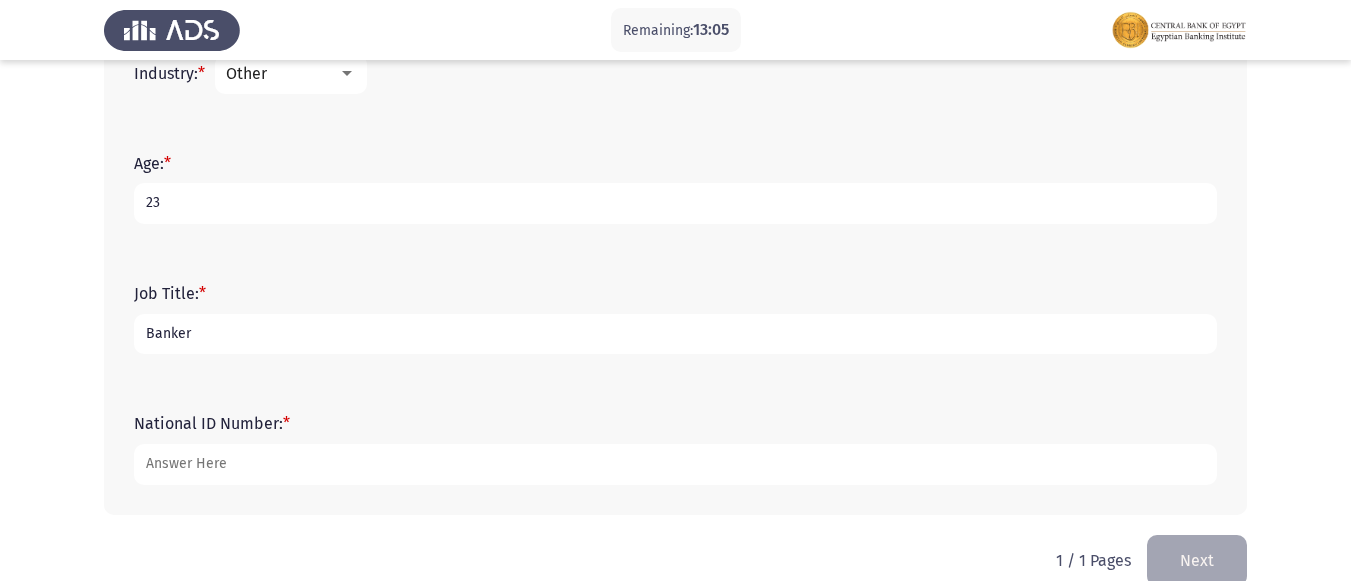 type on "Banker" 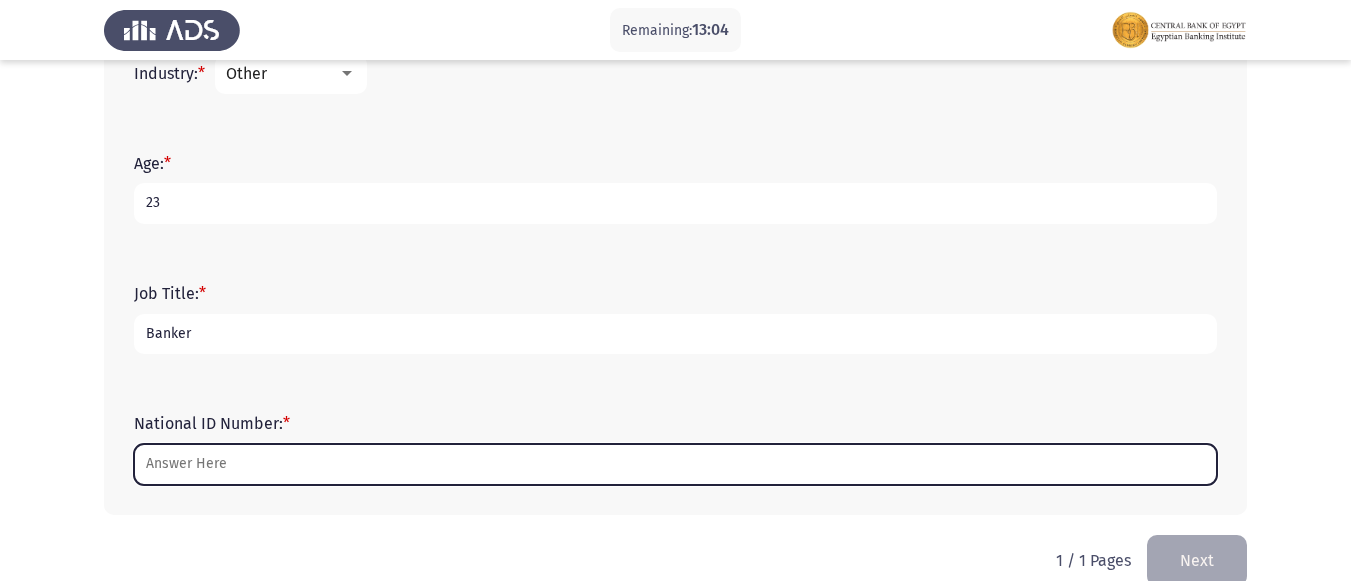 click on "National ID Number:   *" at bounding box center [675, 464] 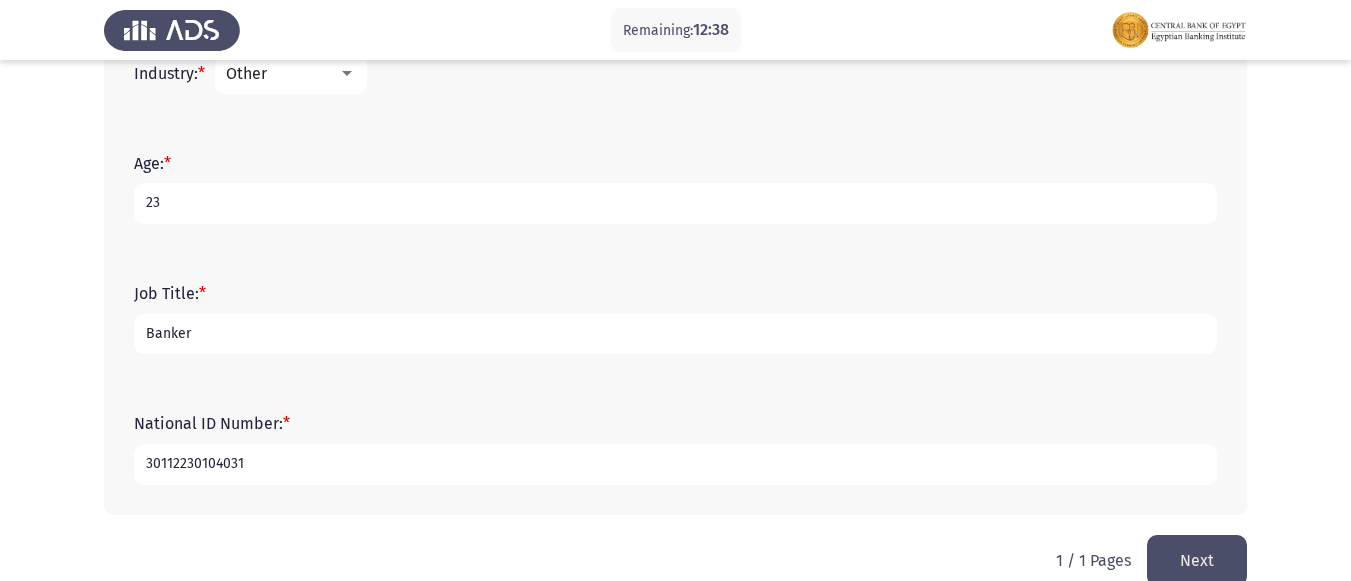 scroll, scrollTop: 834, scrollLeft: 0, axis: vertical 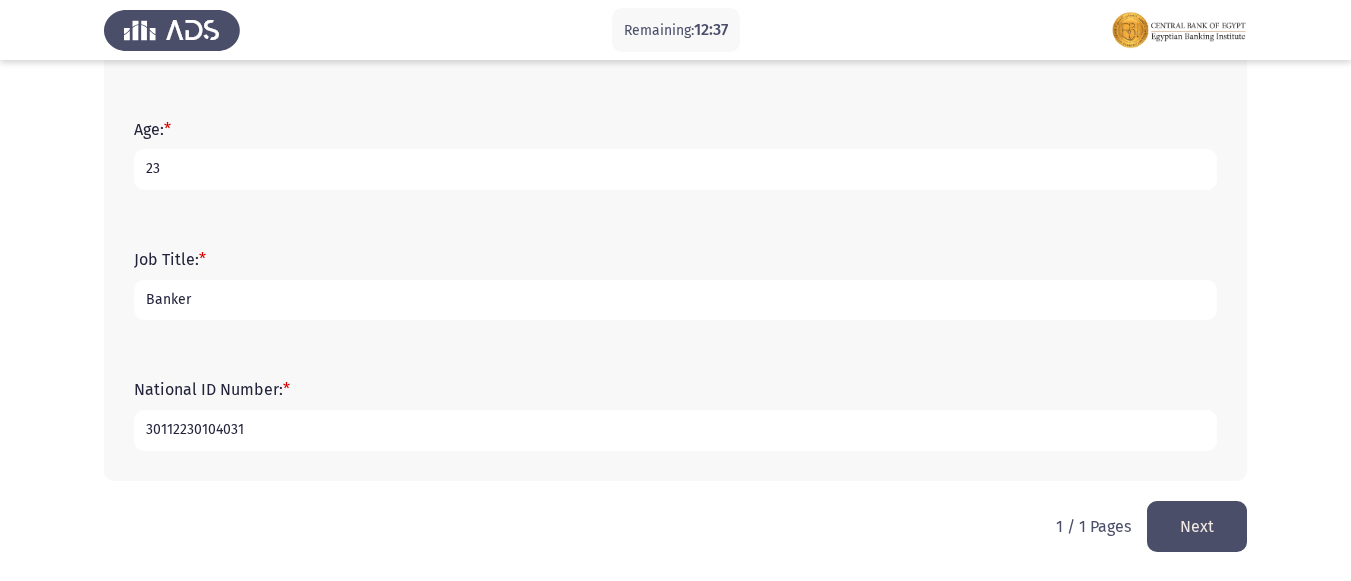 type on "30112230104031" 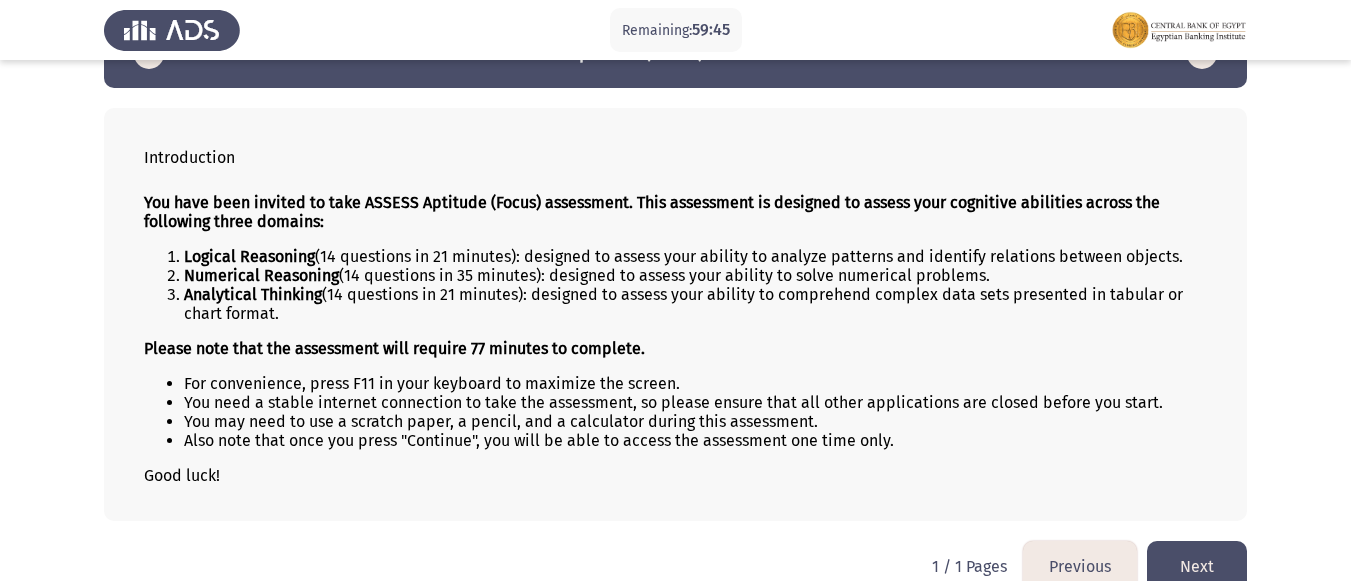 scroll, scrollTop: 91, scrollLeft: 0, axis: vertical 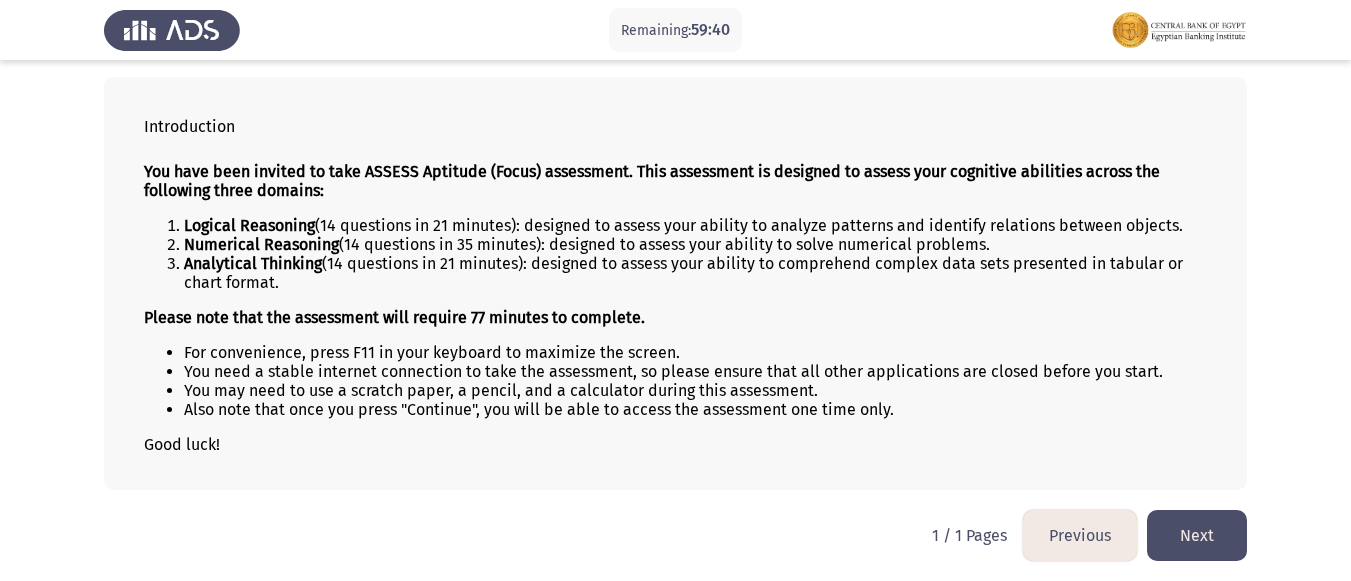 click on "Next" 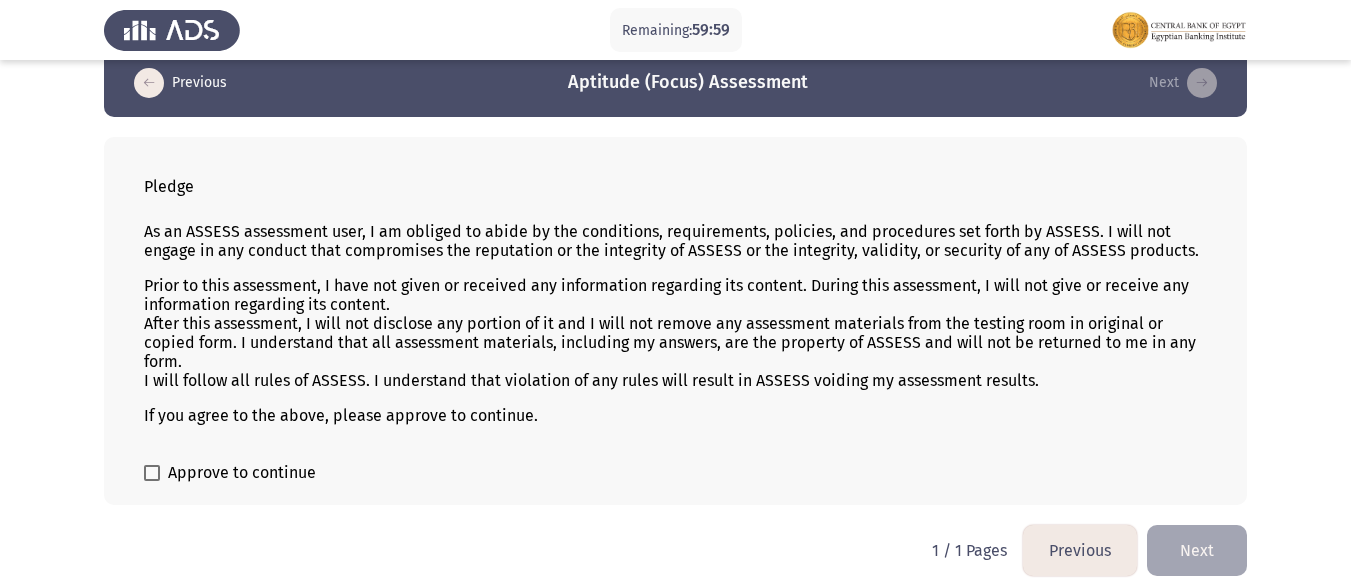 scroll, scrollTop: 46, scrollLeft: 0, axis: vertical 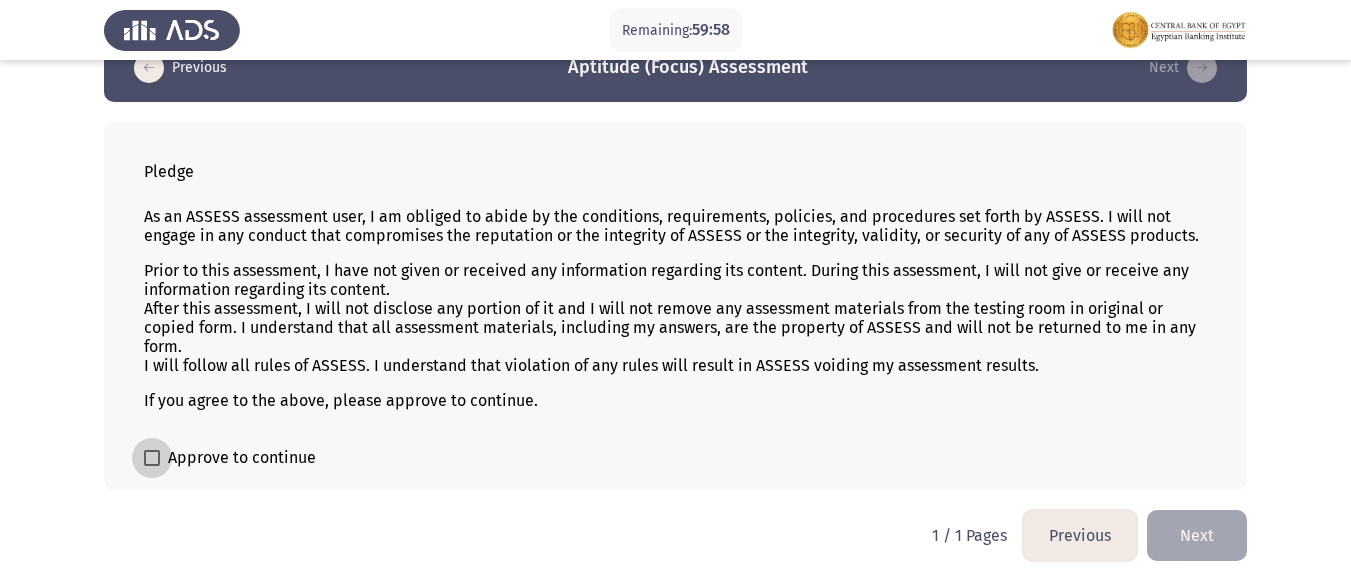 click on "Approve to continue" at bounding box center (230, 458) 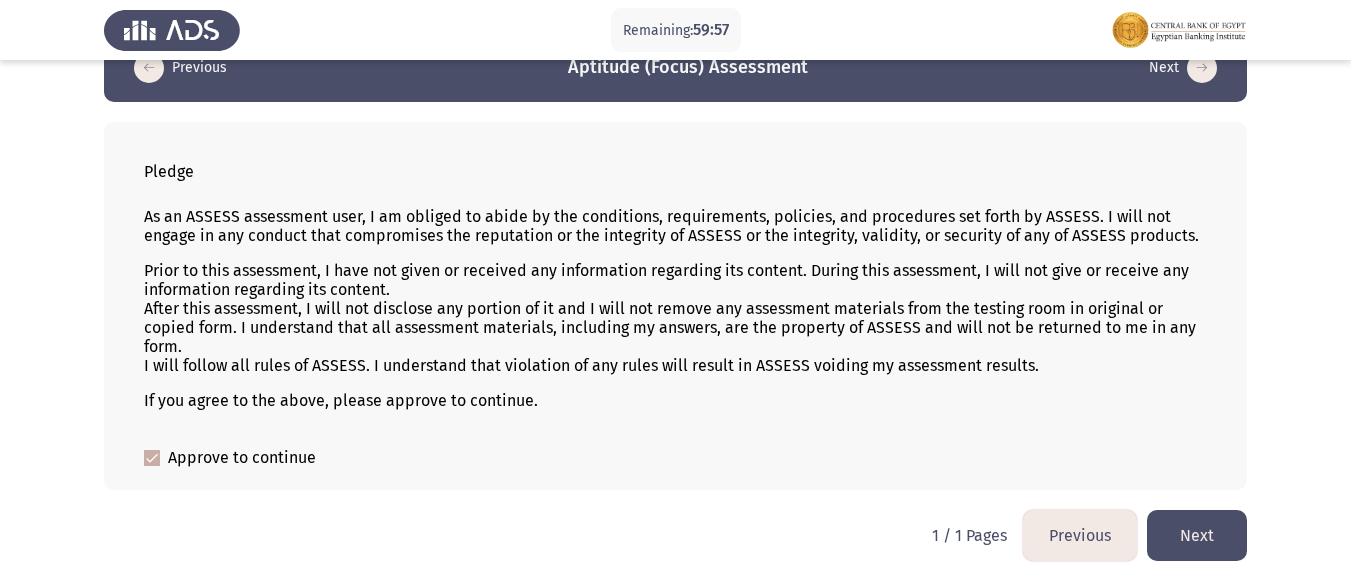 click on "Next" 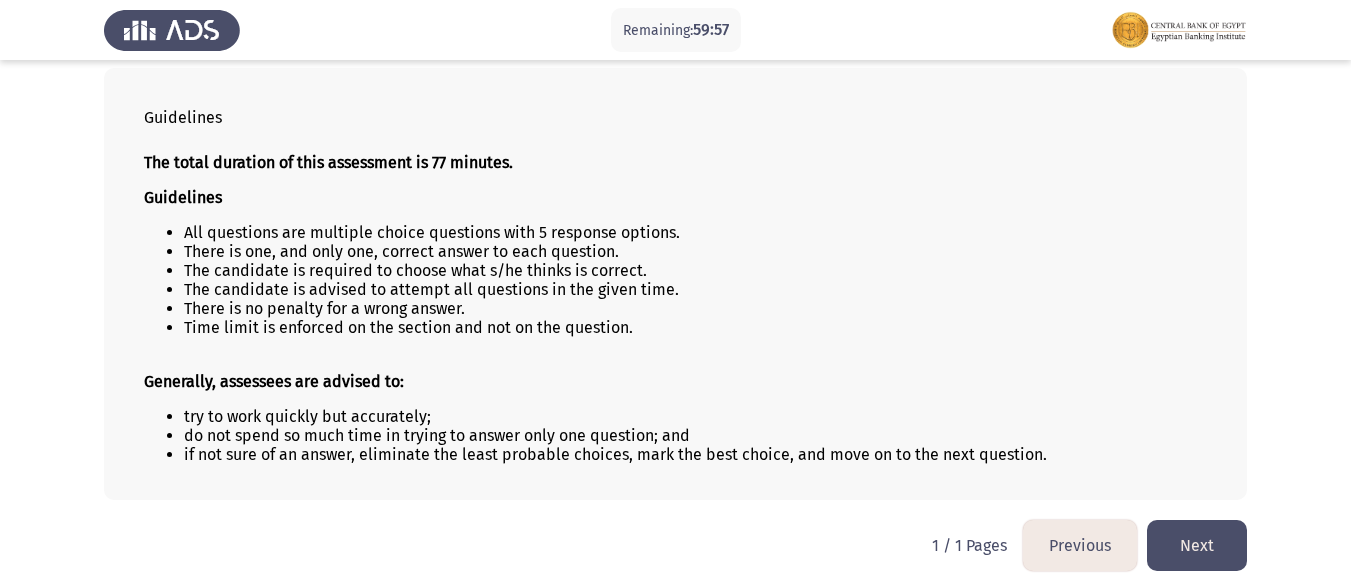 scroll, scrollTop: 110, scrollLeft: 0, axis: vertical 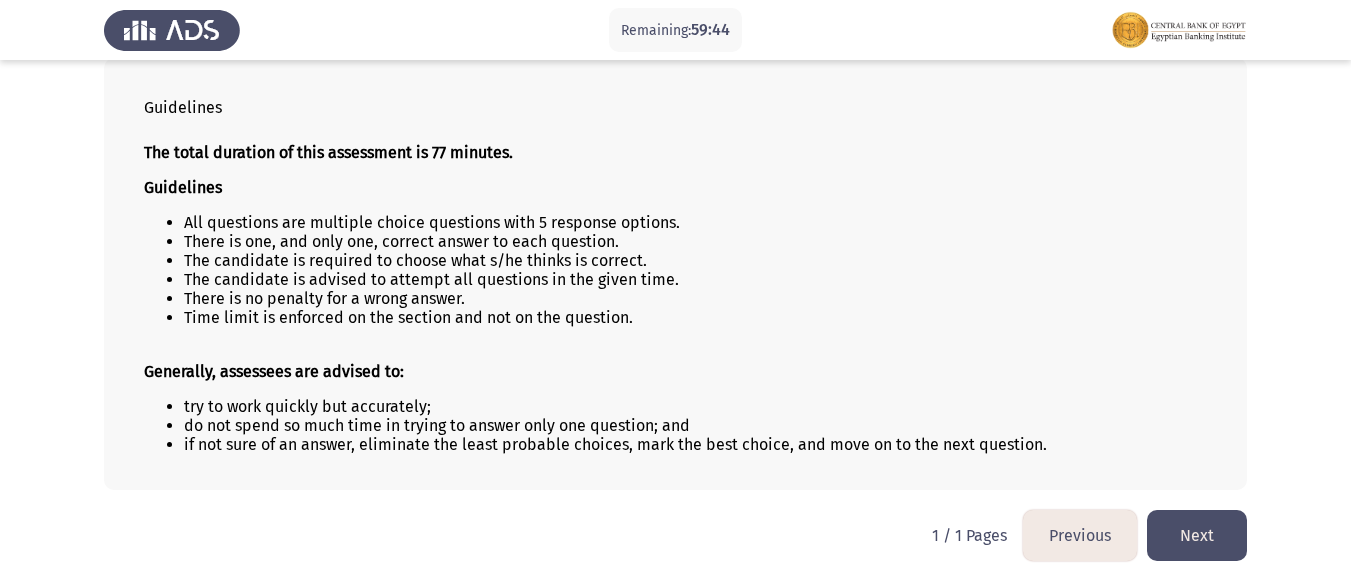 click on "Next" 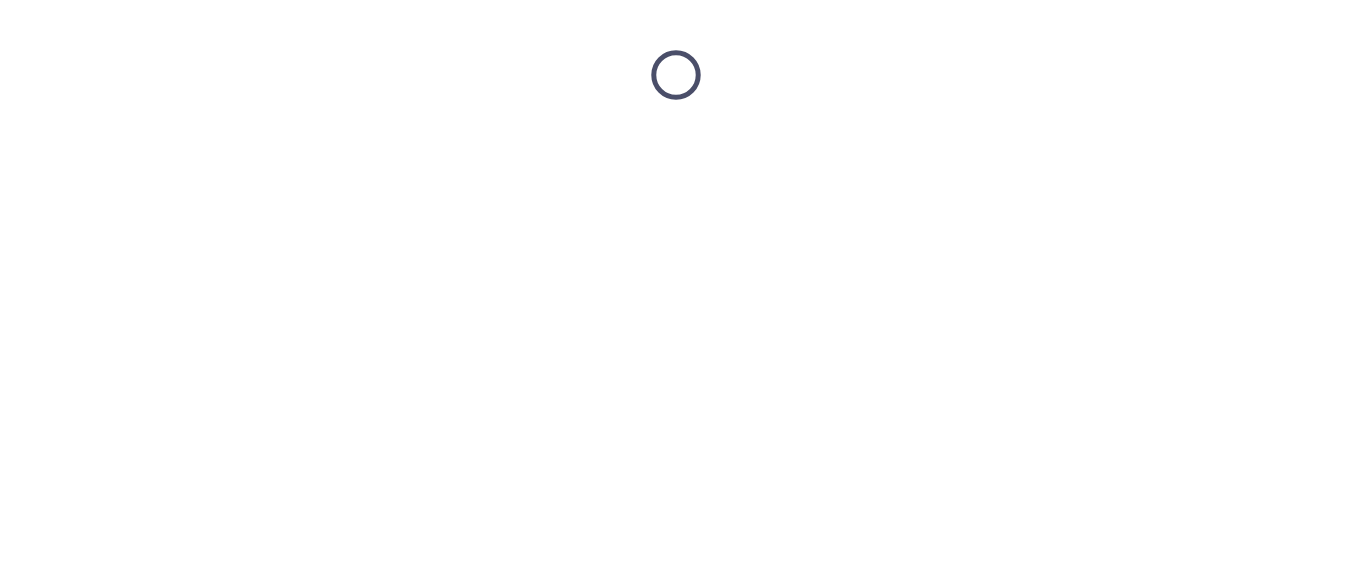 scroll, scrollTop: 0, scrollLeft: 0, axis: both 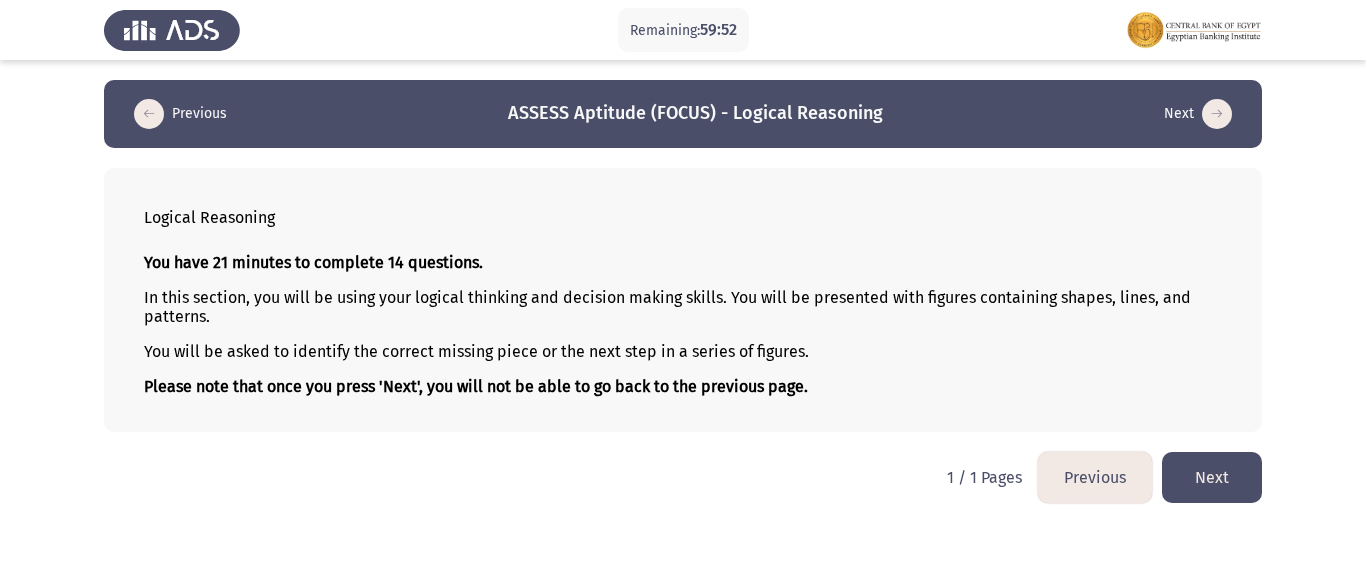 click on "Next" 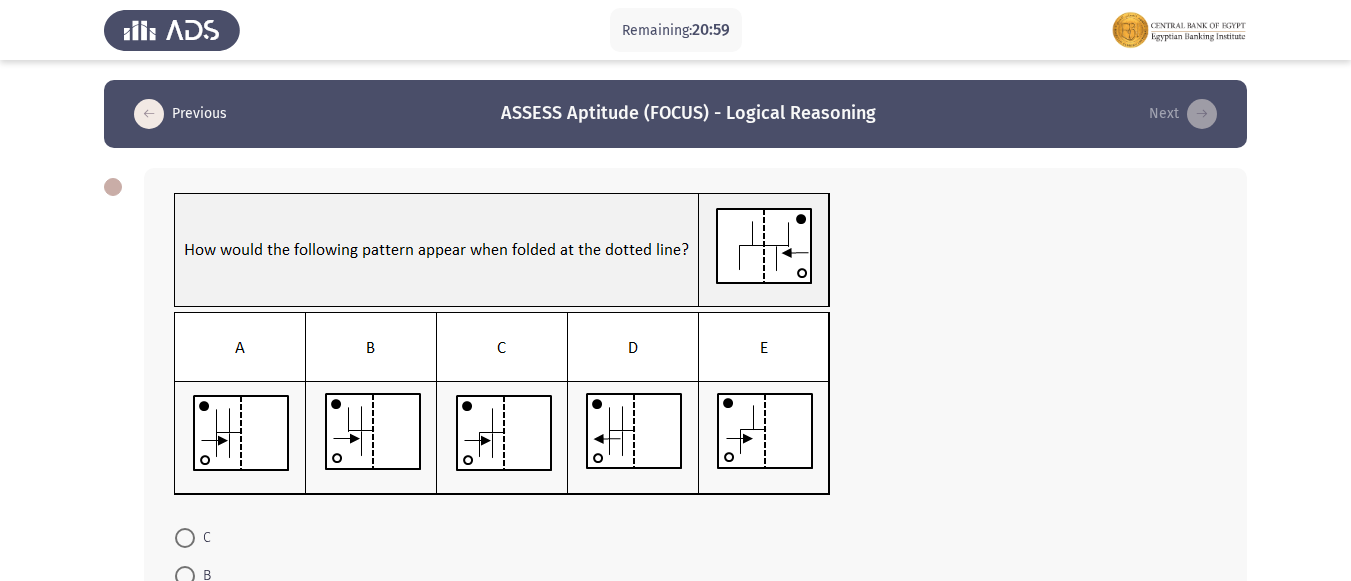 scroll, scrollTop: 100, scrollLeft: 0, axis: vertical 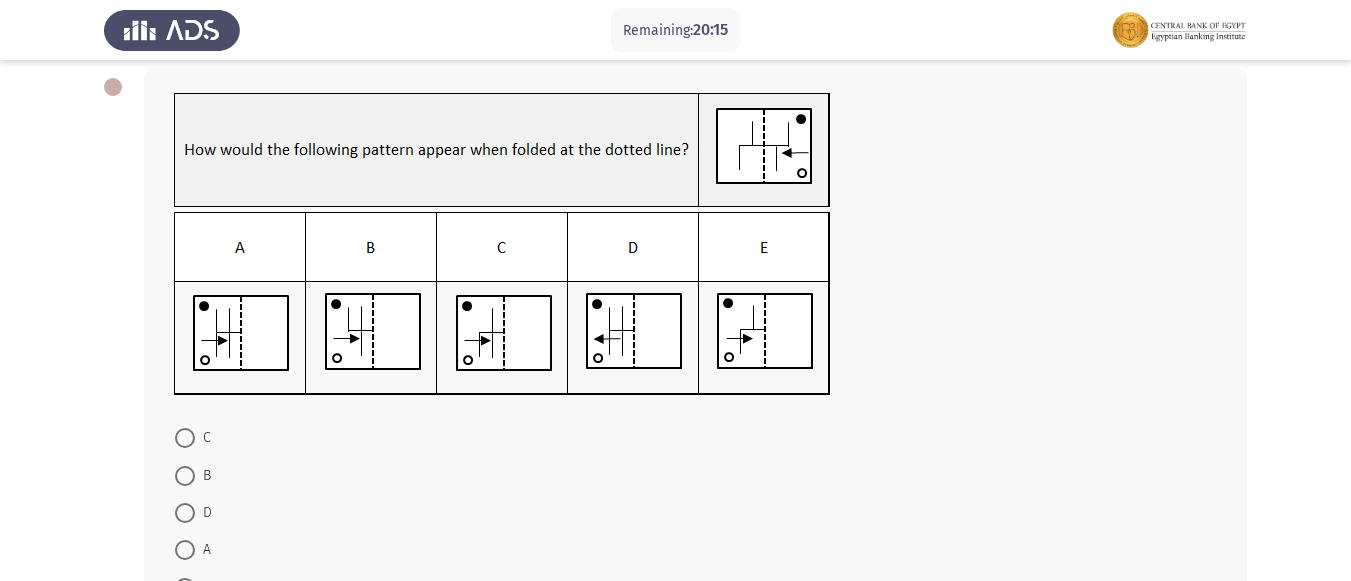 click 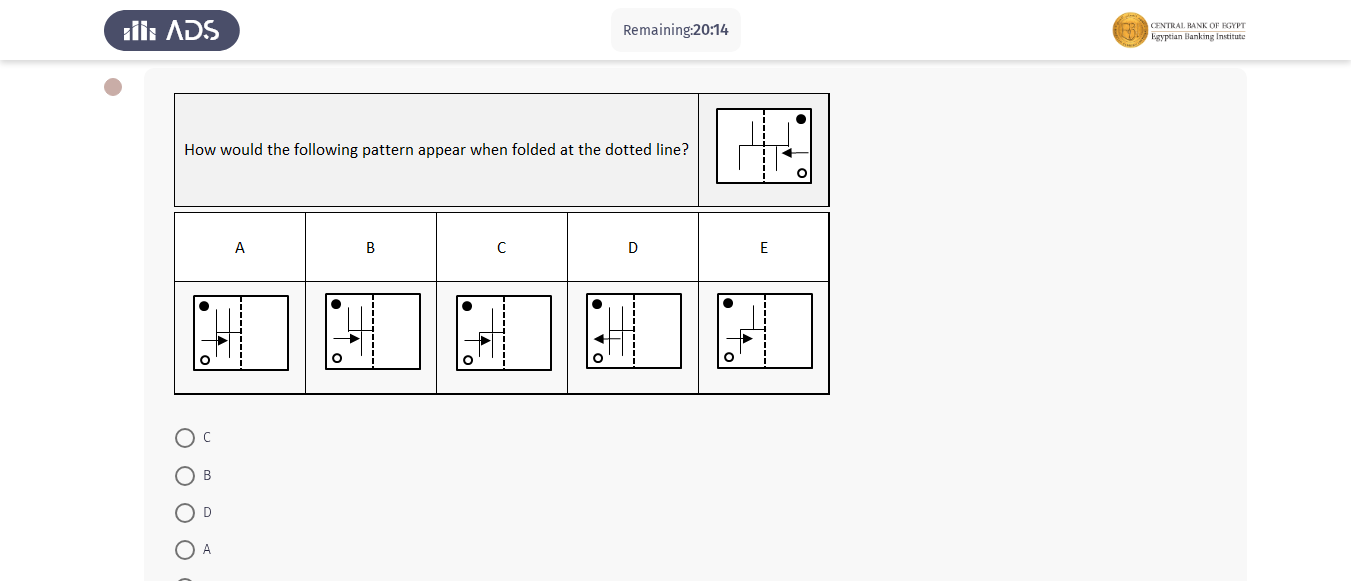click 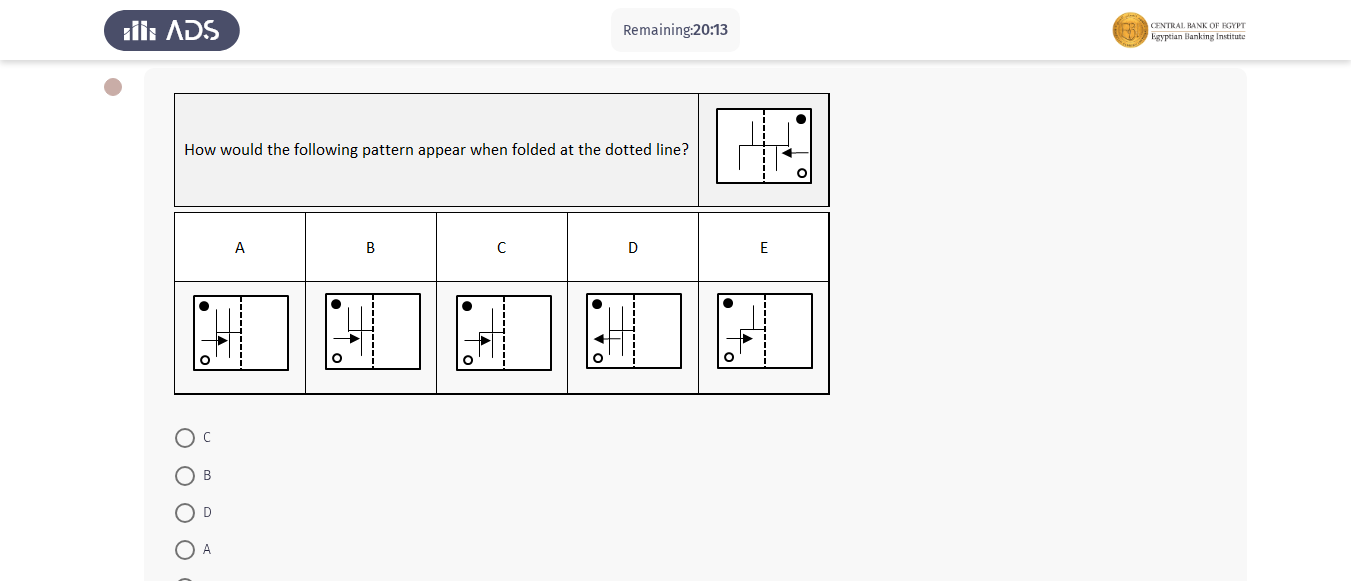click 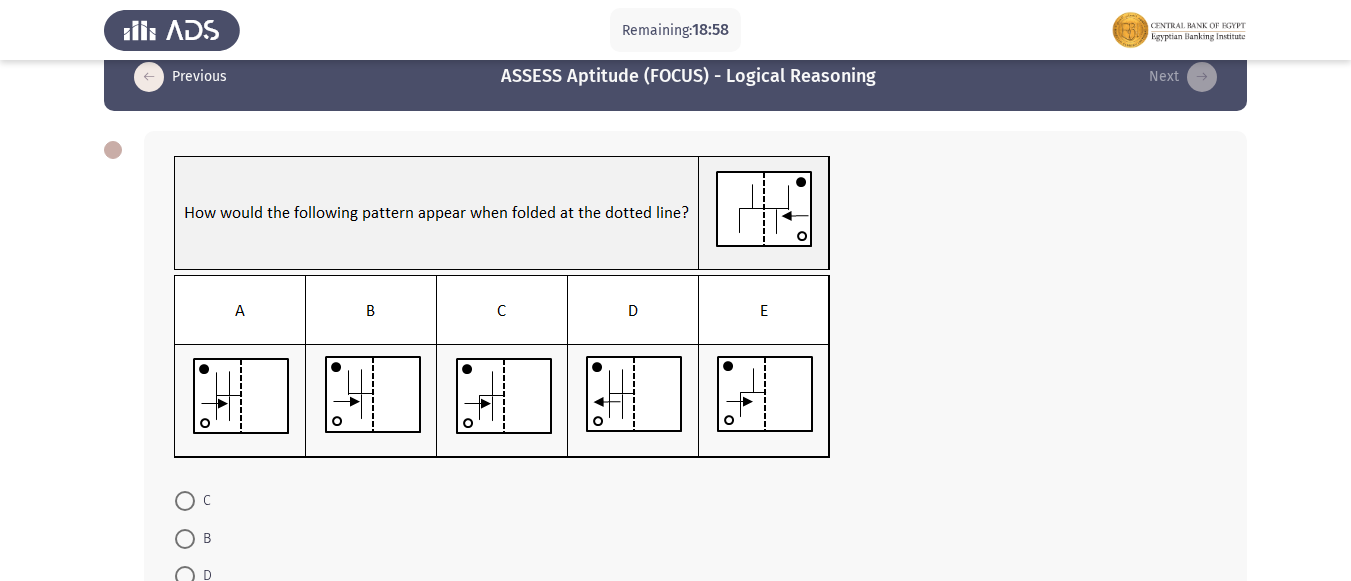 scroll, scrollTop: 100, scrollLeft: 0, axis: vertical 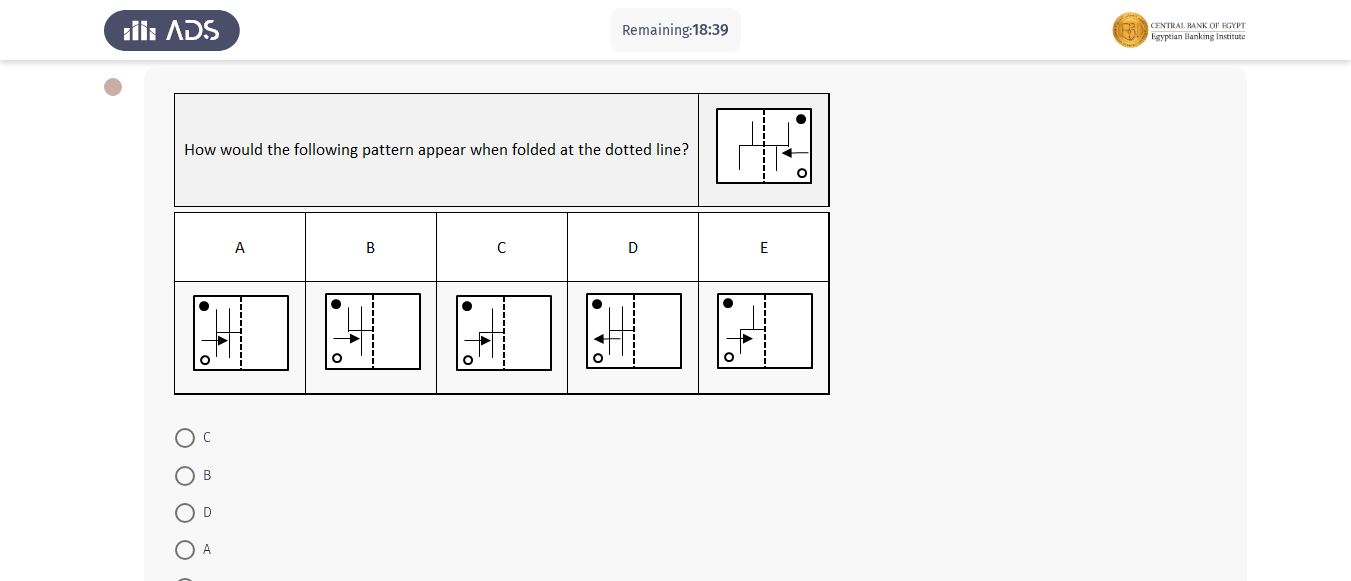 click on "C" at bounding box center (193, 438) 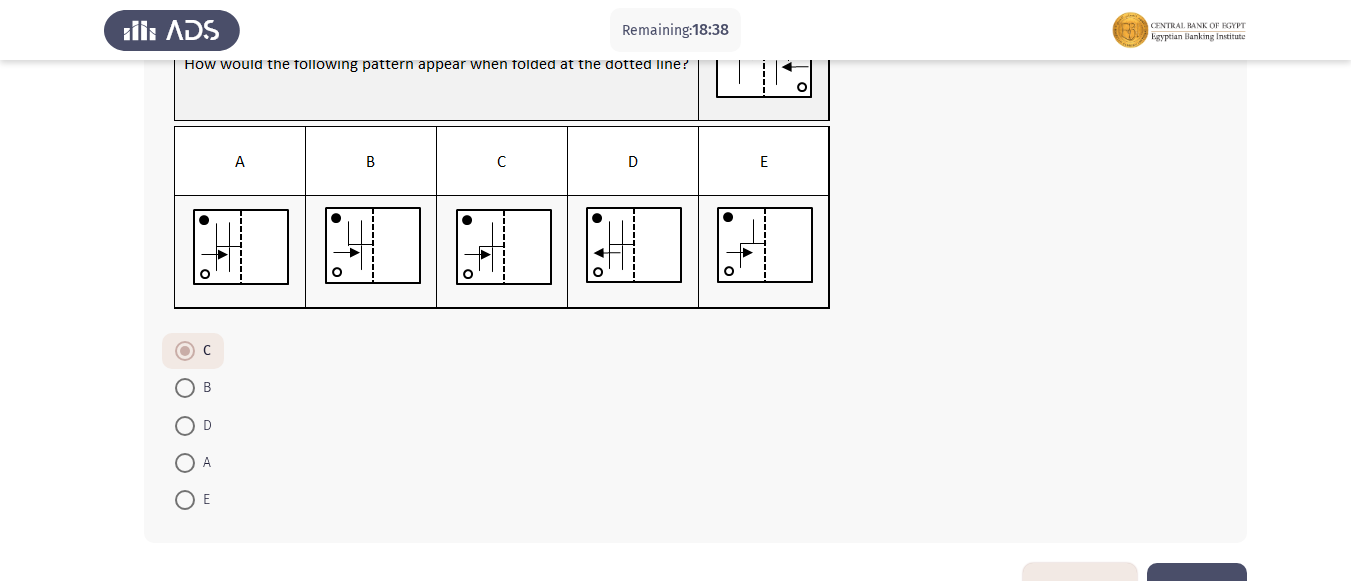 scroll, scrollTop: 248, scrollLeft: 0, axis: vertical 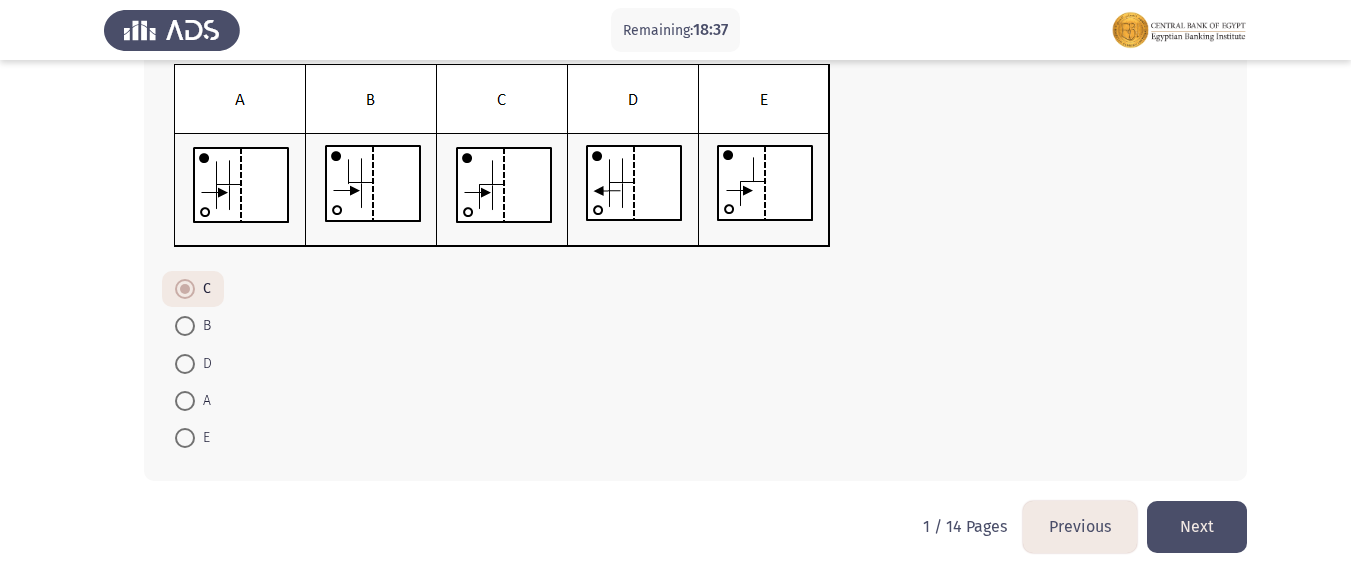 click on "Next" 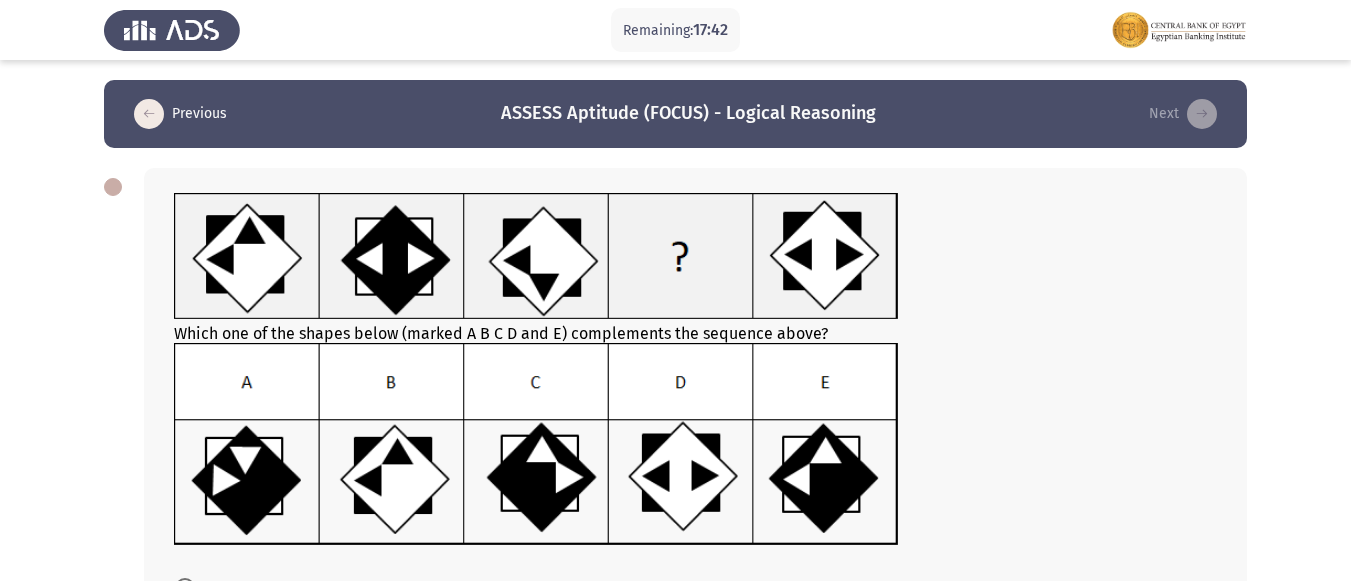 scroll, scrollTop: 100, scrollLeft: 0, axis: vertical 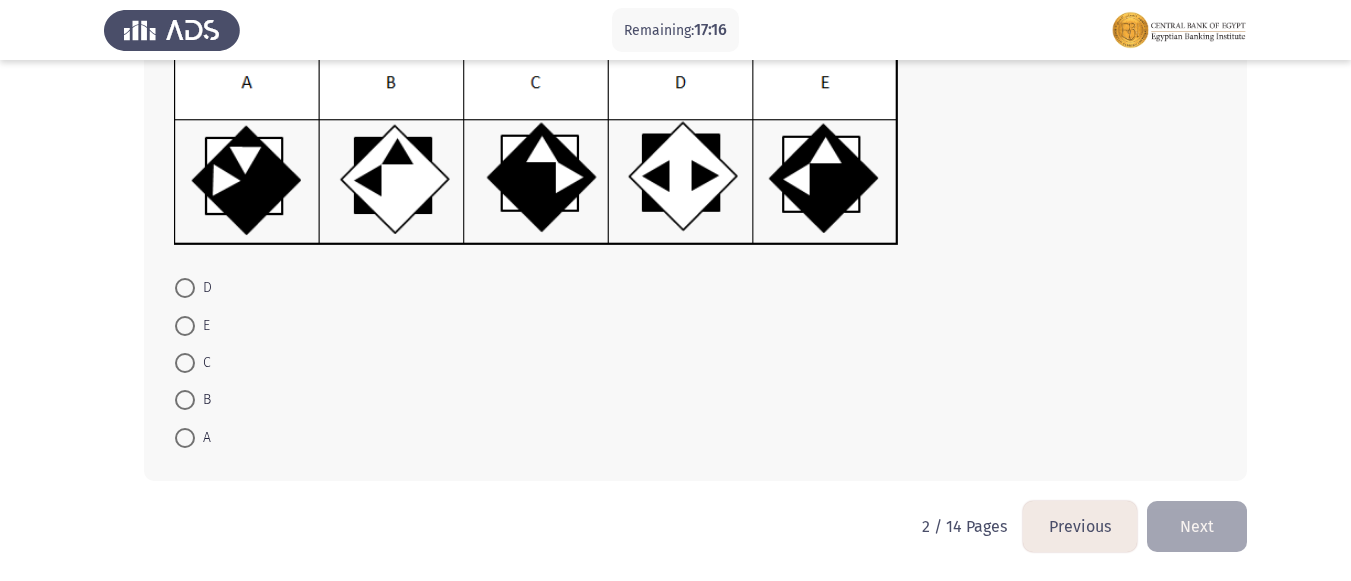 click at bounding box center [185, 438] 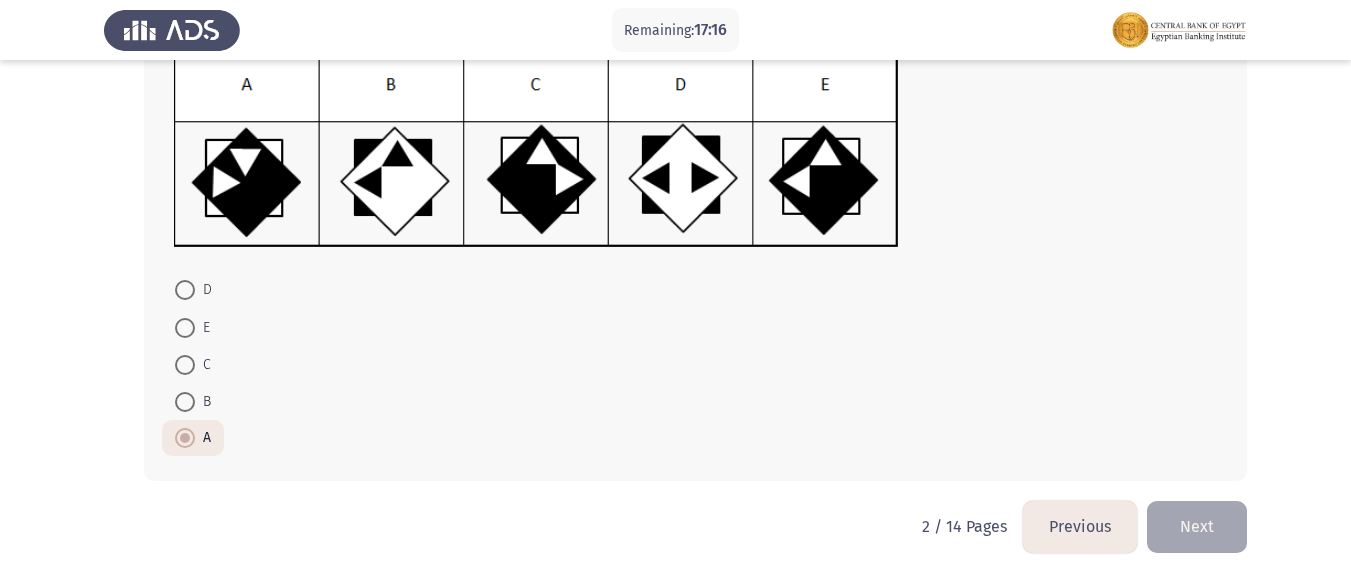scroll, scrollTop: 298, scrollLeft: 0, axis: vertical 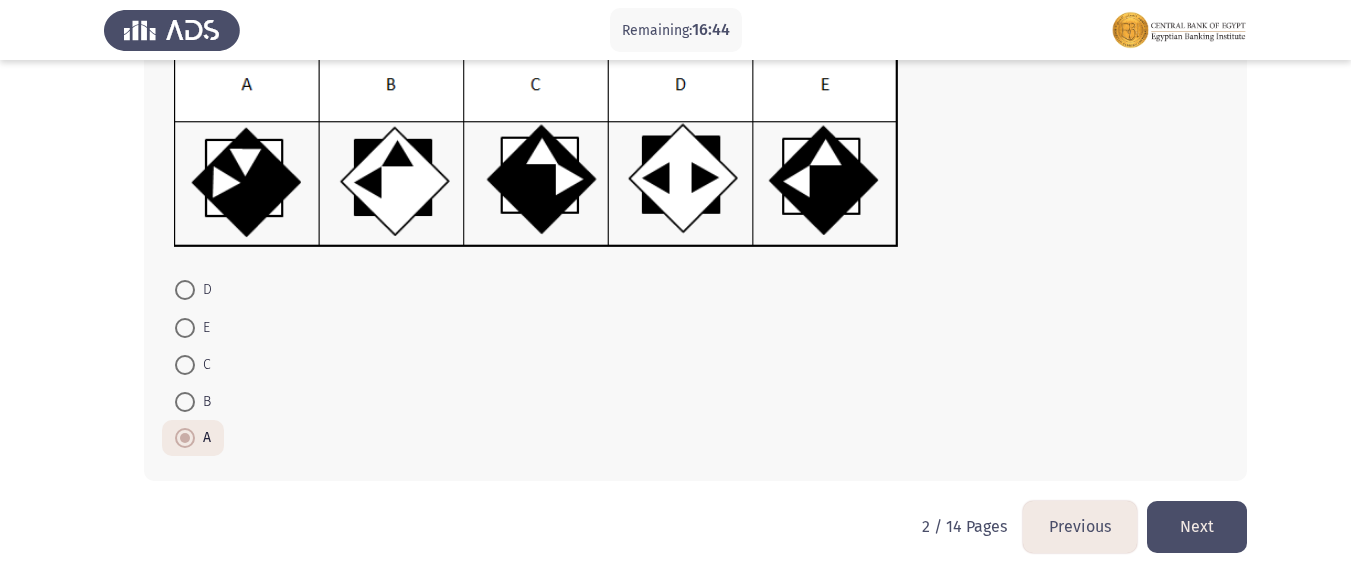 click on "Next" 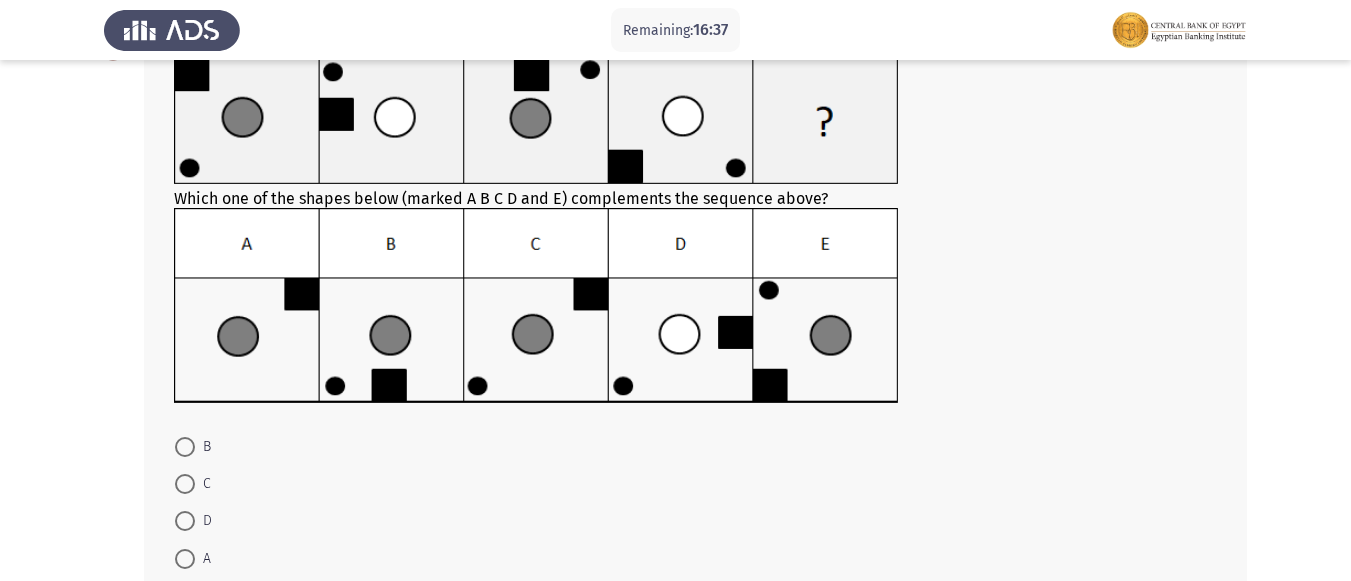 scroll, scrollTop: 100, scrollLeft: 0, axis: vertical 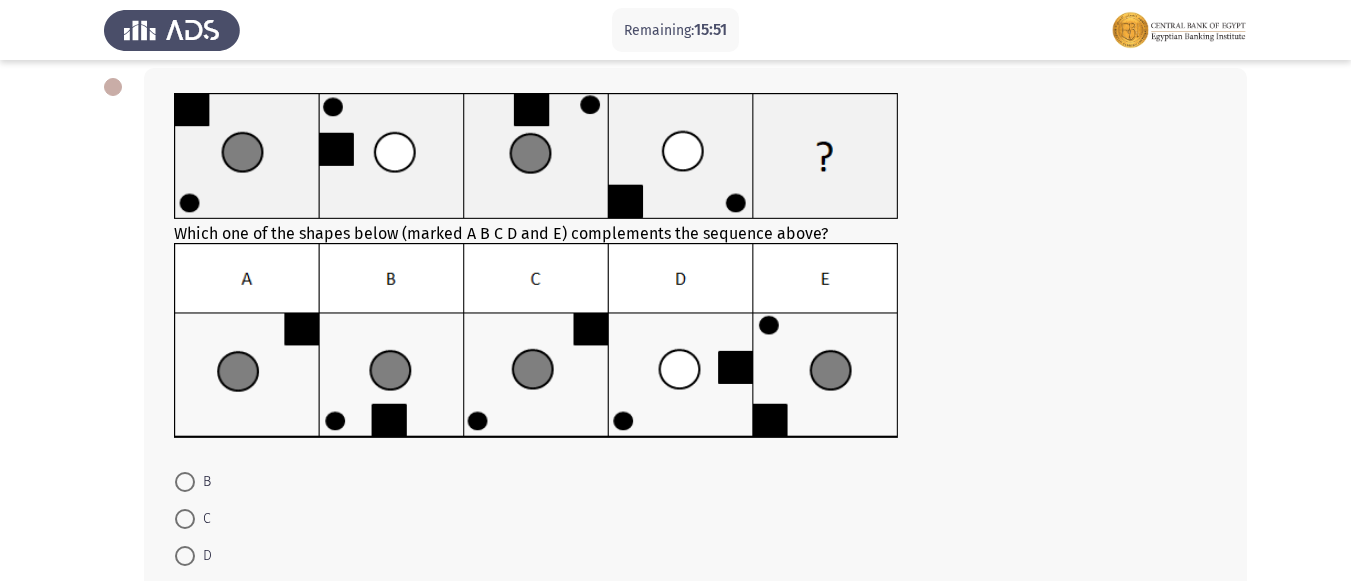 click at bounding box center (185, 482) 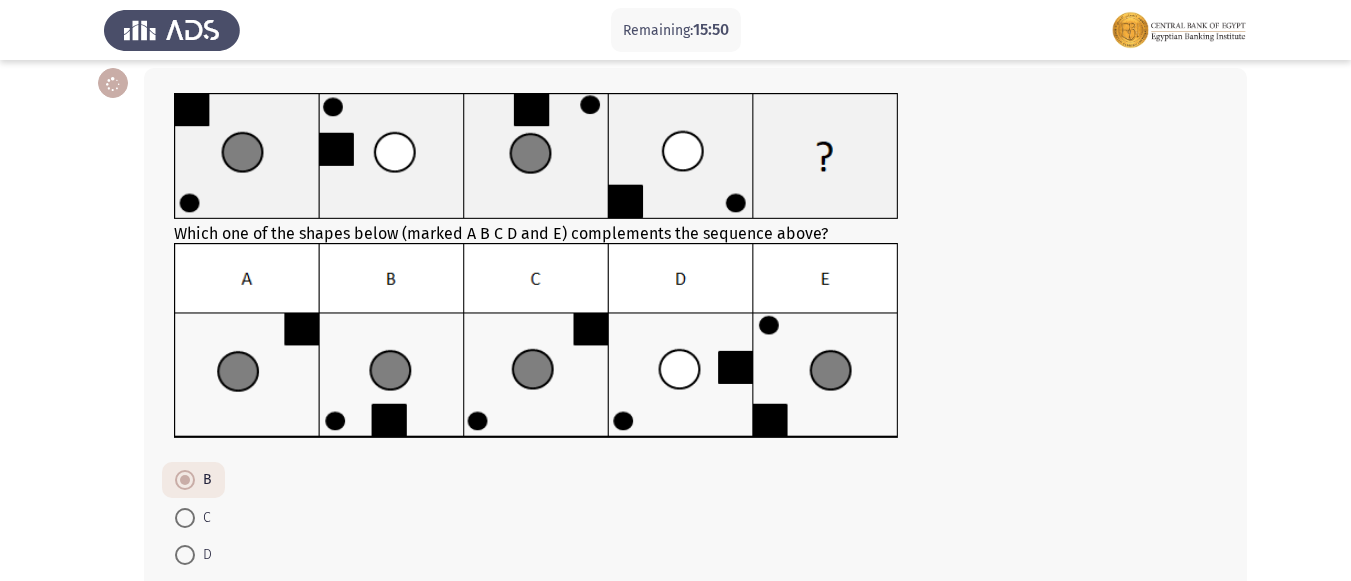 click on "B     C     D     A     E" 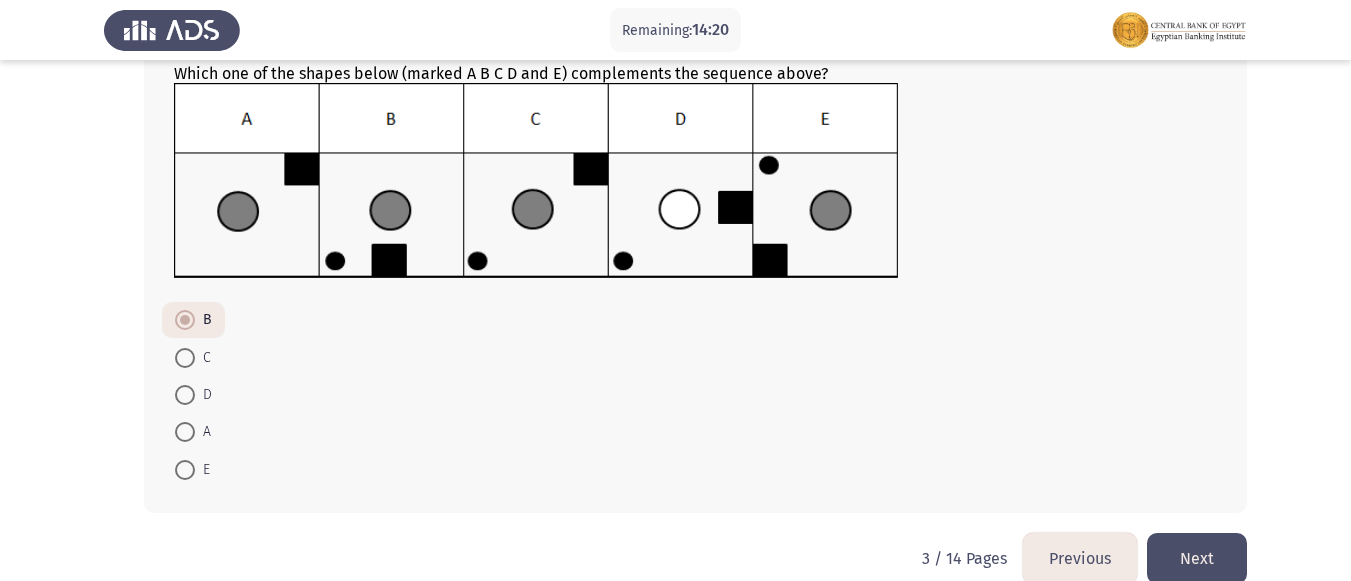 scroll, scrollTop: 292, scrollLeft: 0, axis: vertical 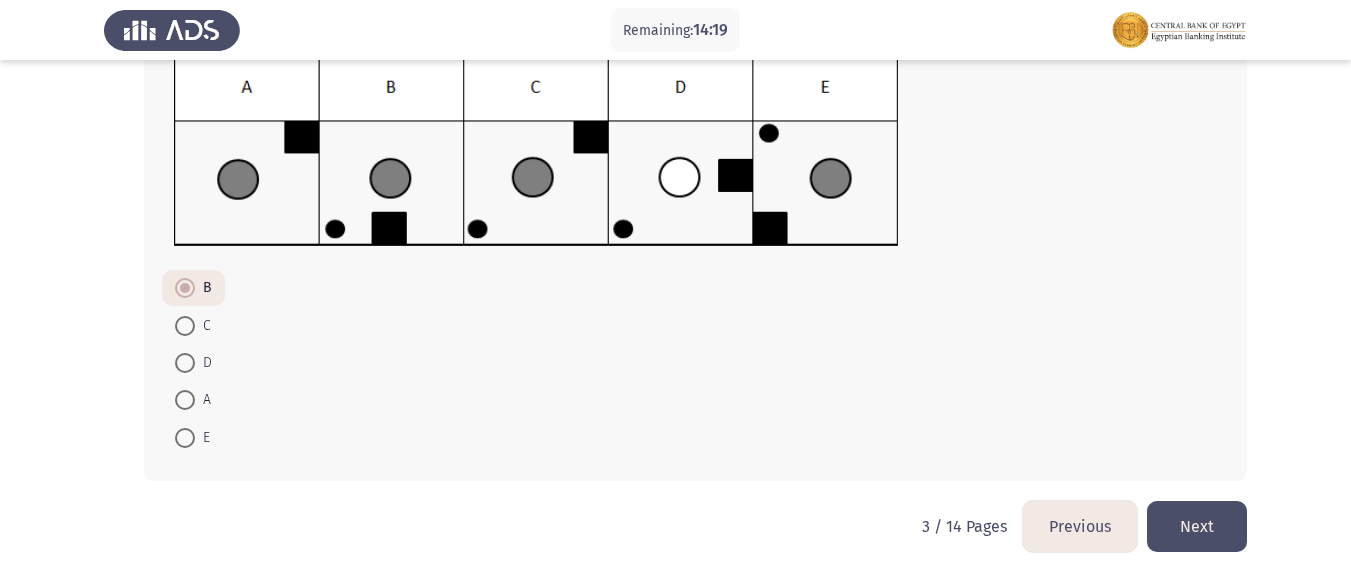 click on "Next" 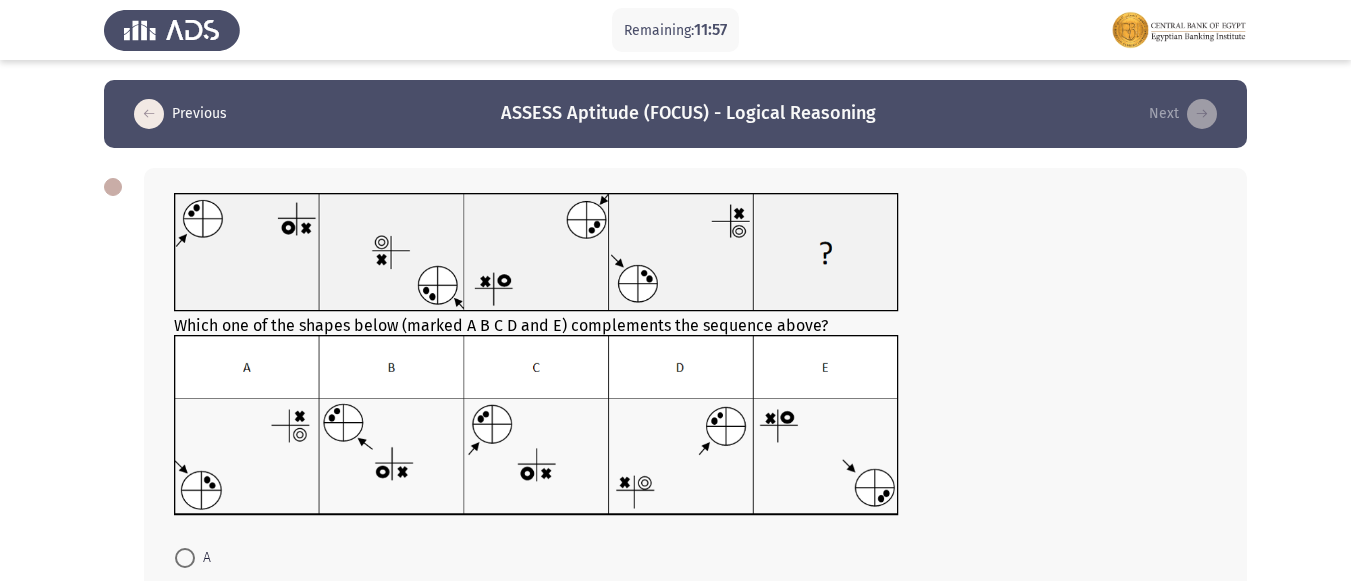 scroll, scrollTop: 200, scrollLeft: 0, axis: vertical 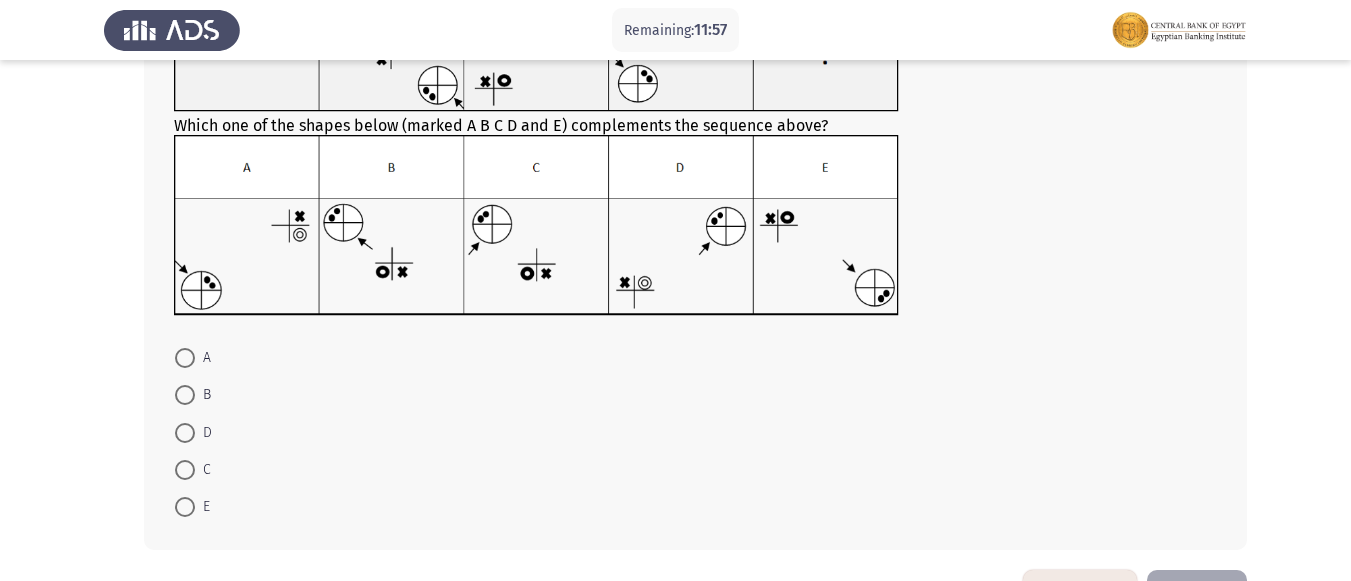 drag, startPoint x: 179, startPoint y: 472, endPoint x: 207, endPoint y: 465, distance: 28.86174 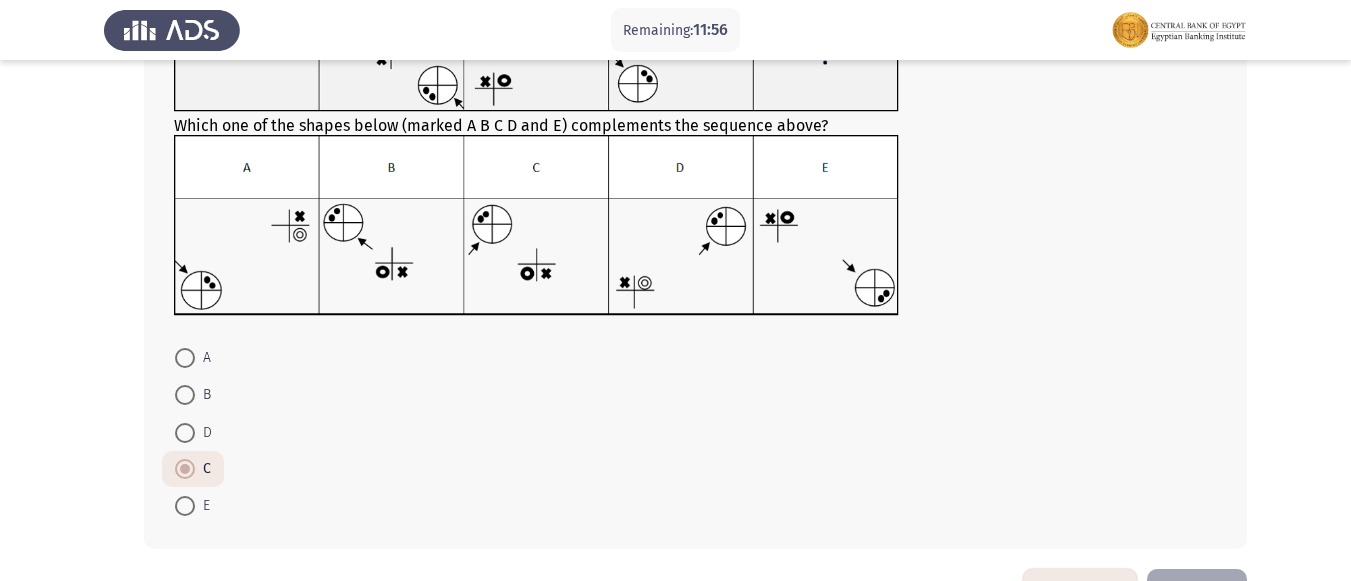 click on "A     B     D     C     E" 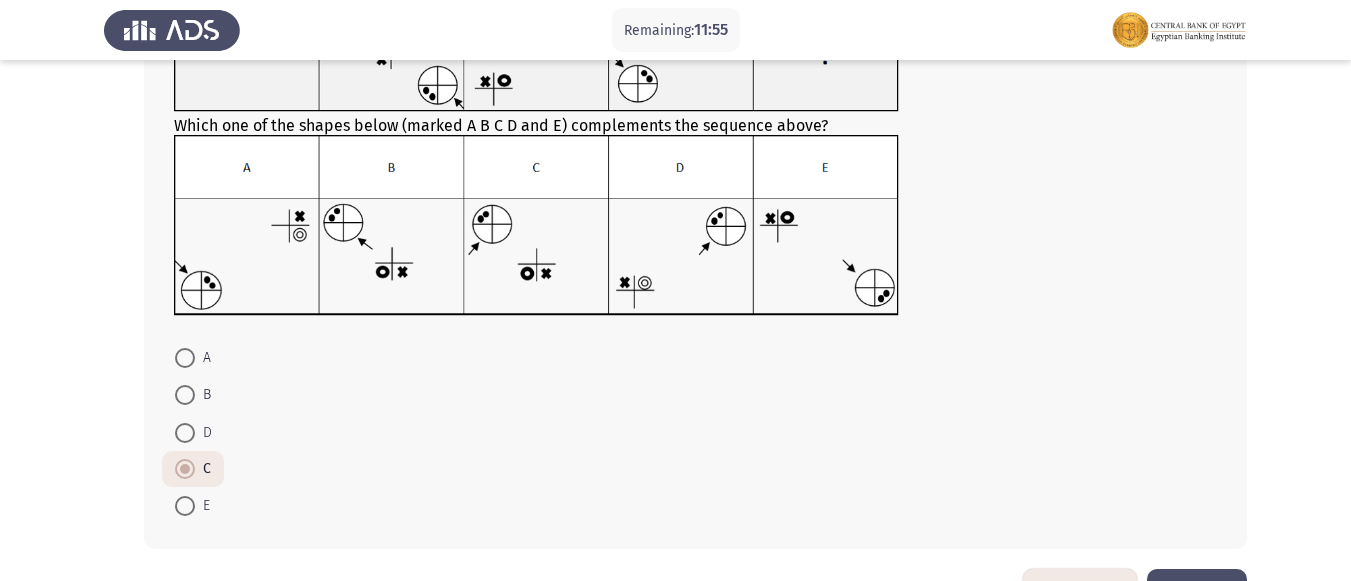 click on "Next" 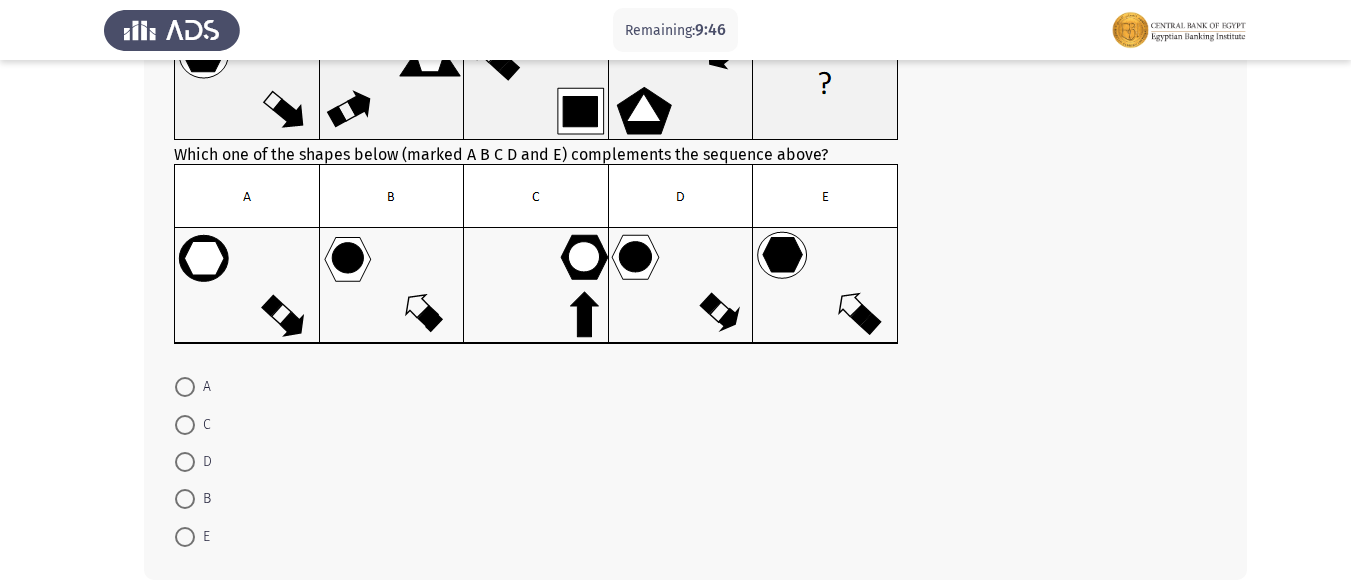 scroll, scrollTop: 200, scrollLeft: 0, axis: vertical 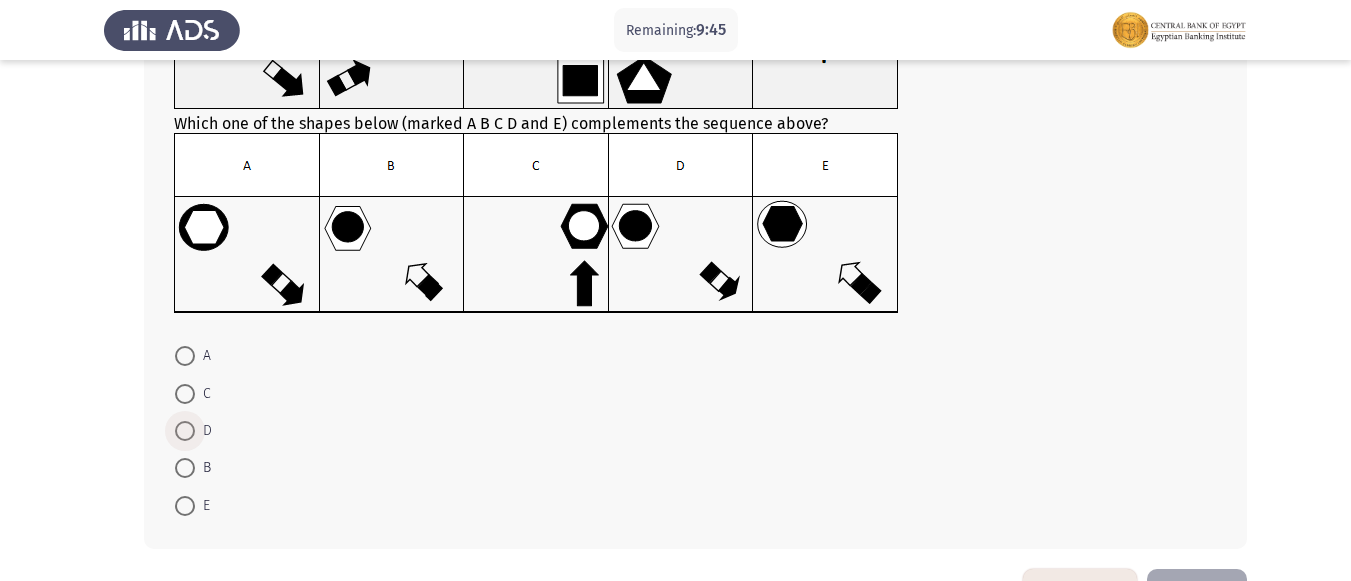 click at bounding box center (185, 431) 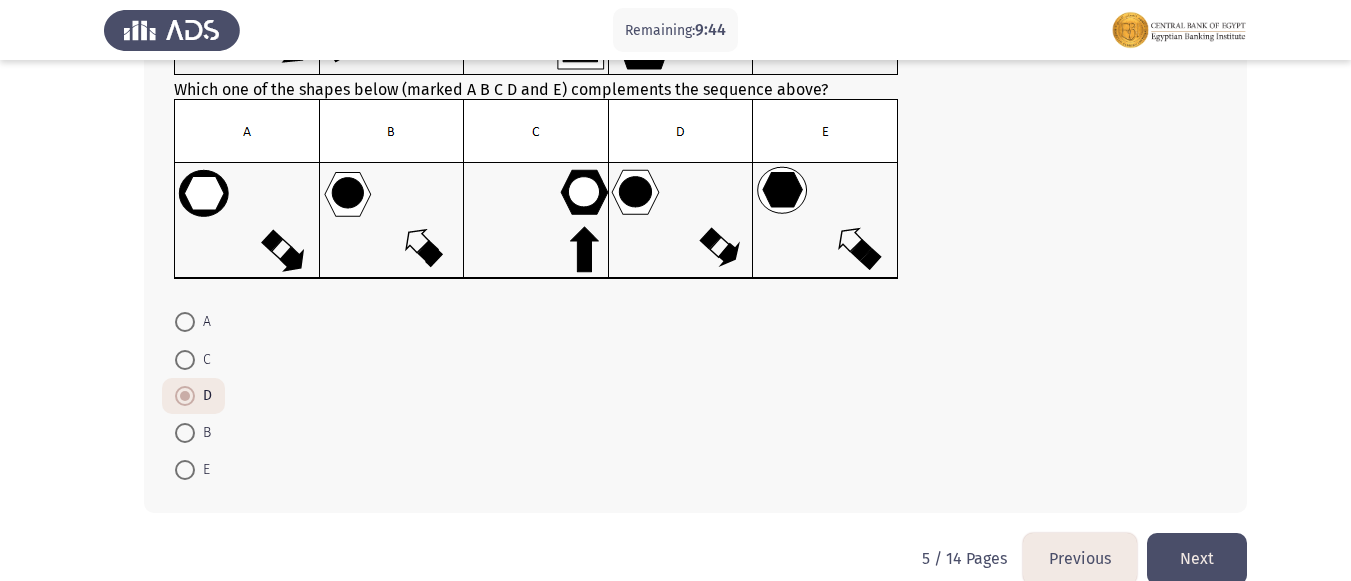 scroll, scrollTop: 266, scrollLeft: 0, axis: vertical 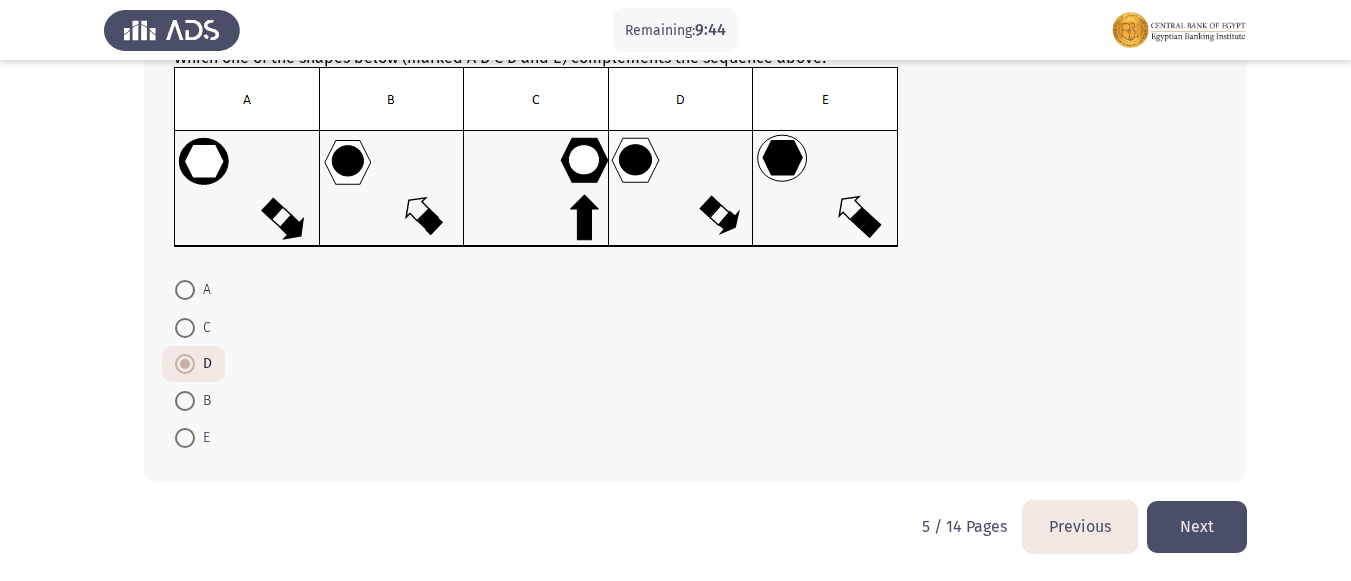 click on "Next" 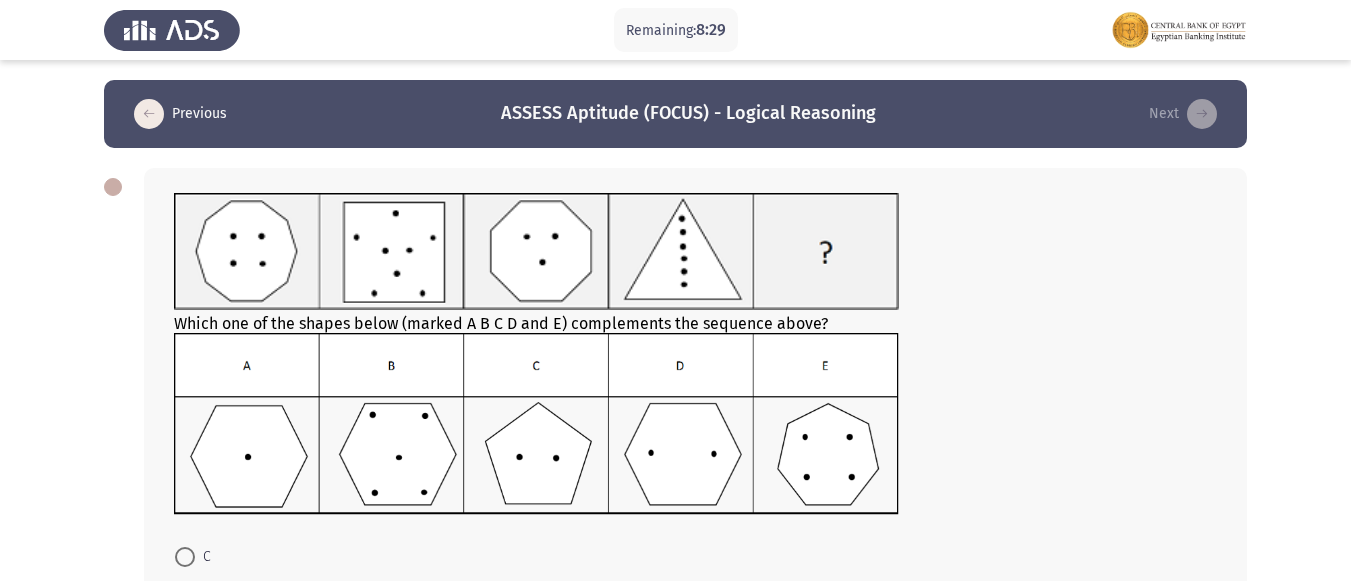 scroll, scrollTop: 100, scrollLeft: 0, axis: vertical 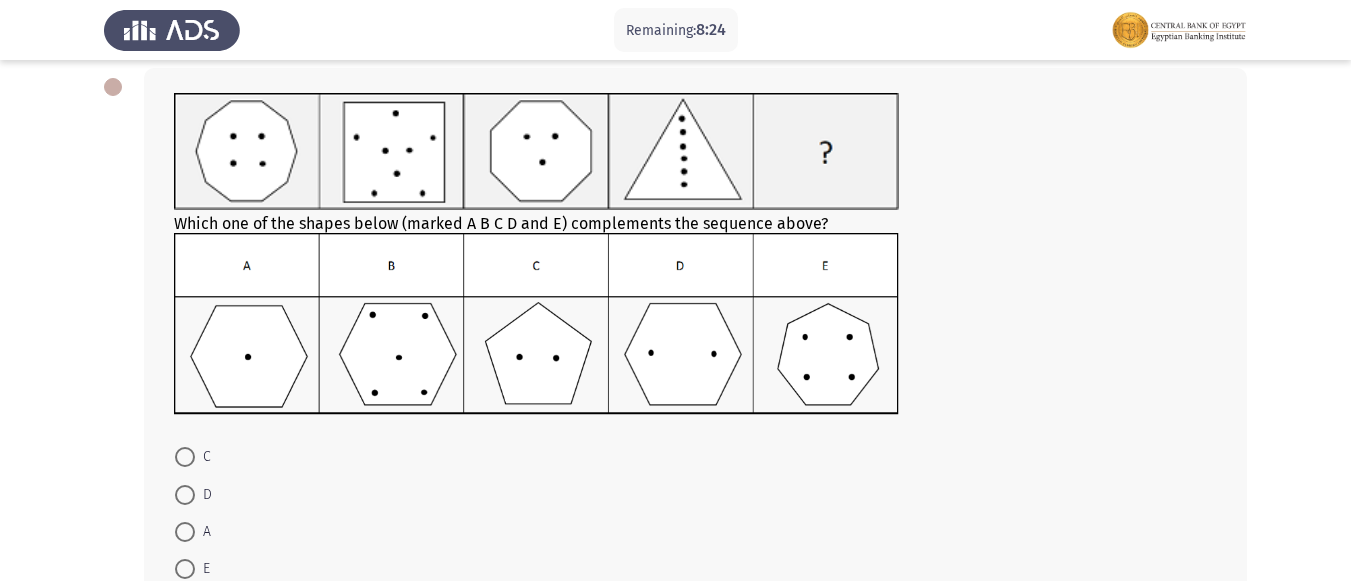 click at bounding box center [185, 495] 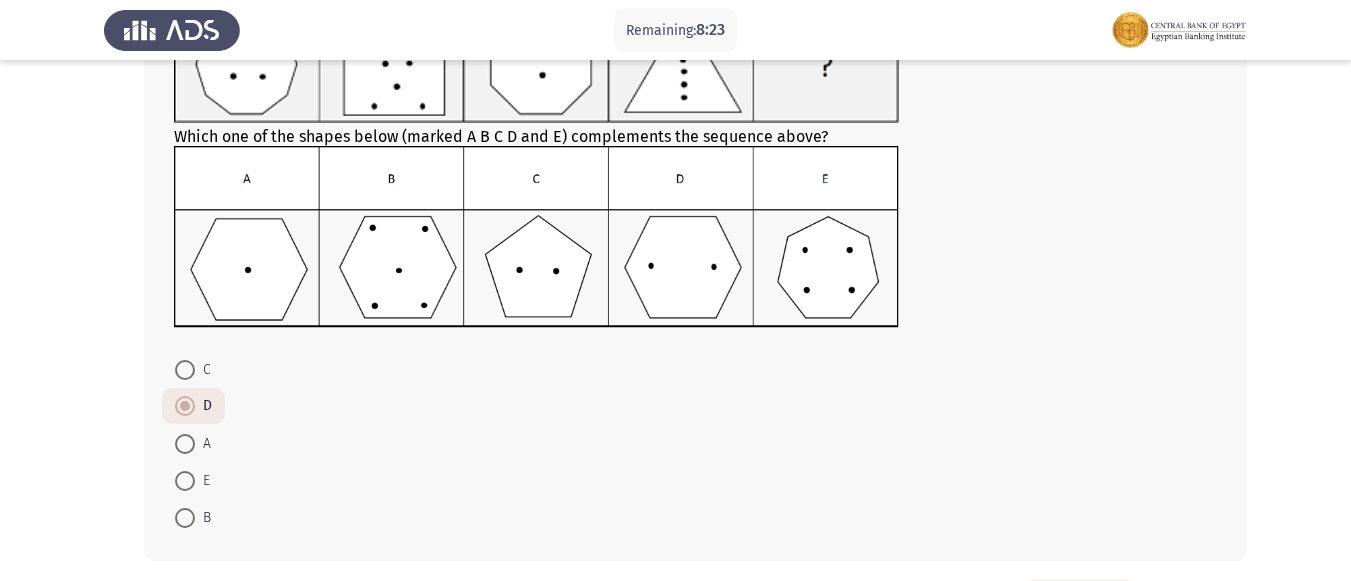 scroll, scrollTop: 267, scrollLeft: 0, axis: vertical 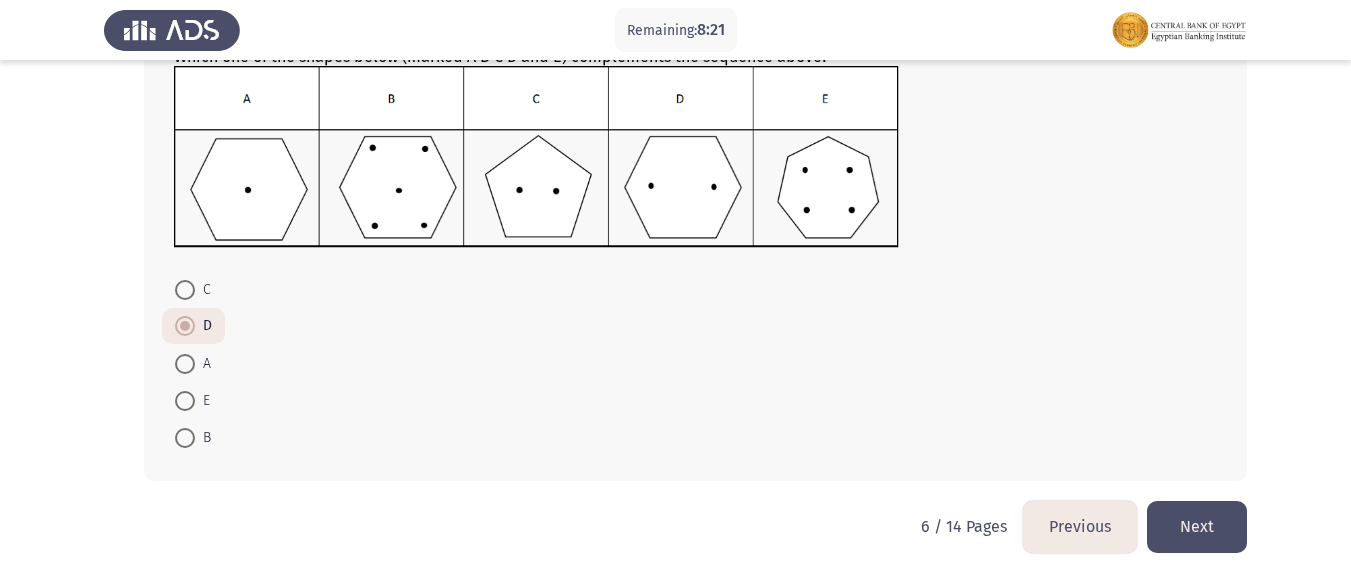 click on "Next" 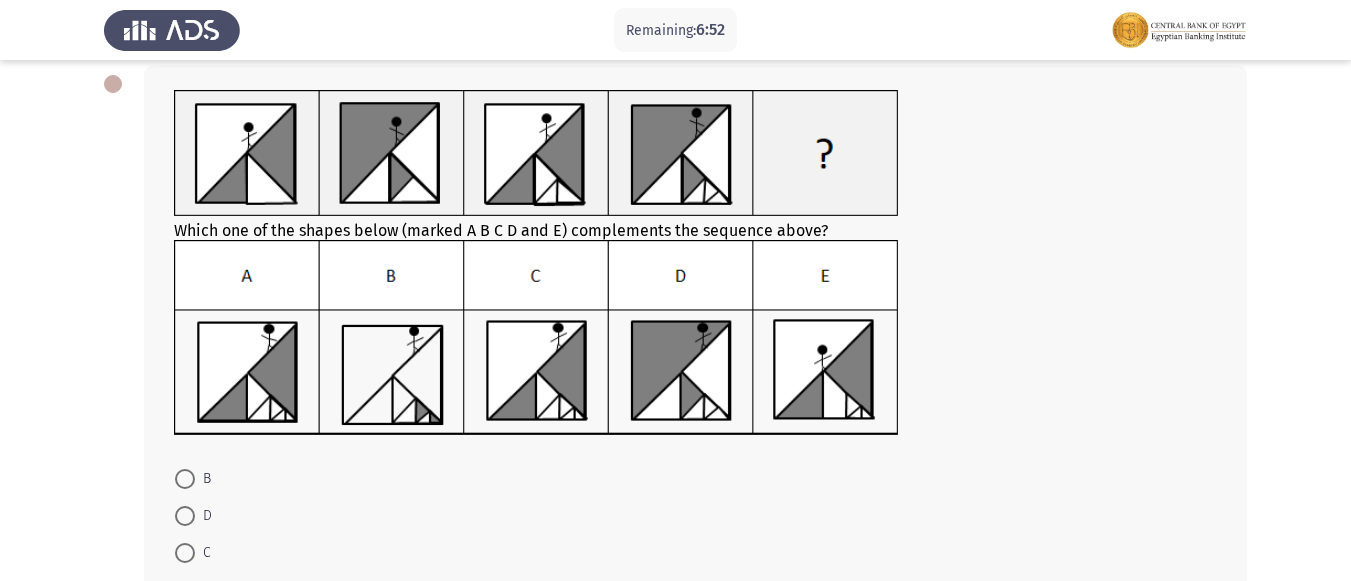 scroll, scrollTop: 200, scrollLeft: 0, axis: vertical 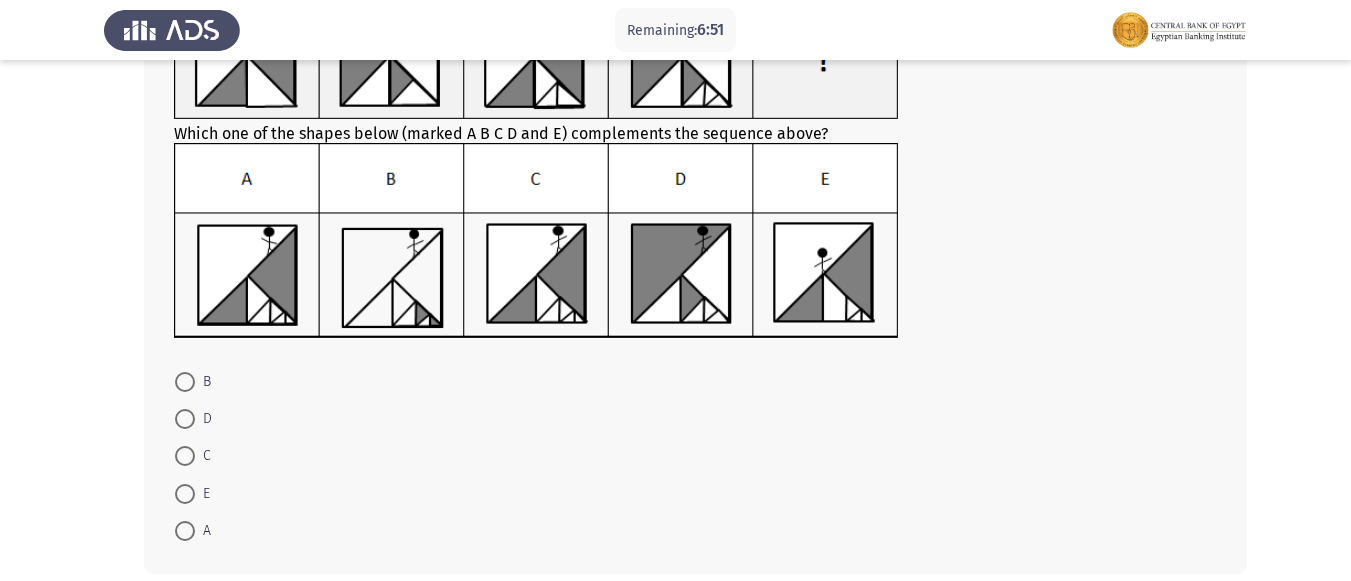 click on "C" at bounding box center [203, 456] 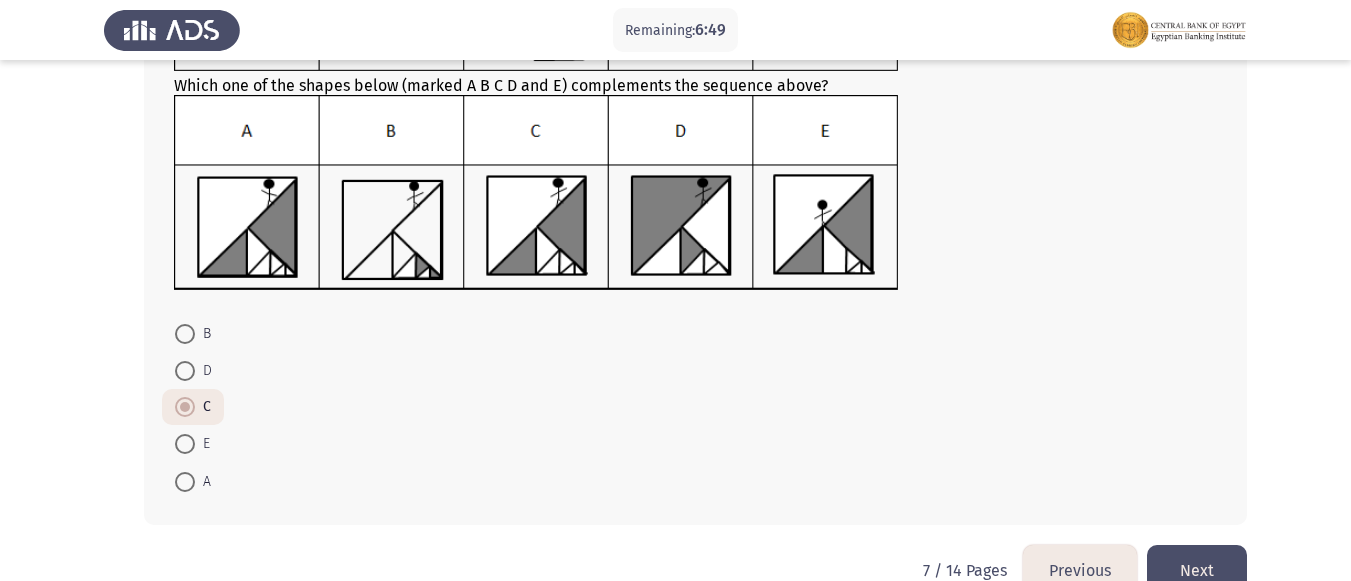 scroll, scrollTop: 292, scrollLeft: 0, axis: vertical 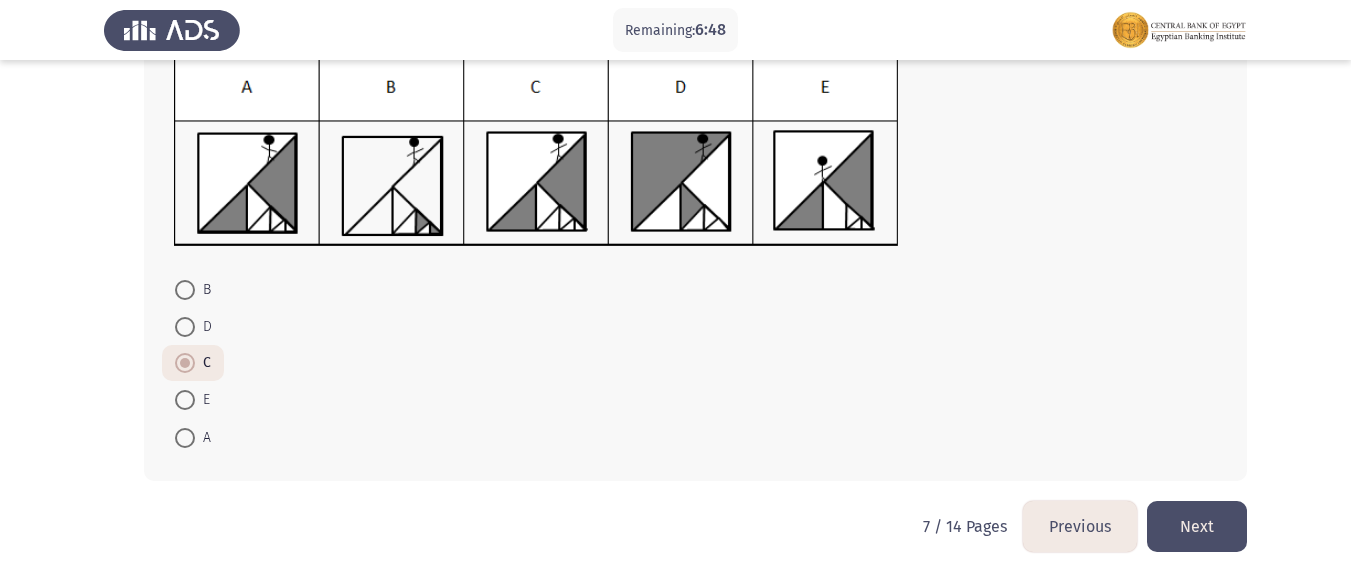 click on "Next" 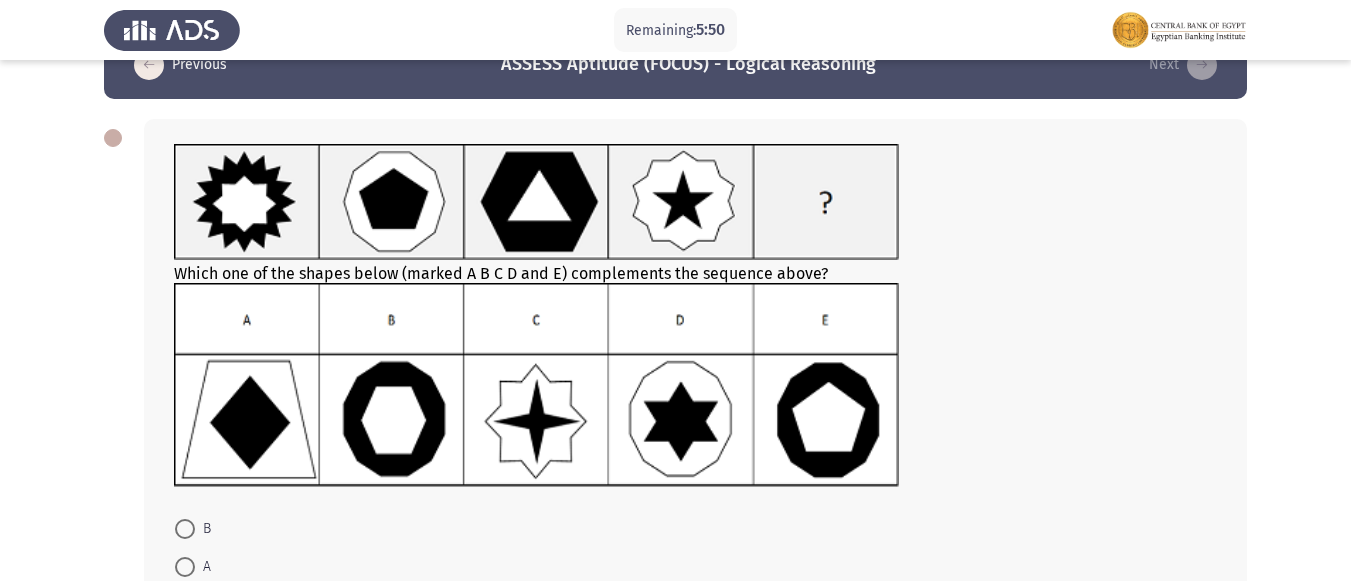 scroll, scrollTop: 0, scrollLeft: 0, axis: both 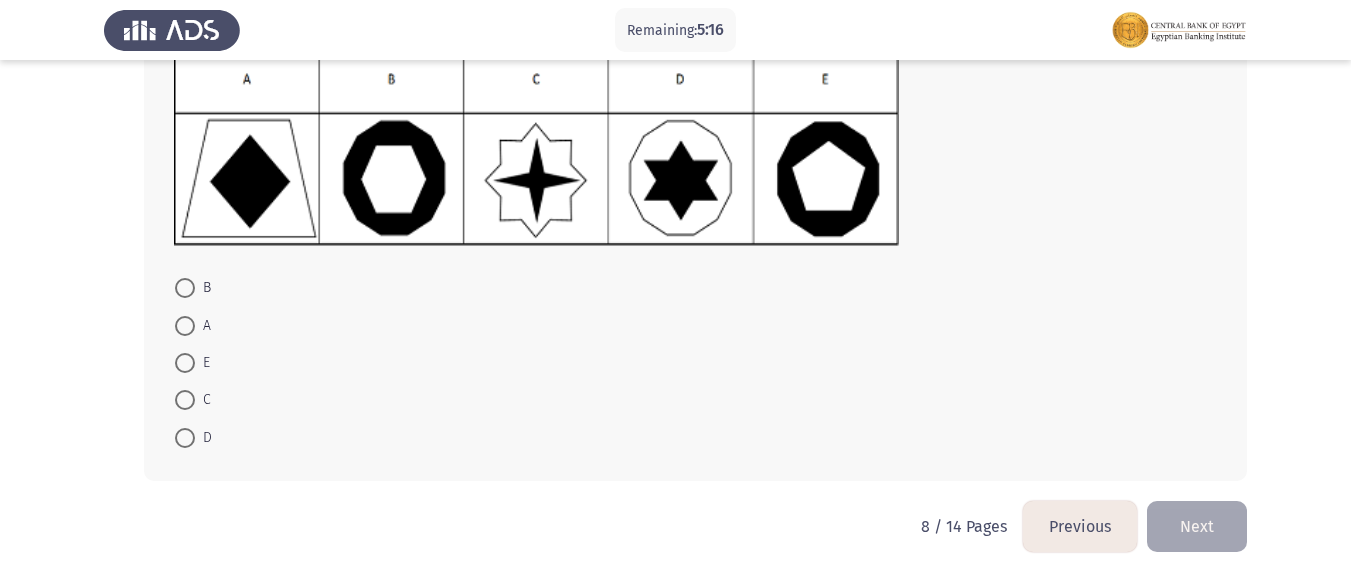 click at bounding box center (185, 288) 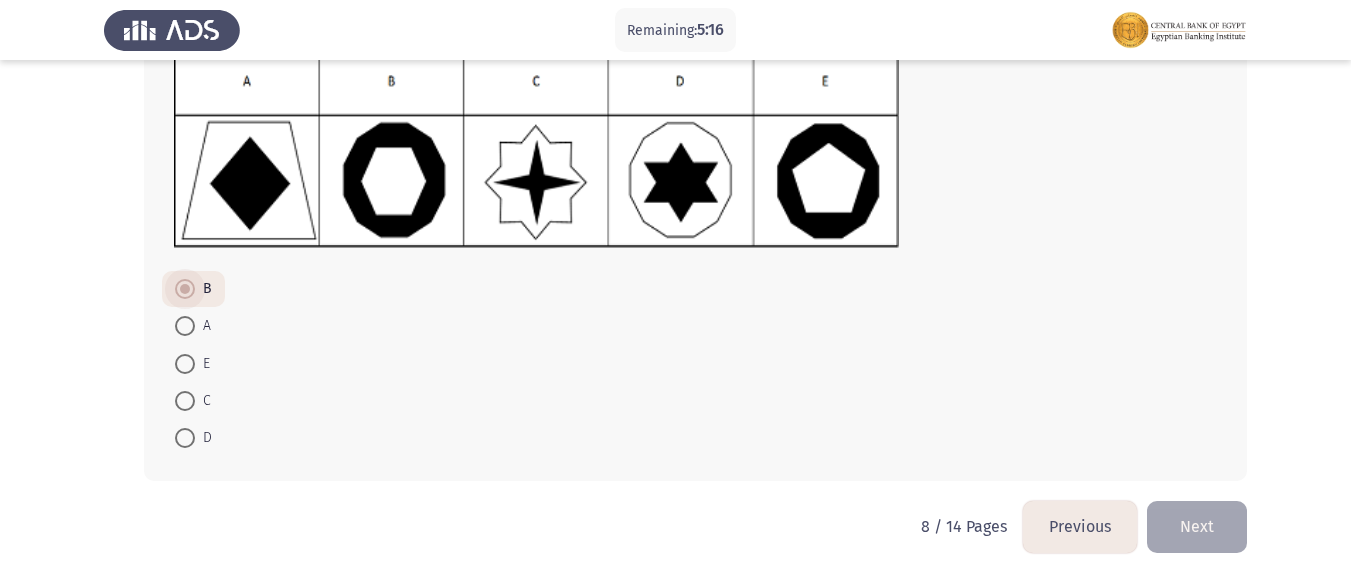 click on "B     A     E     C     D" 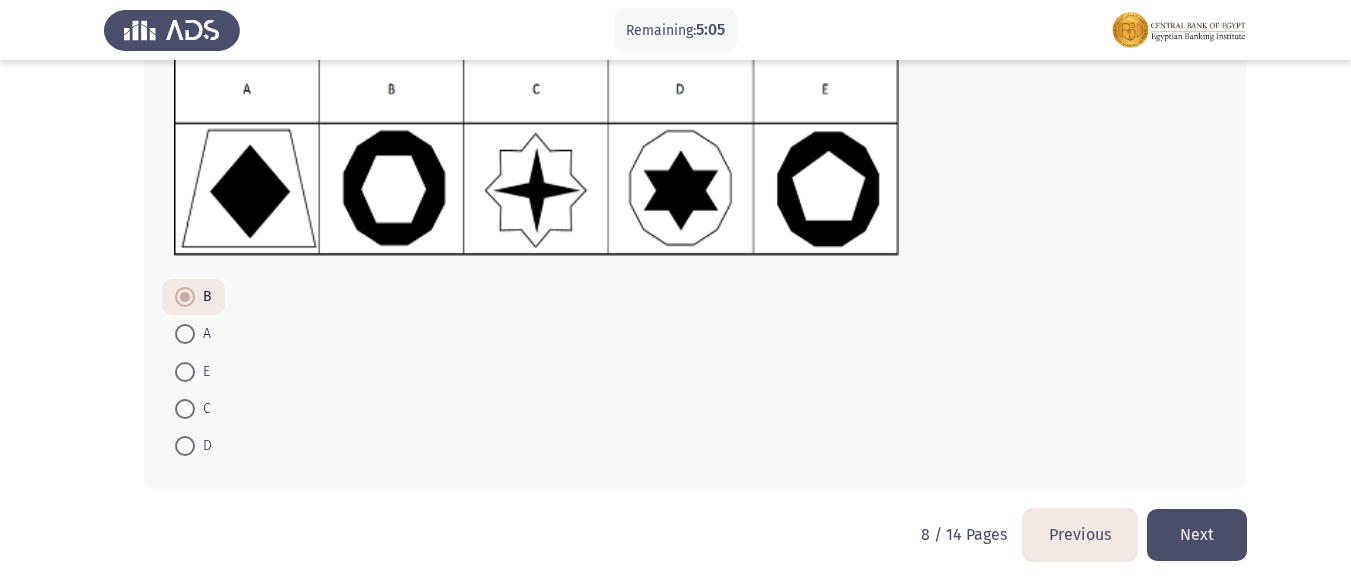 scroll, scrollTop: 288, scrollLeft: 0, axis: vertical 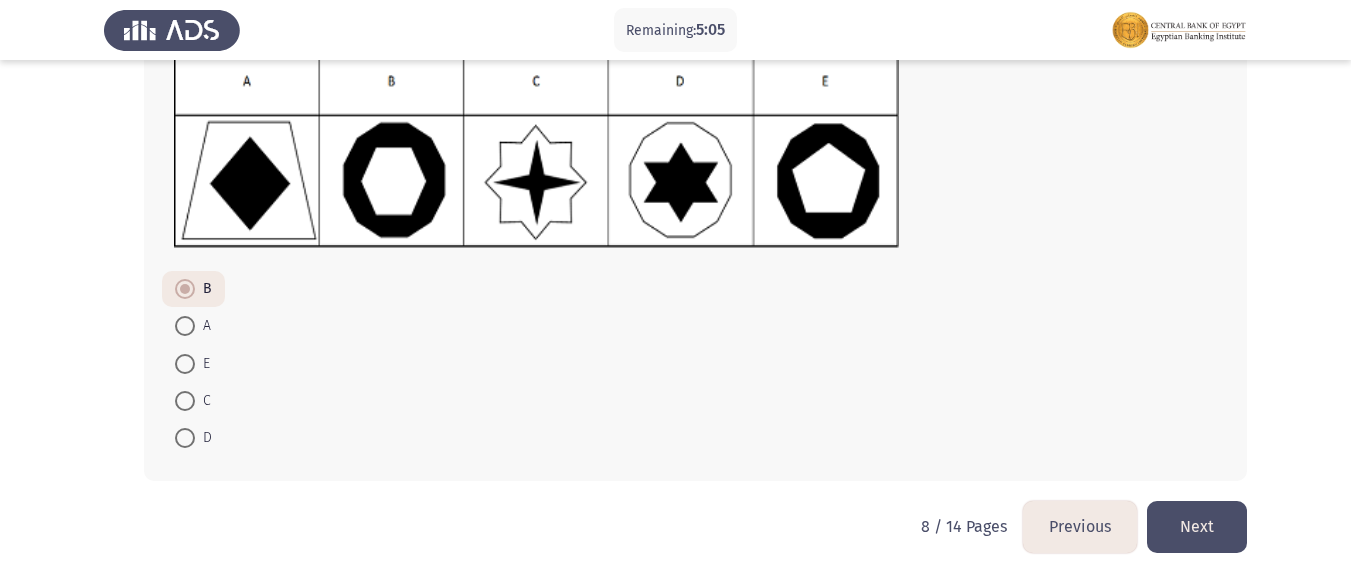 click on "Next" 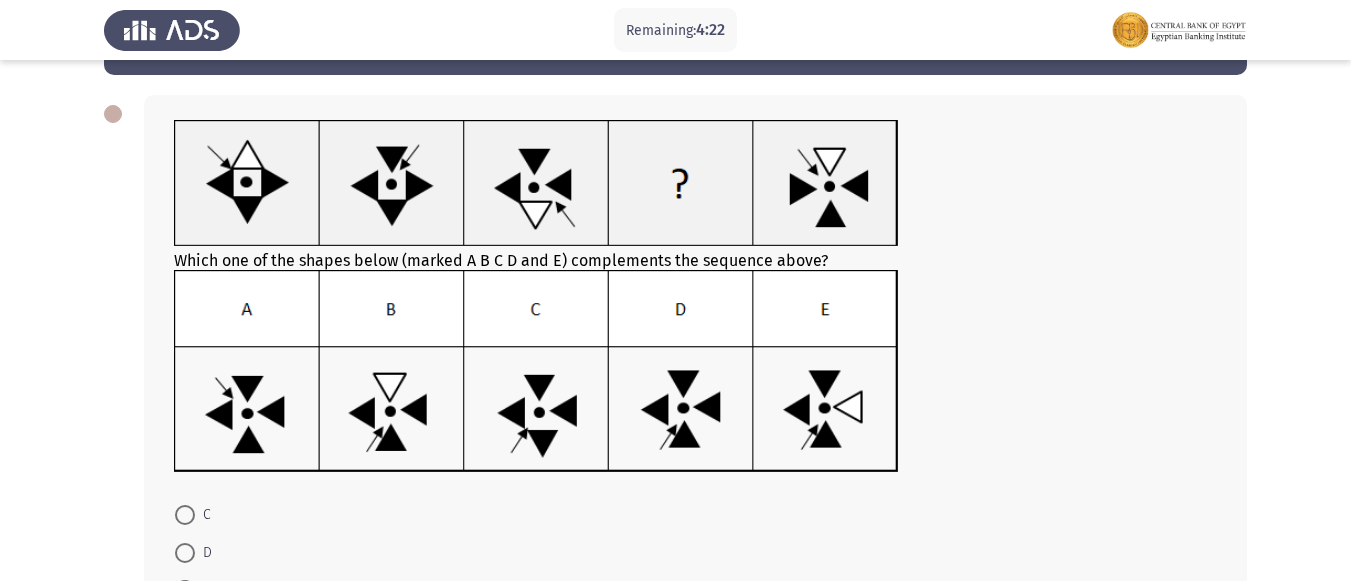 scroll, scrollTop: 200, scrollLeft: 0, axis: vertical 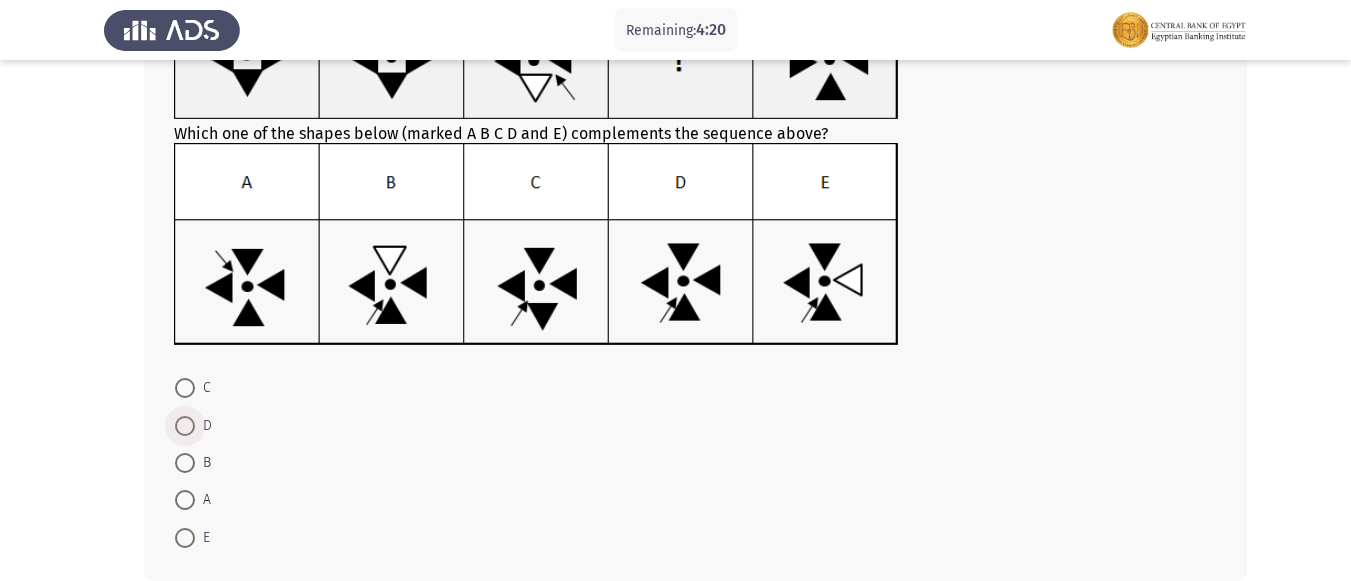 click at bounding box center [185, 426] 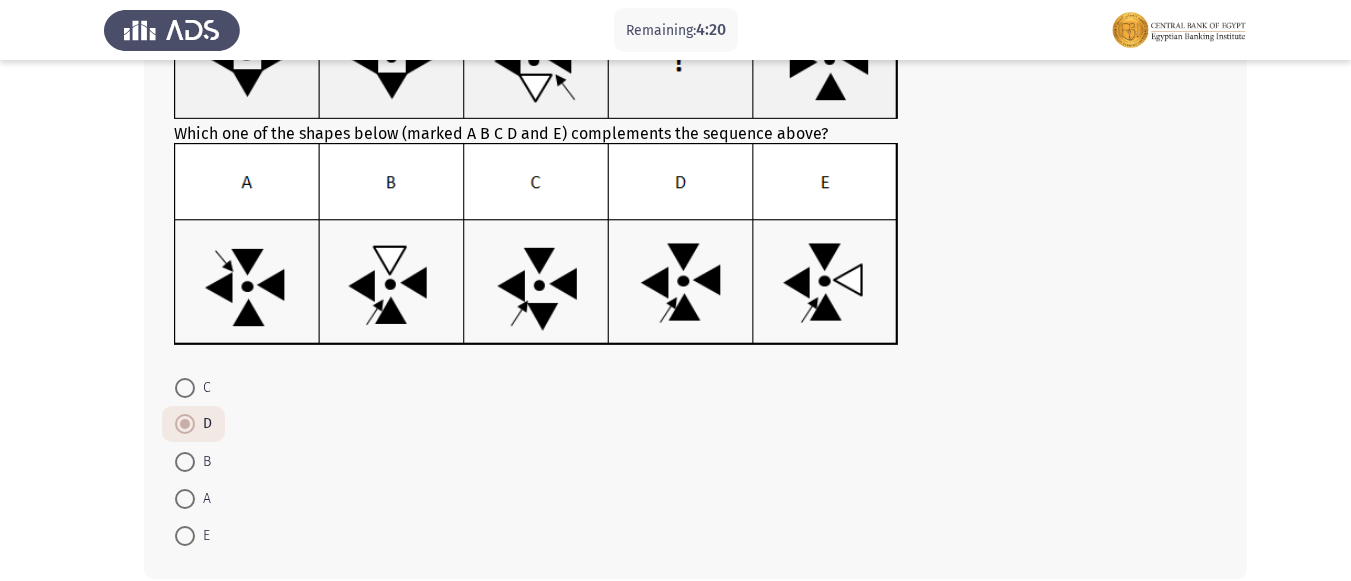 click on "C     D     B     A     E" 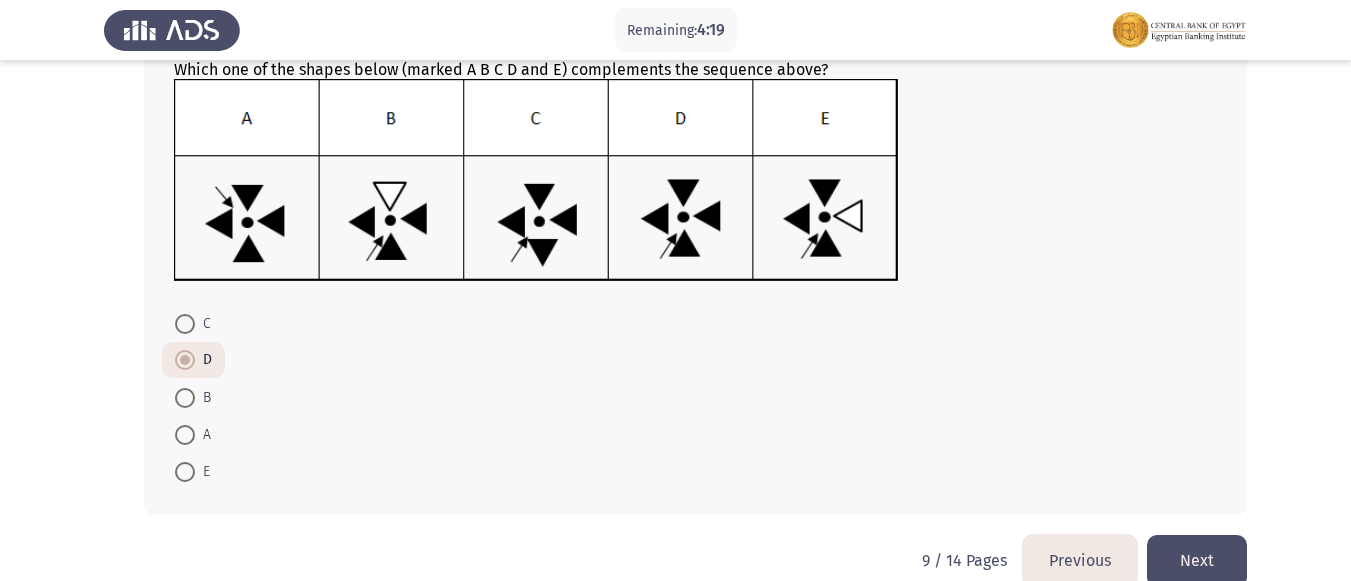 scroll, scrollTop: 298, scrollLeft: 0, axis: vertical 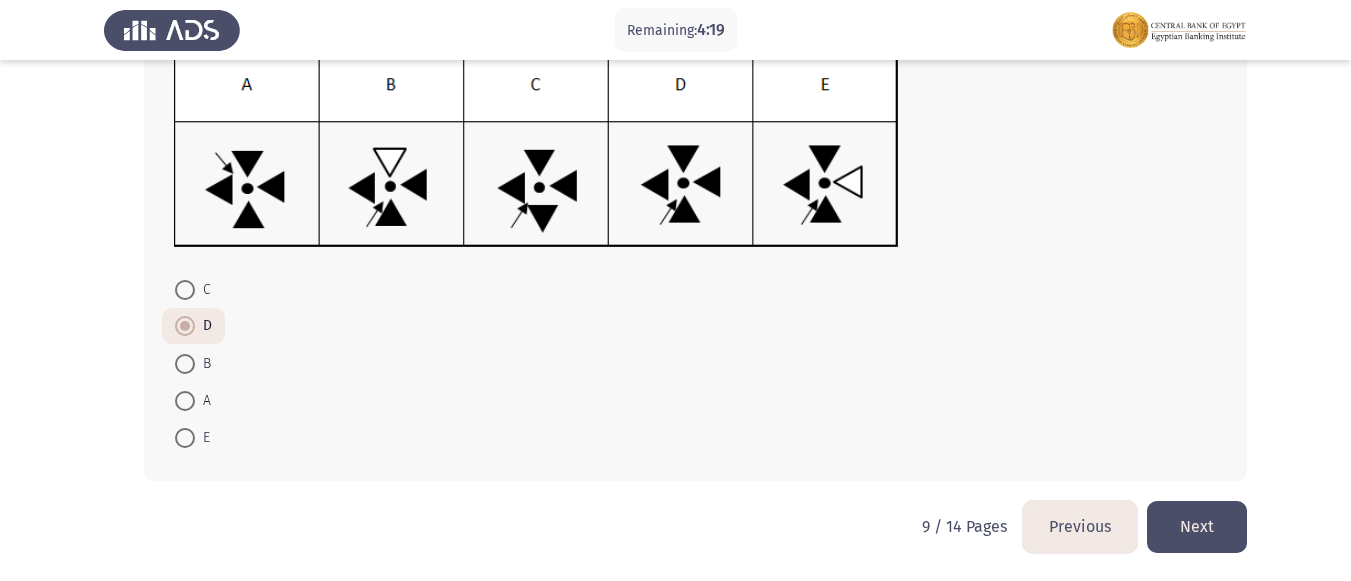 click on "Next" 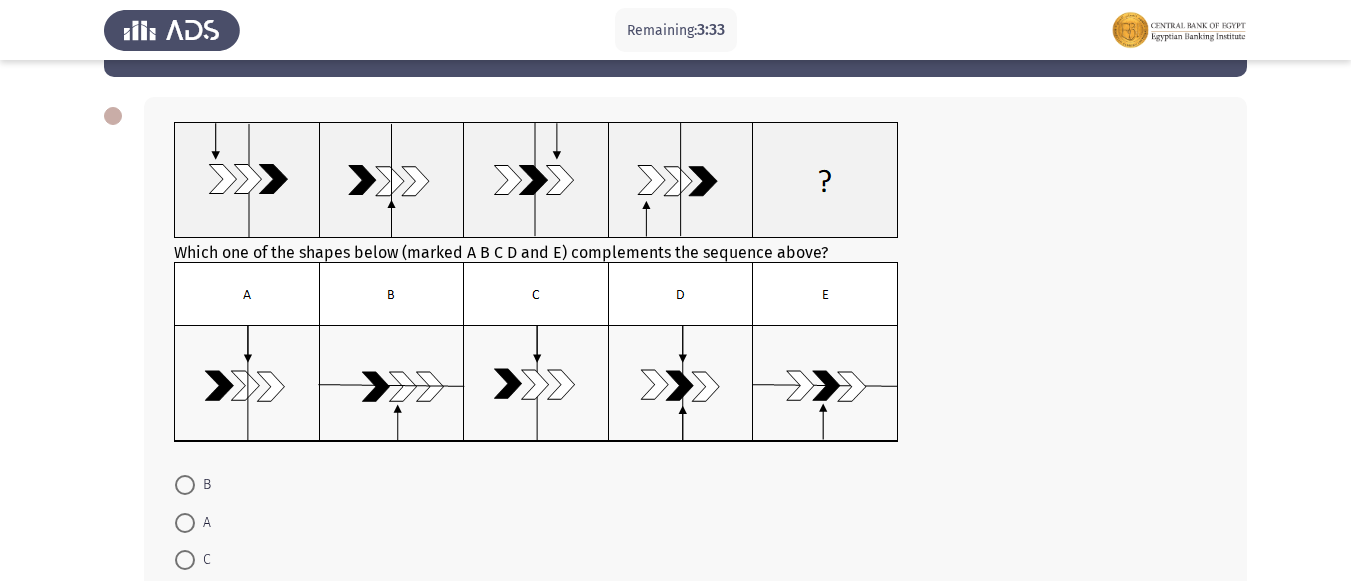 scroll, scrollTop: 100, scrollLeft: 0, axis: vertical 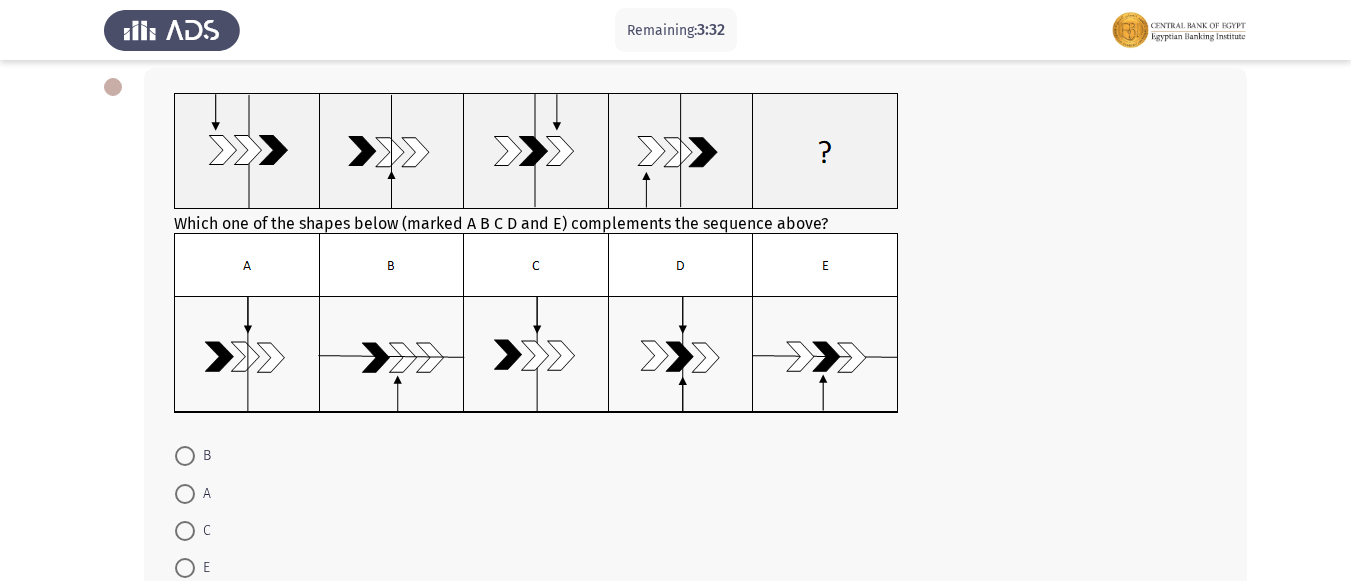 click at bounding box center (185, 494) 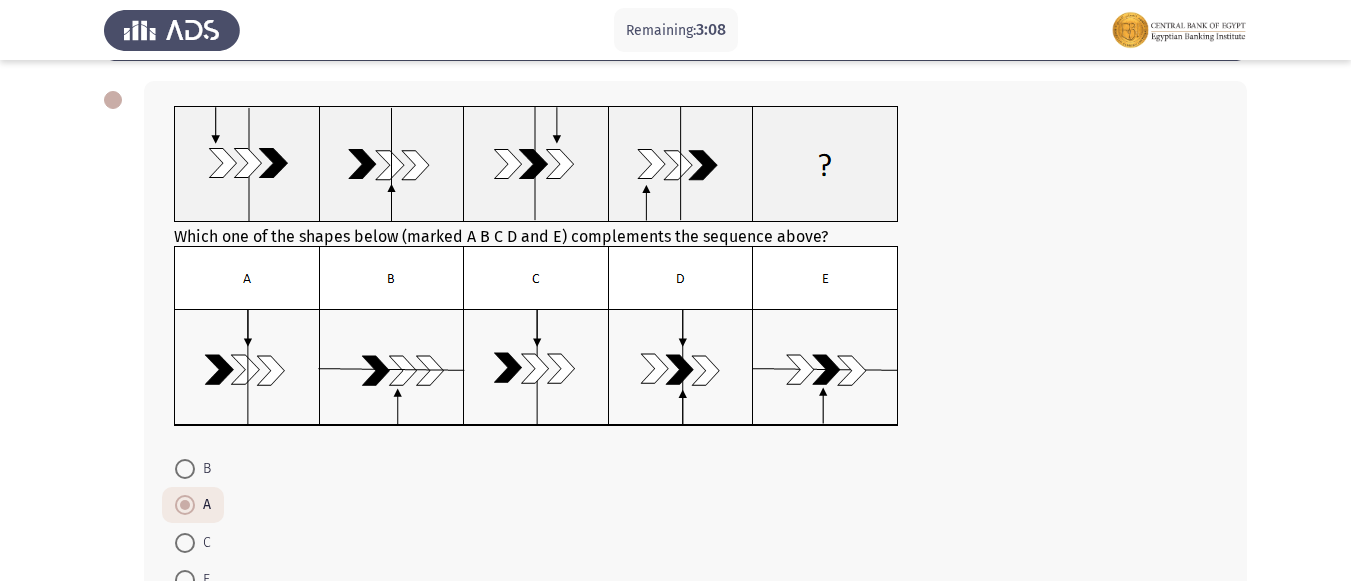 scroll, scrollTop: 200, scrollLeft: 0, axis: vertical 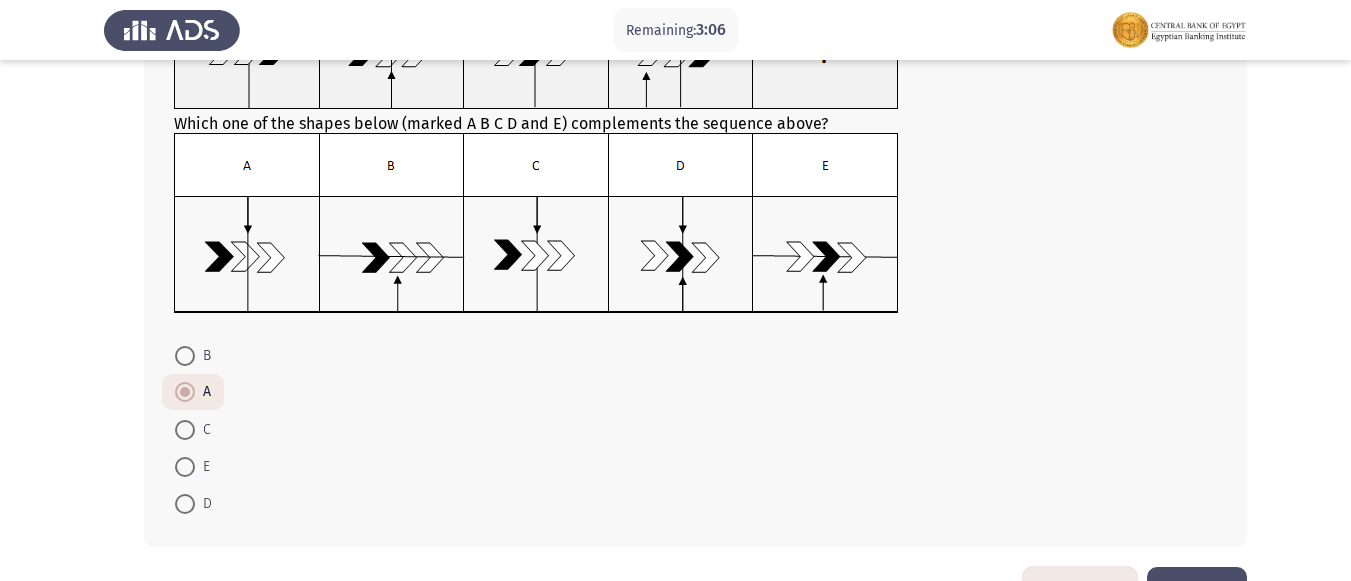click on "C" at bounding box center [193, 428] 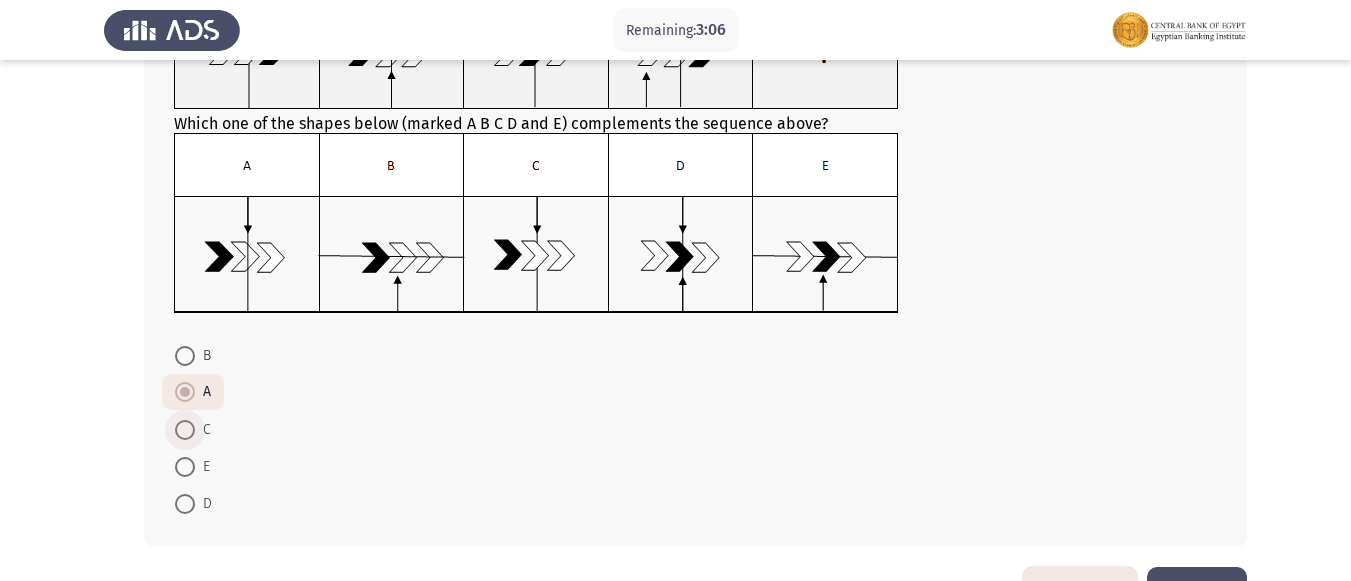 click at bounding box center (185, 430) 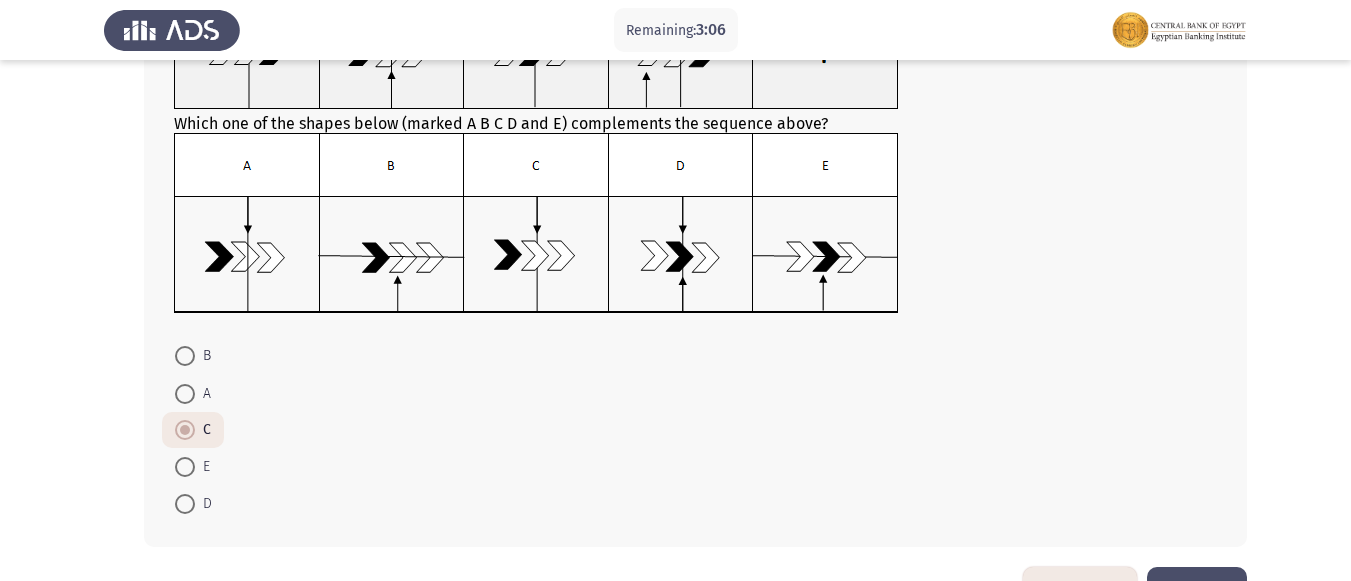 click on "B     A     C     E     D" 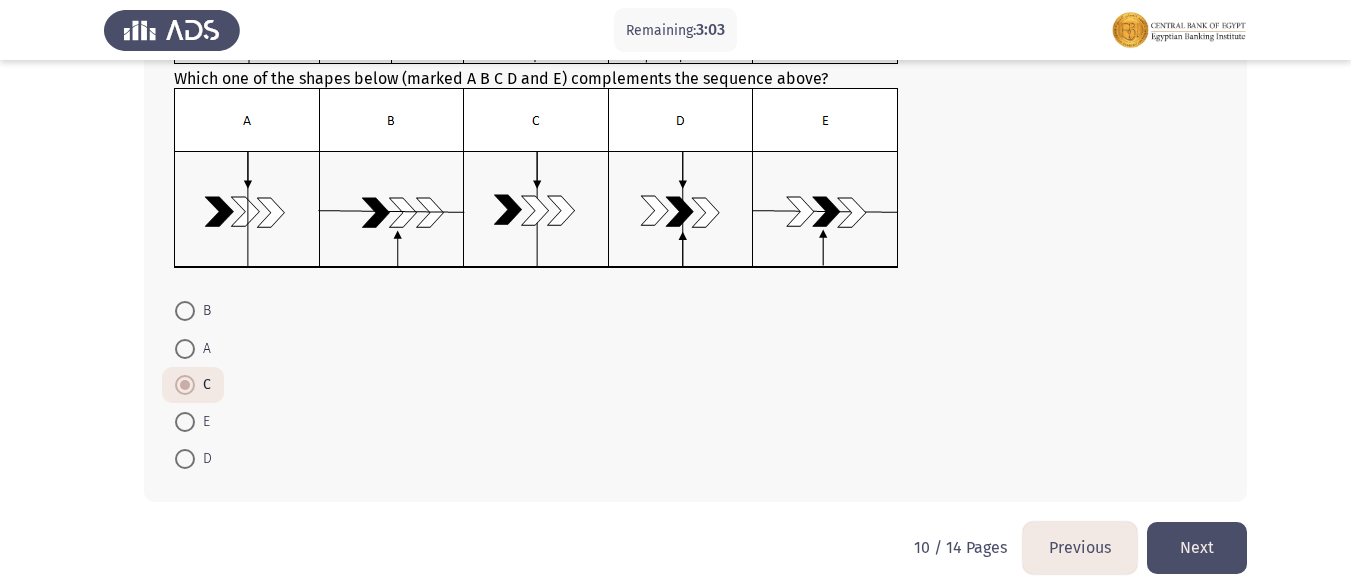 scroll, scrollTop: 266, scrollLeft: 0, axis: vertical 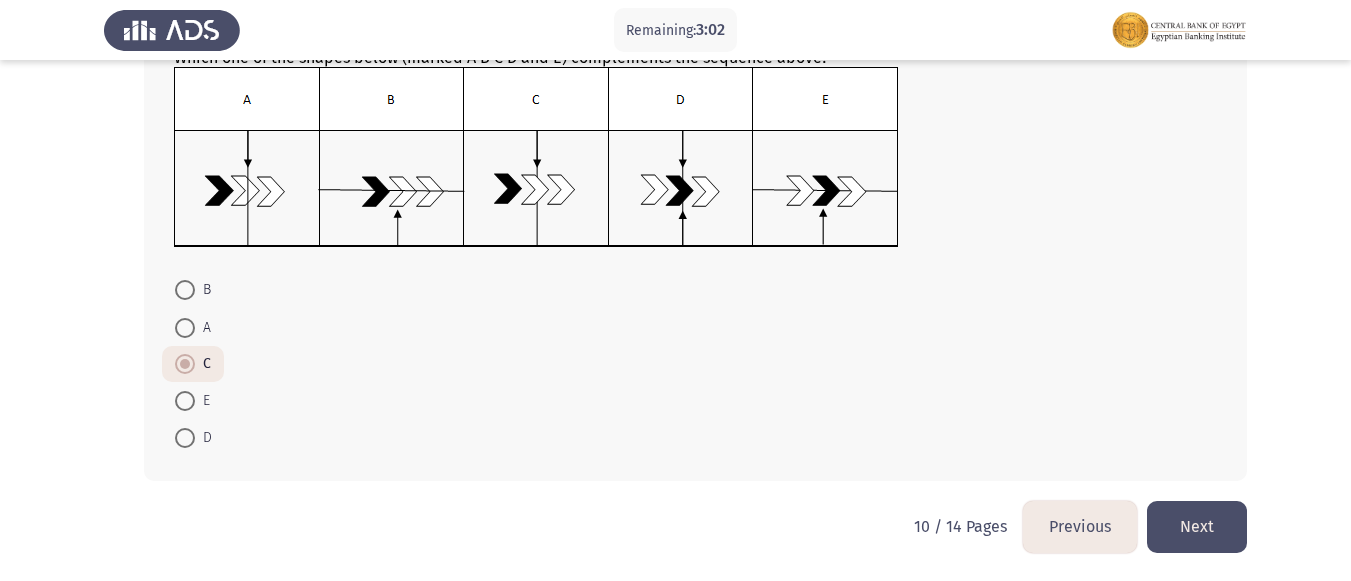 click on "Next" 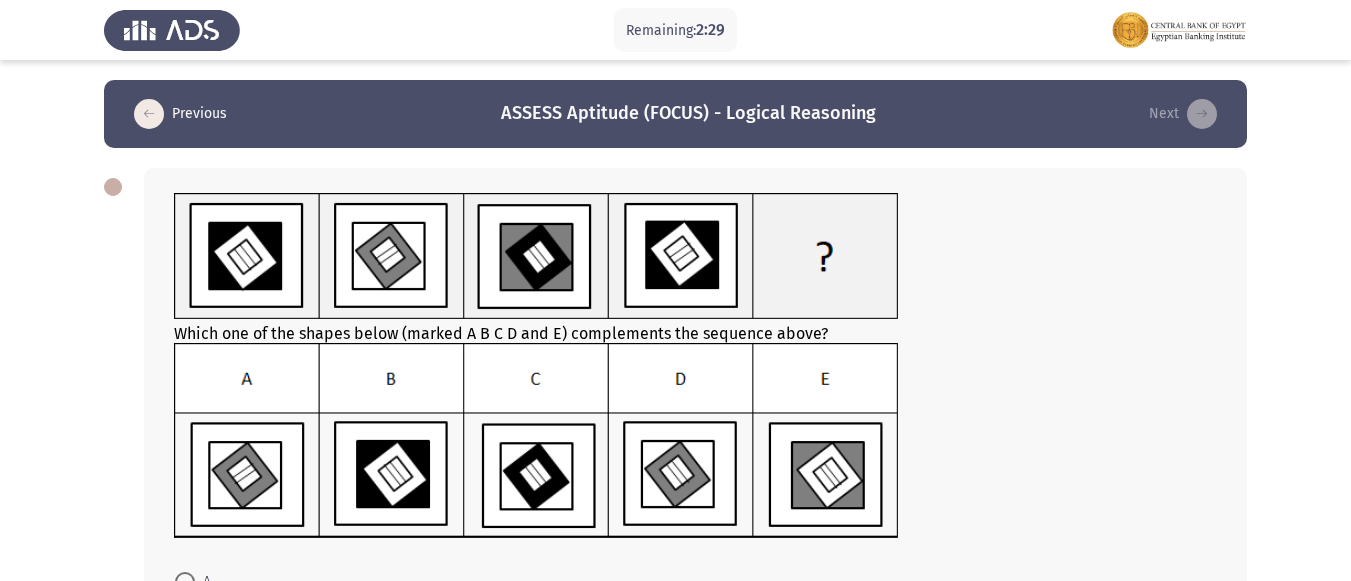 scroll, scrollTop: 100, scrollLeft: 0, axis: vertical 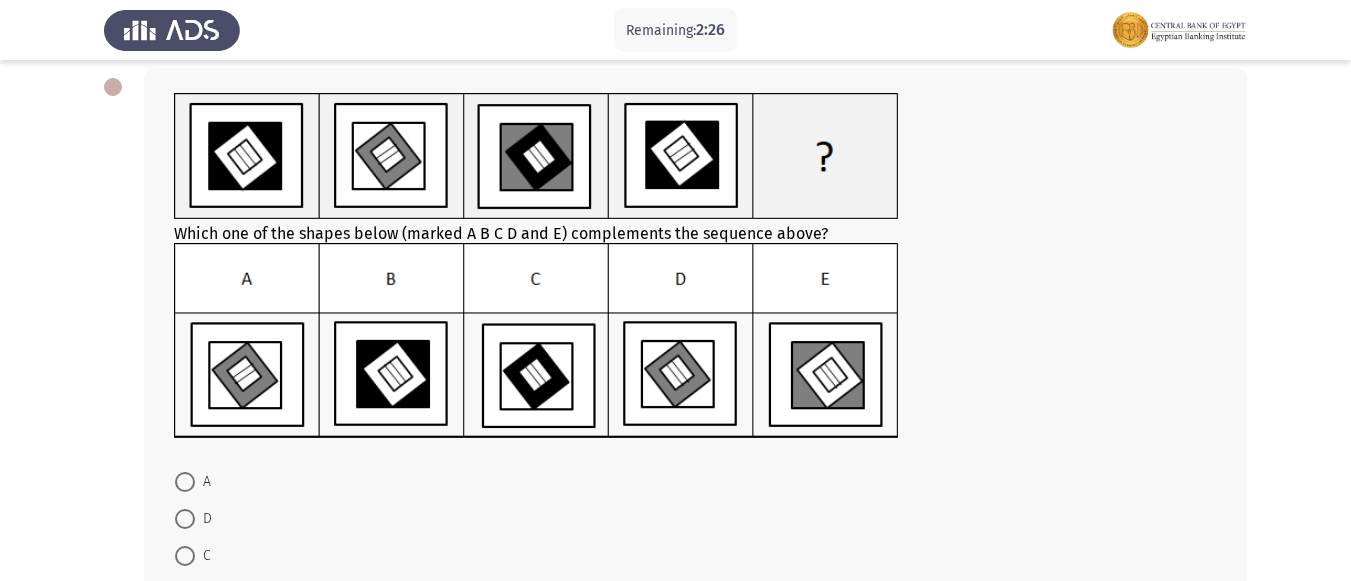 click at bounding box center (185, 519) 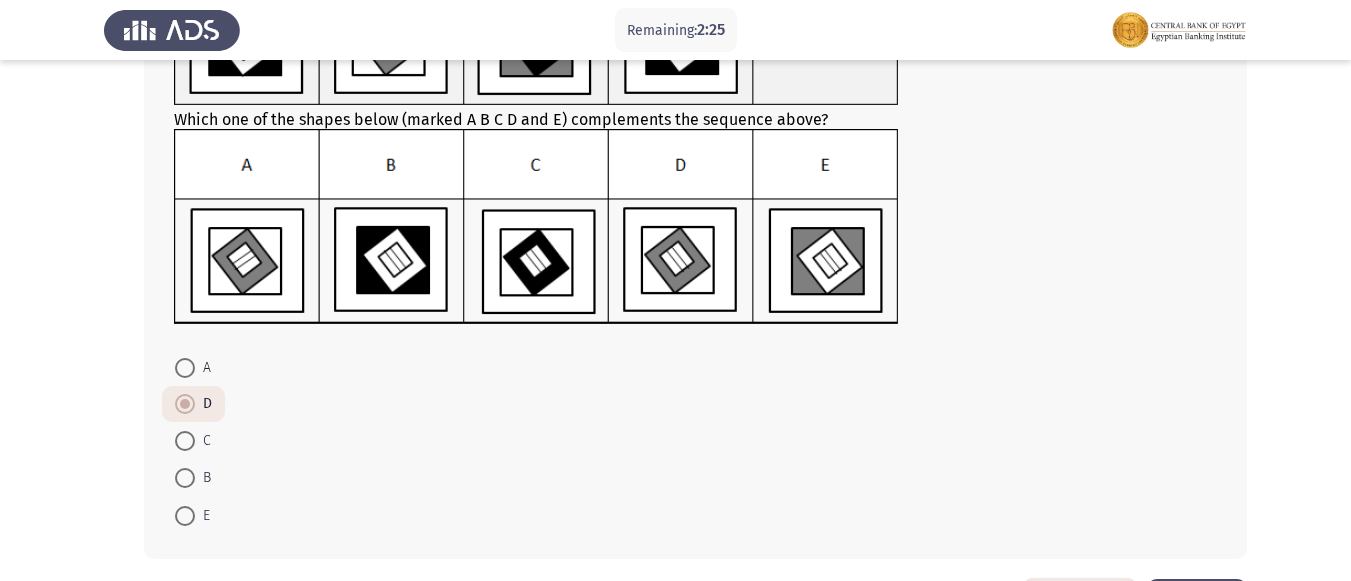 scroll, scrollTop: 292, scrollLeft: 0, axis: vertical 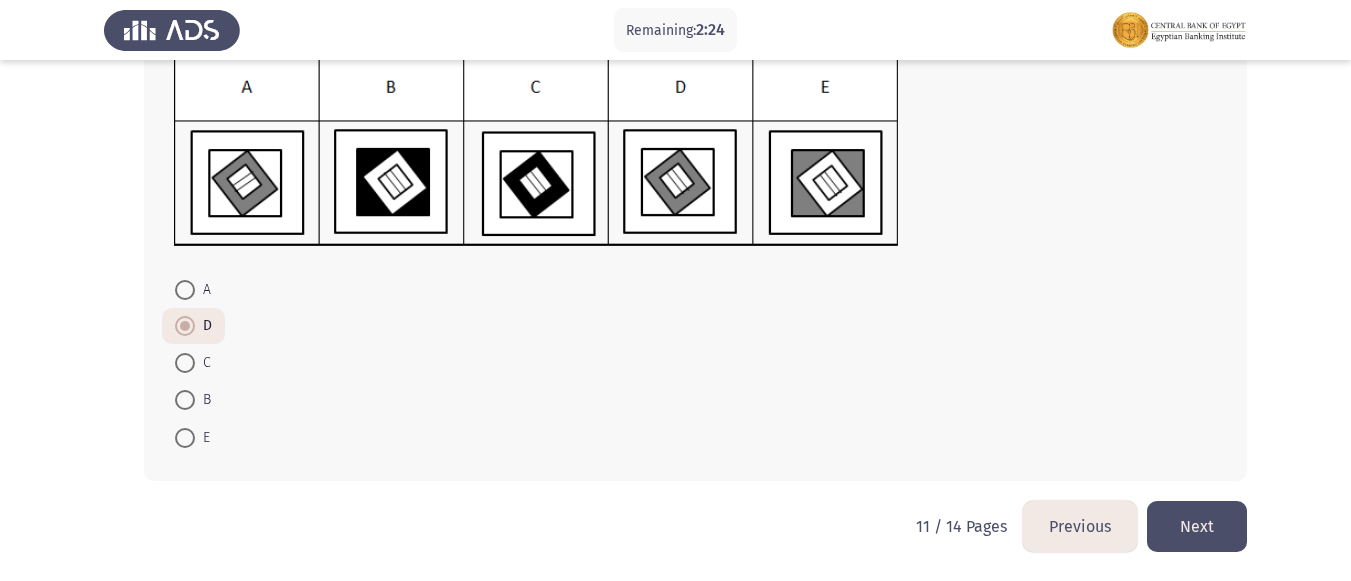 click on "Next" 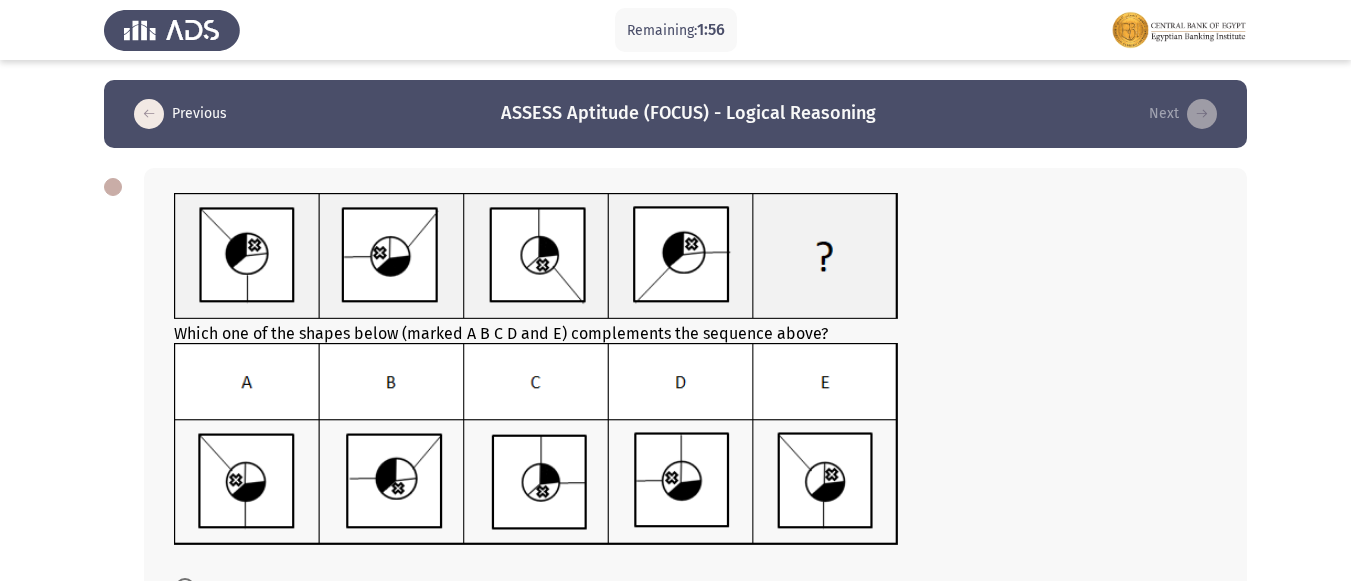 scroll, scrollTop: 100, scrollLeft: 0, axis: vertical 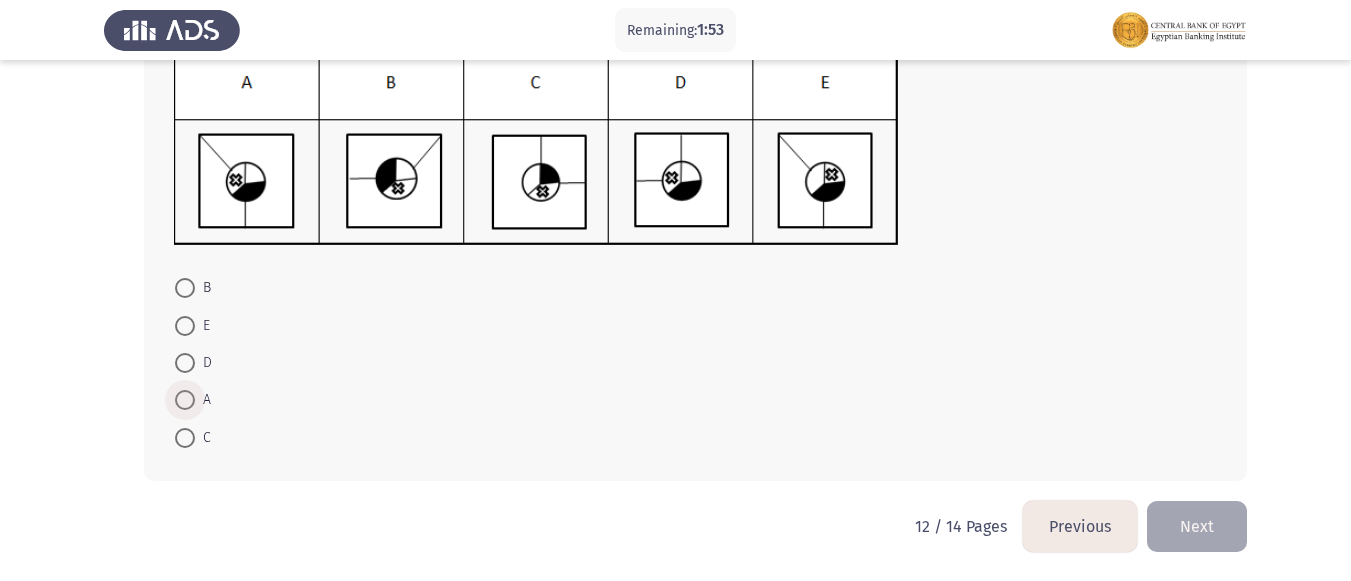 click at bounding box center [185, 400] 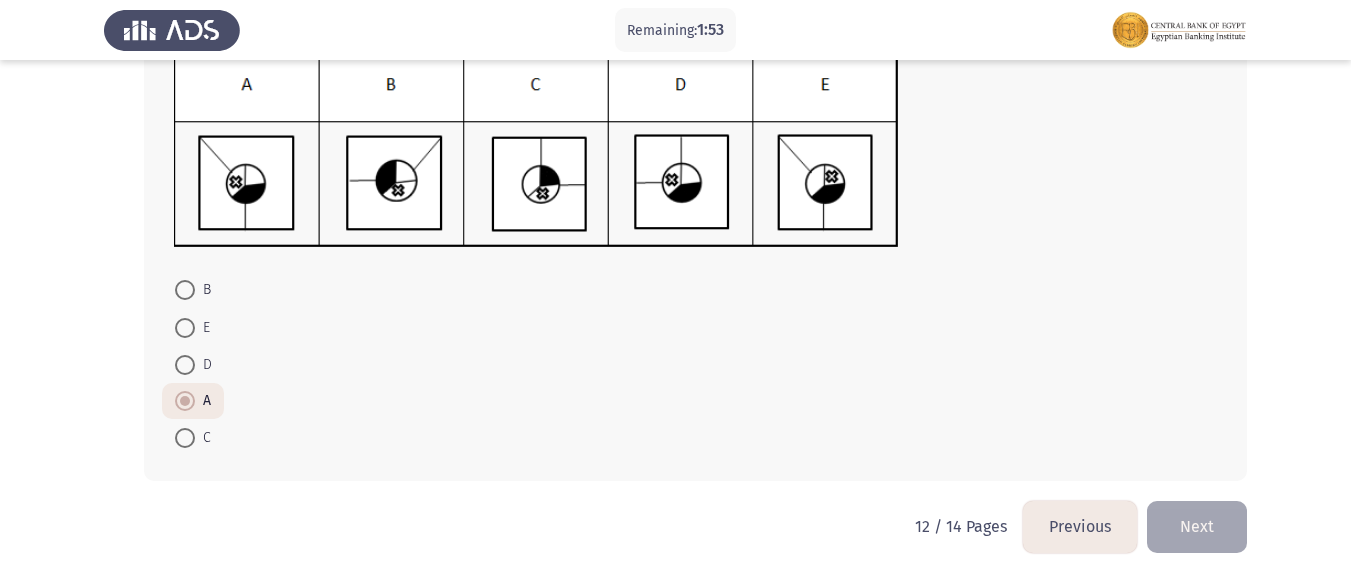 click on "B     E     D     A     C" 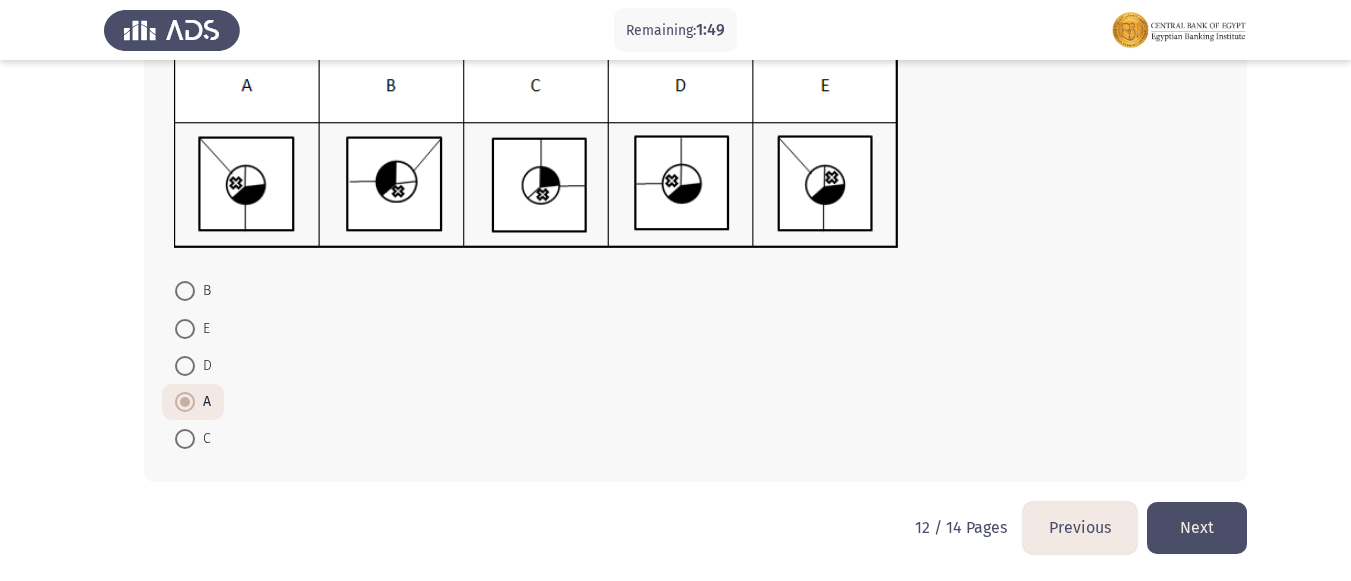 scroll, scrollTop: 298, scrollLeft: 0, axis: vertical 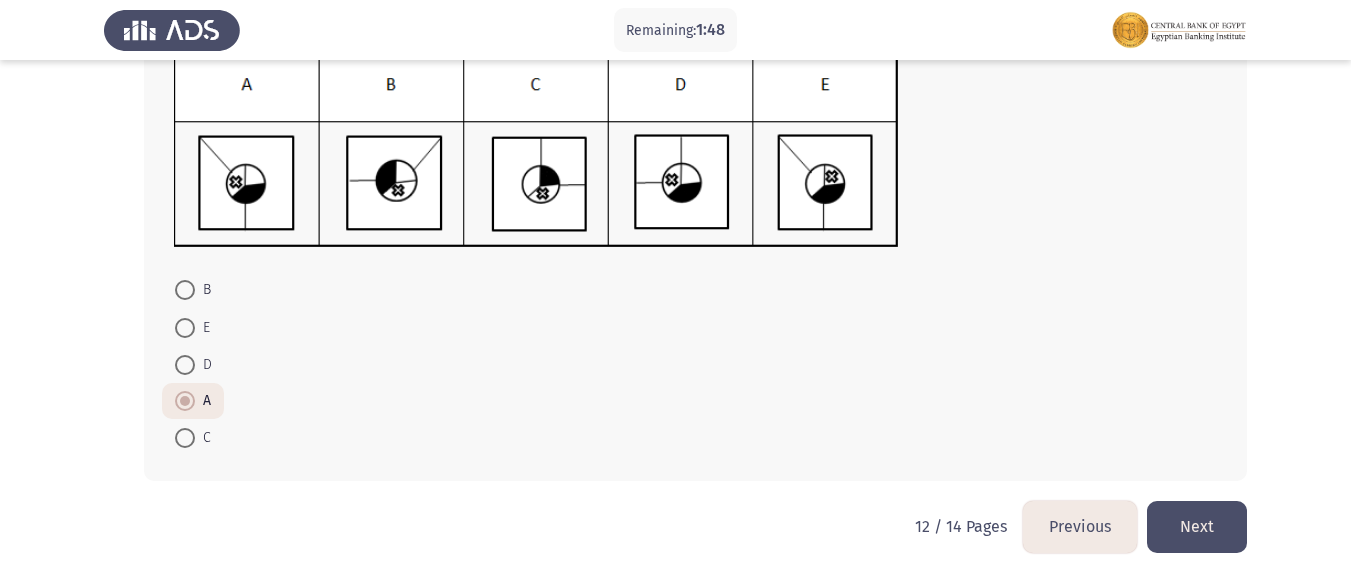 click on "Next" 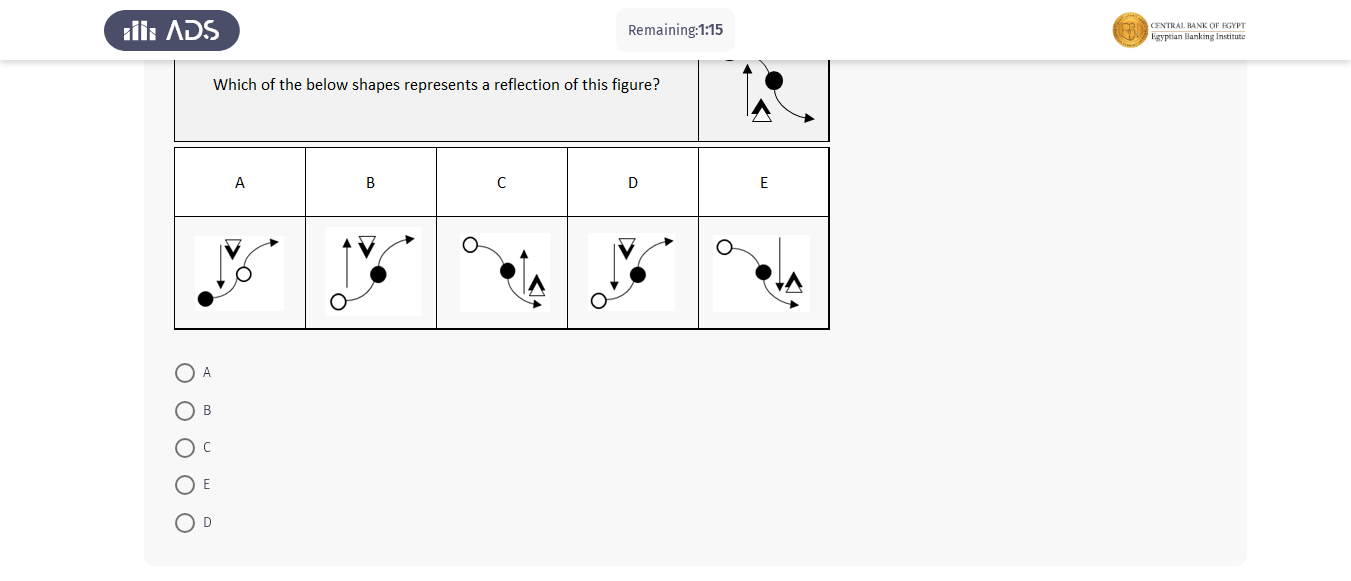 scroll, scrollTop: 200, scrollLeft: 0, axis: vertical 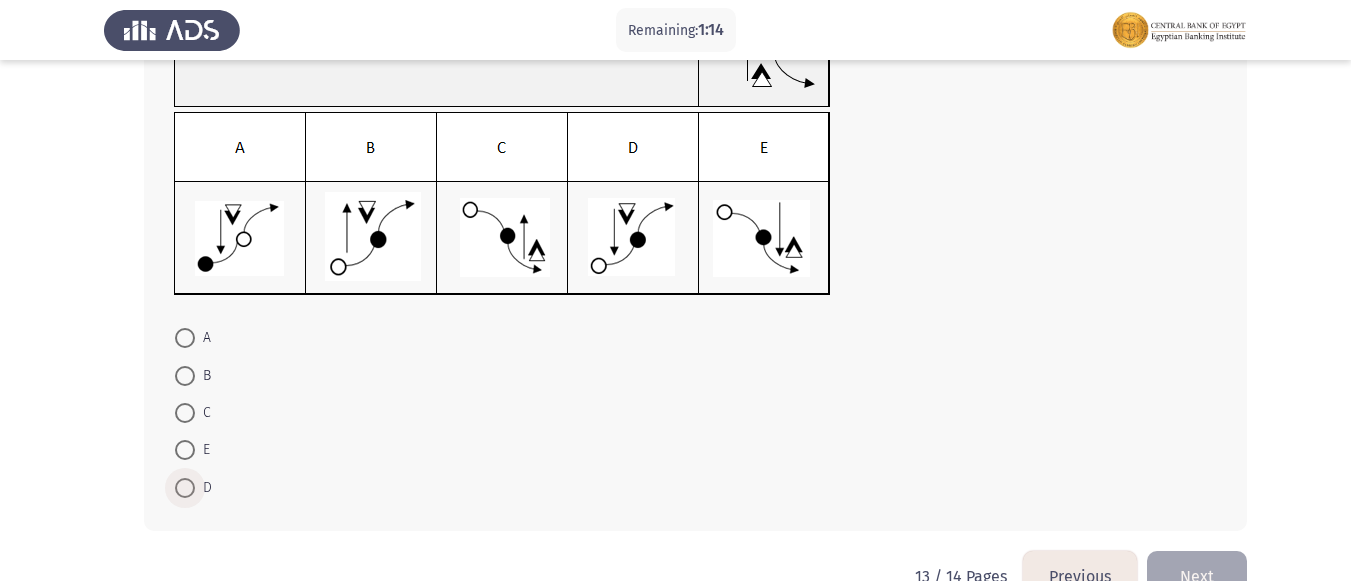 click at bounding box center (185, 488) 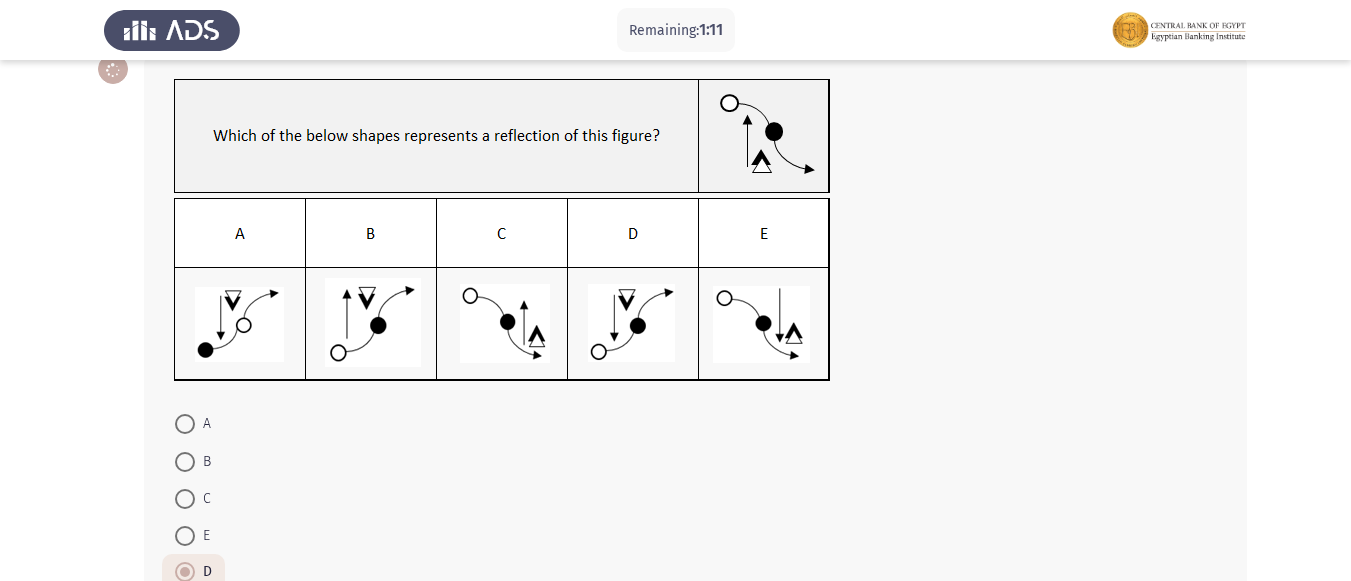 scroll, scrollTop: 248, scrollLeft: 0, axis: vertical 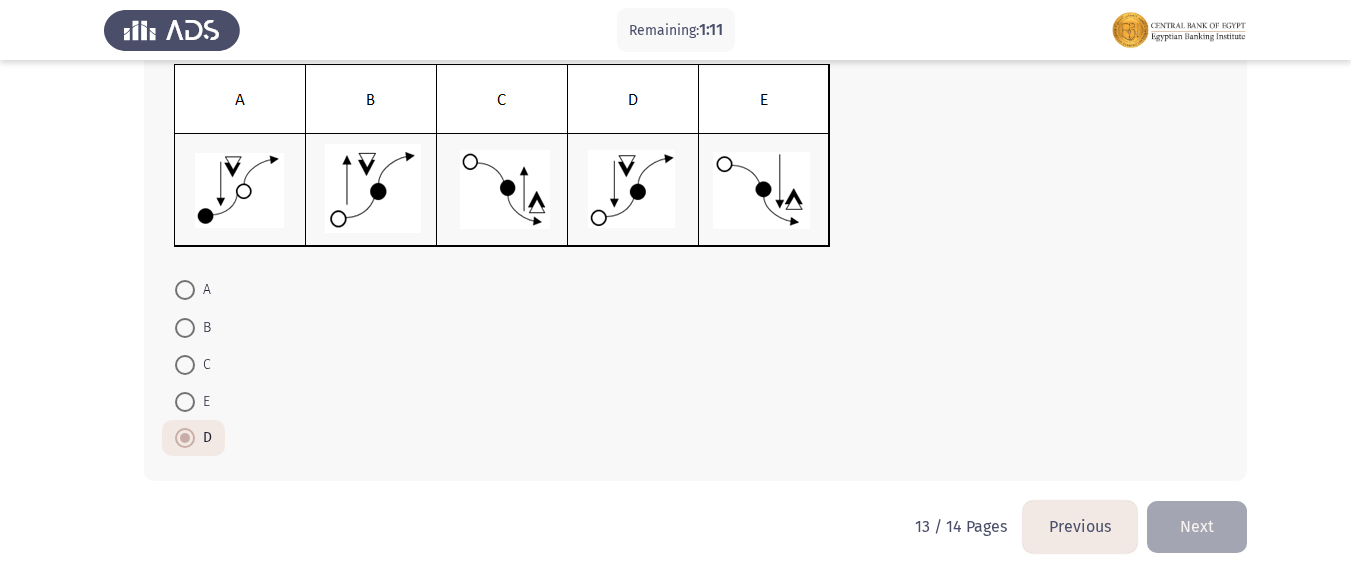 click on "Next" 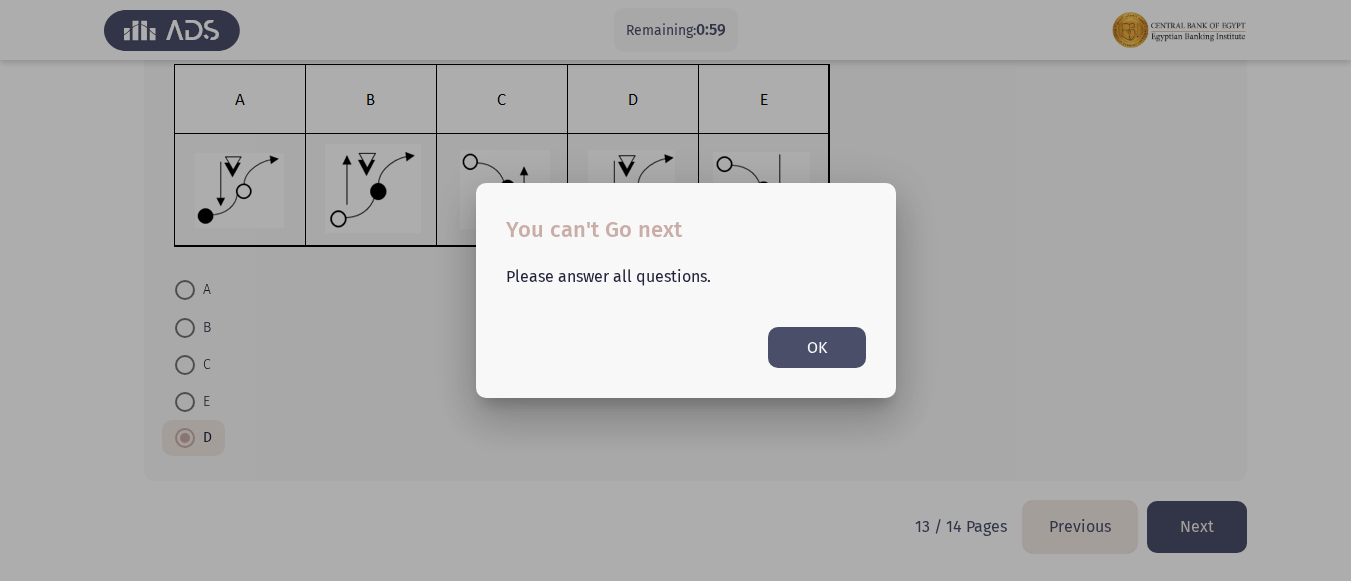 click on "OK" at bounding box center (817, 347) 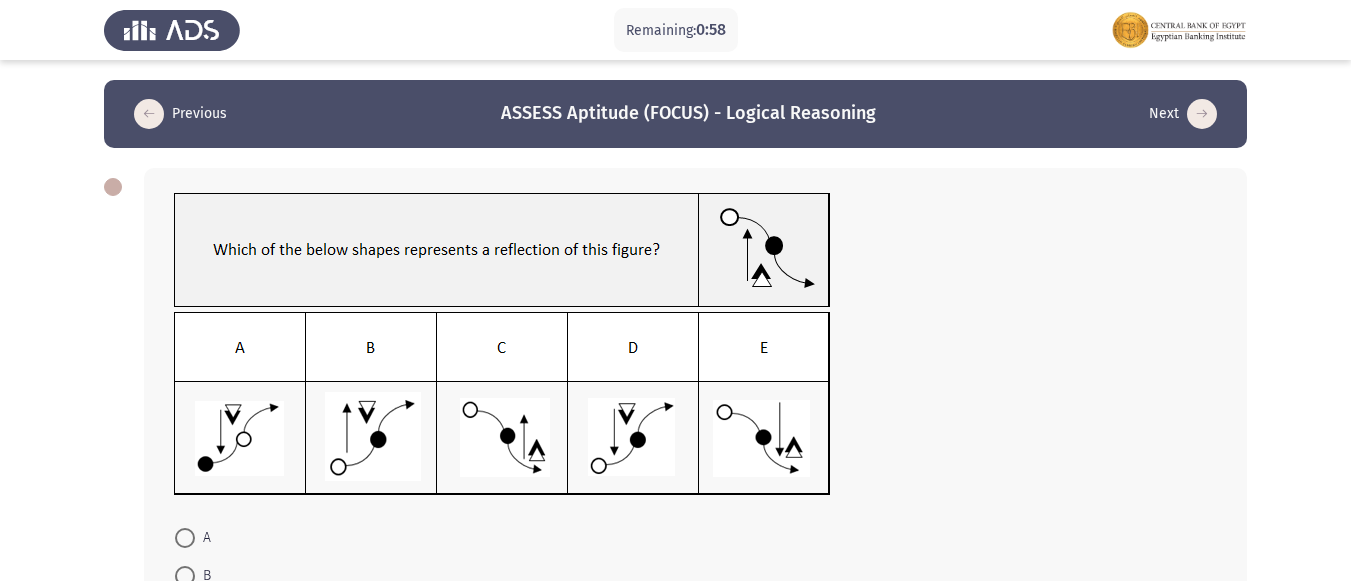 scroll, scrollTop: 248, scrollLeft: 0, axis: vertical 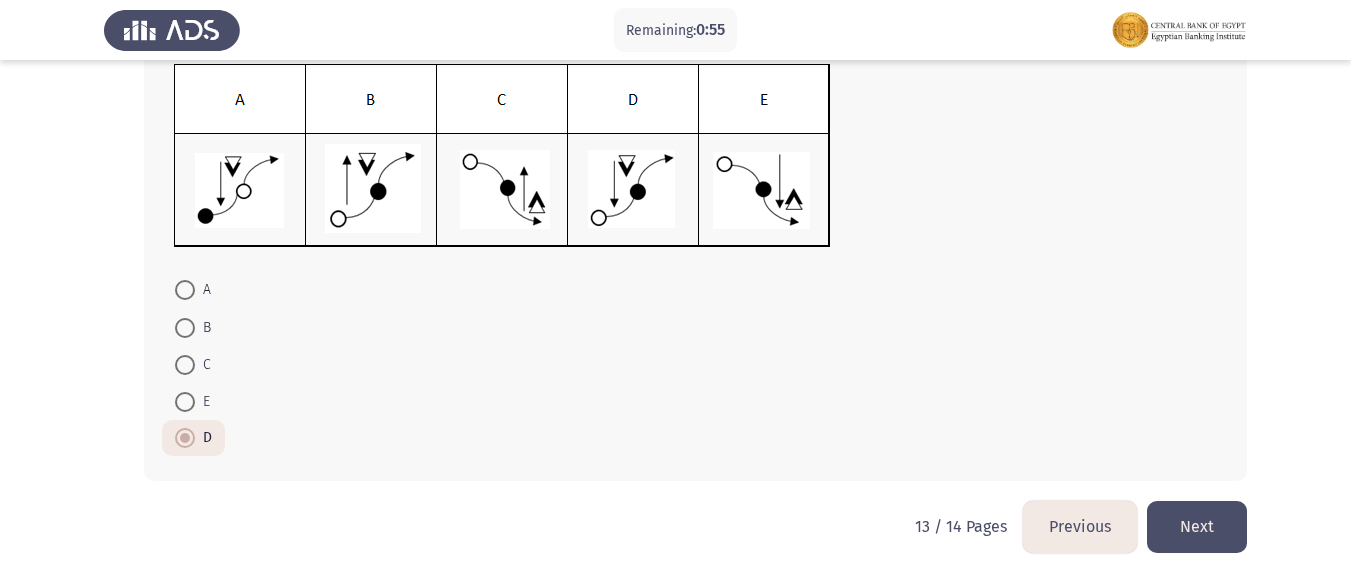 click on "Next" 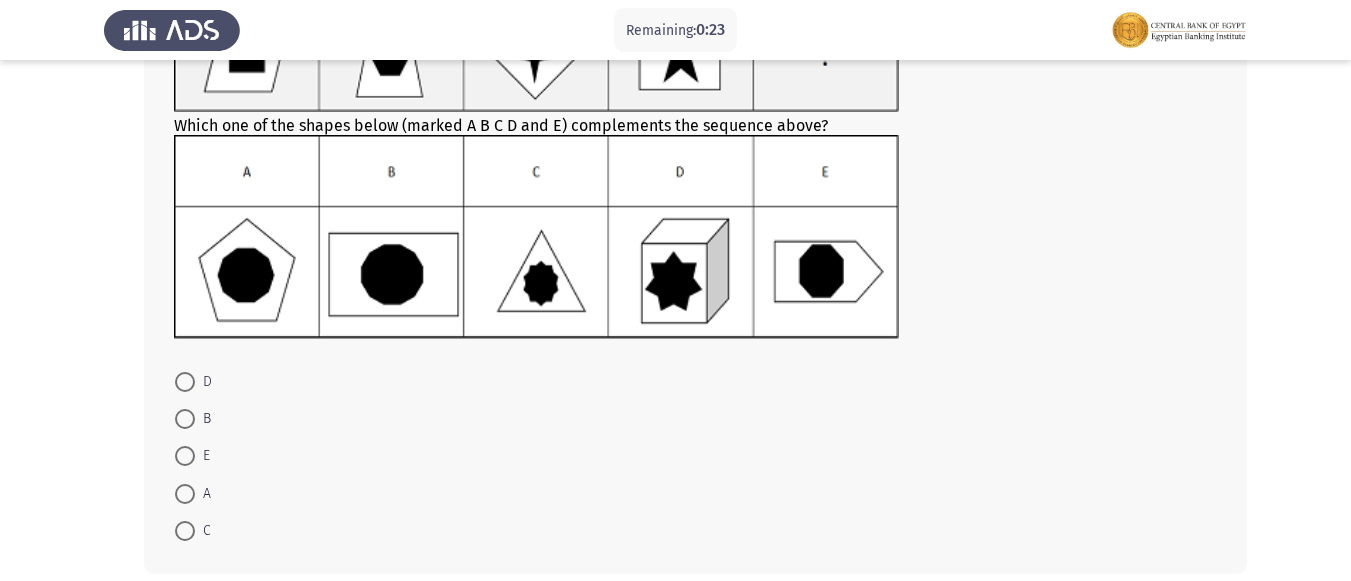 scroll, scrollTop: 200, scrollLeft: 0, axis: vertical 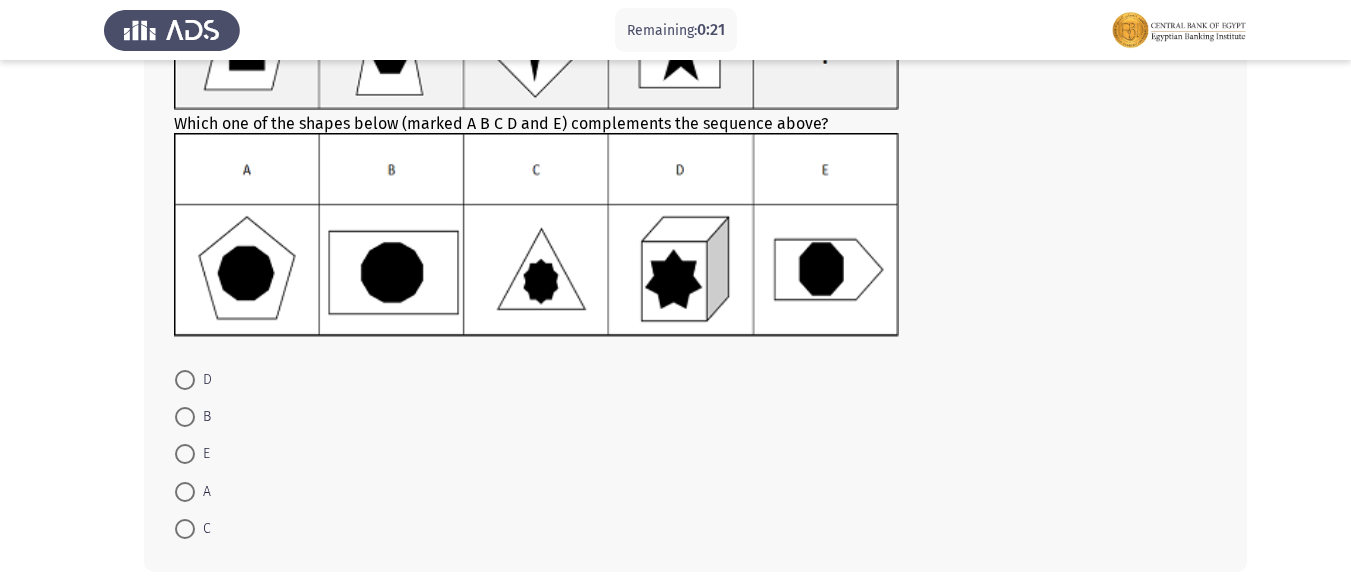 click on "E" at bounding box center (192, 454) 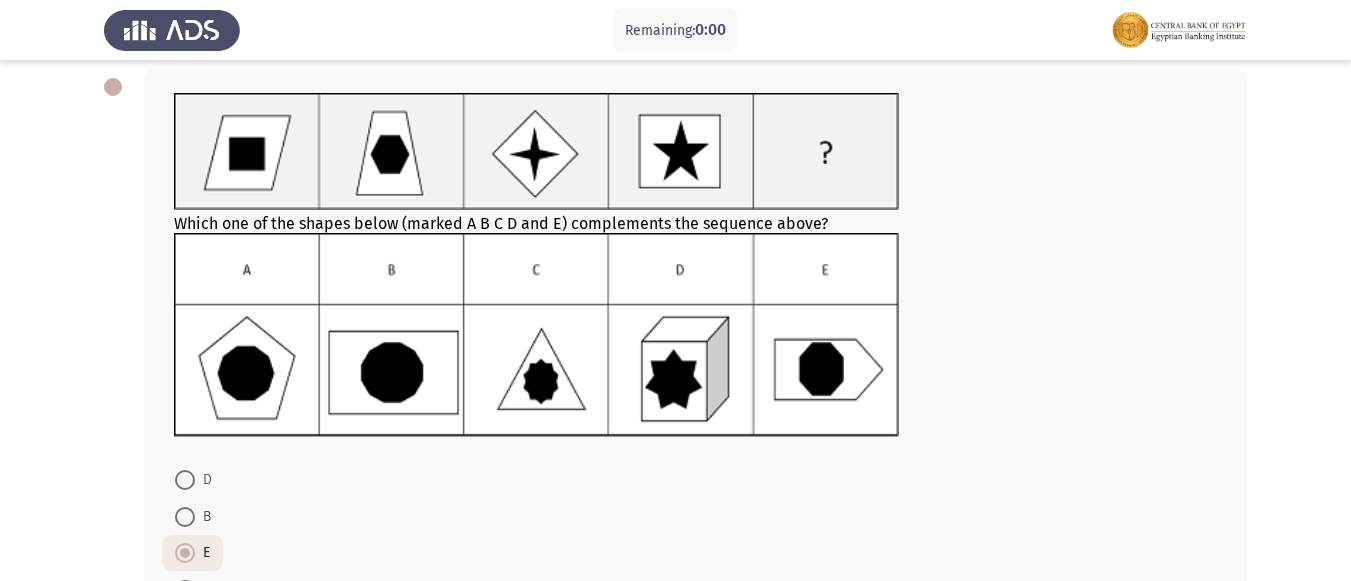 scroll, scrollTop: 0, scrollLeft: 0, axis: both 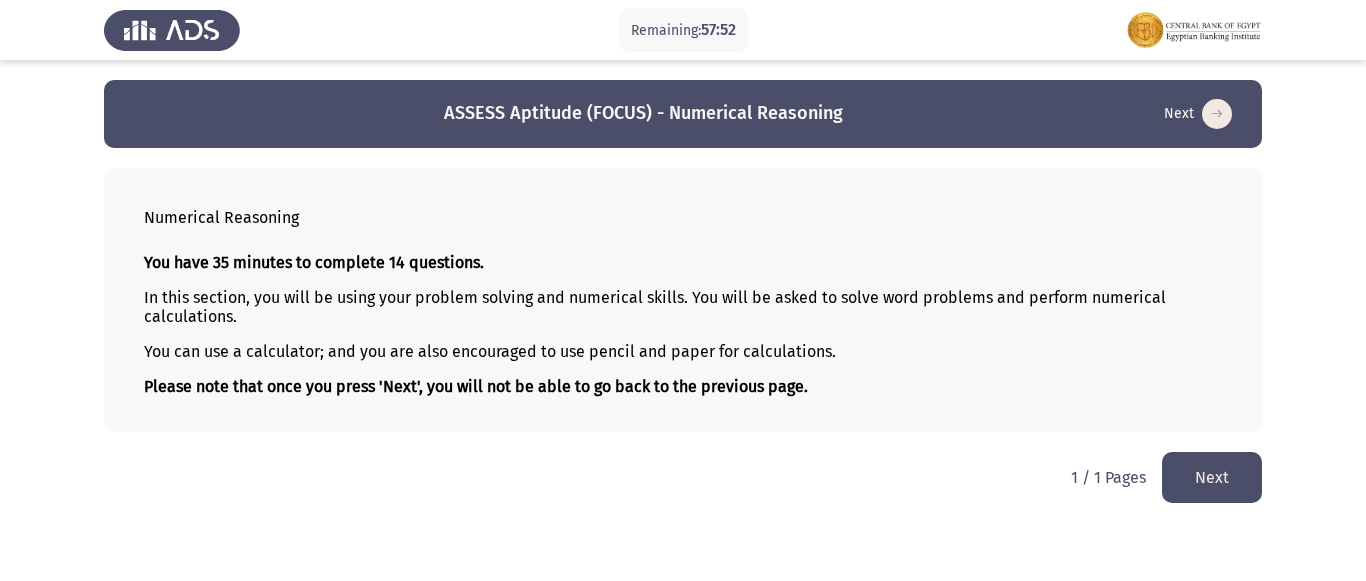 click on "Next" 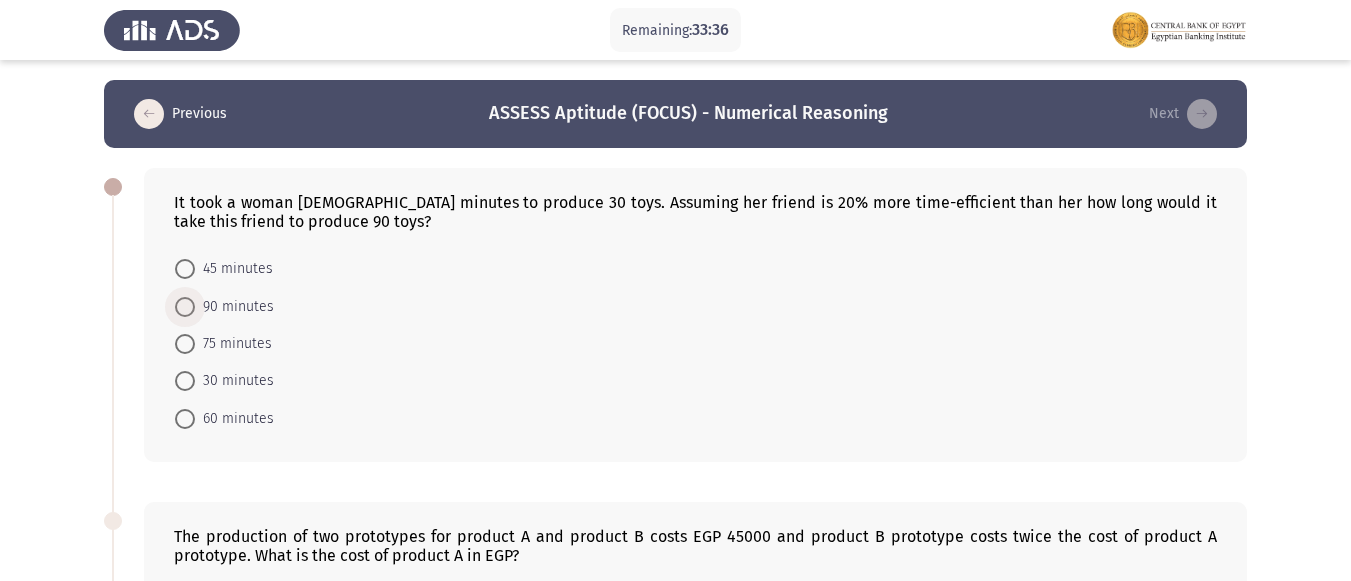 click at bounding box center (185, 307) 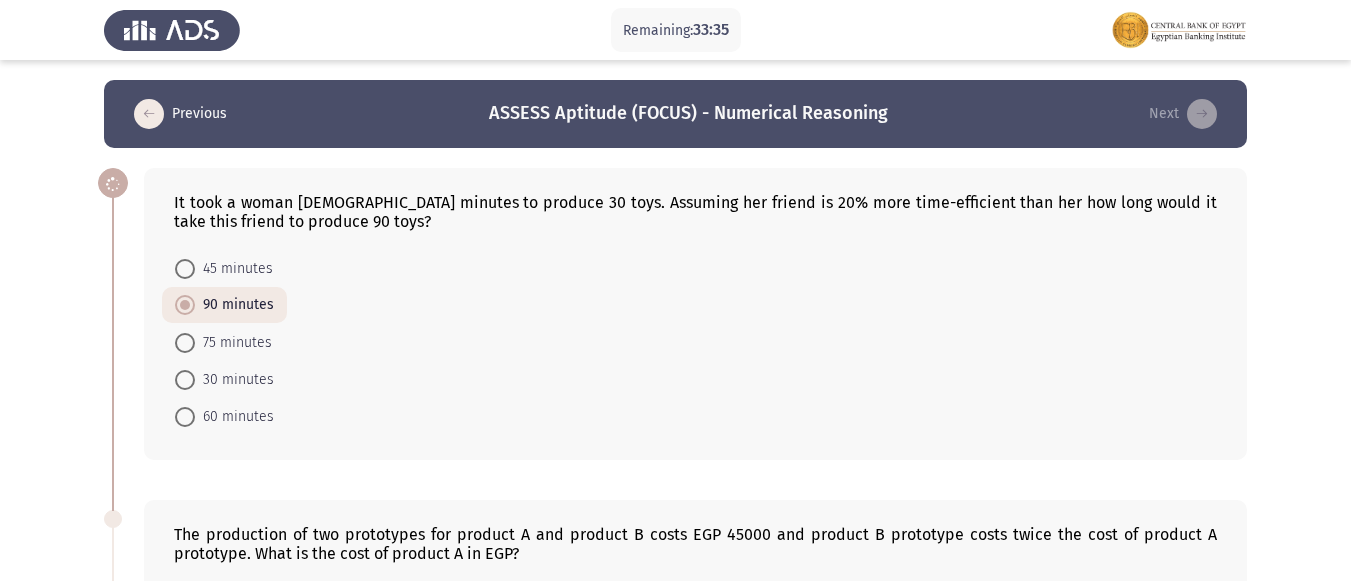 click on "45 minutes     90 minutes     75 minutes     30 minutes     60 minutes" 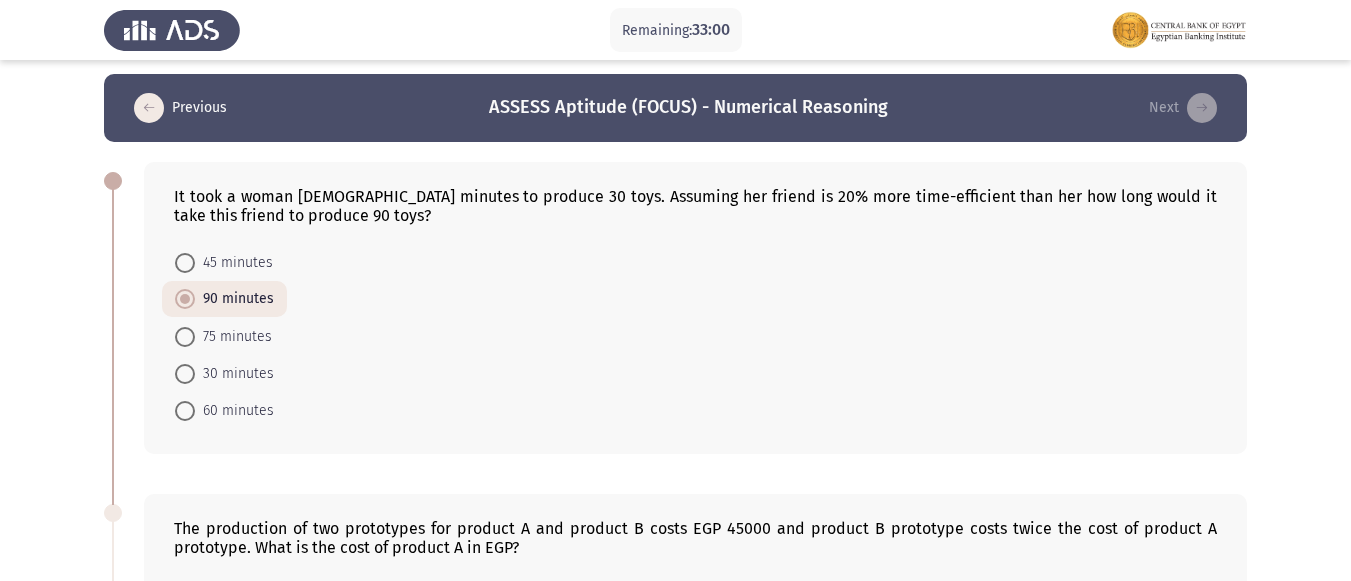 scroll, scrollTop: 0, scrollLeft: 0, axis: both 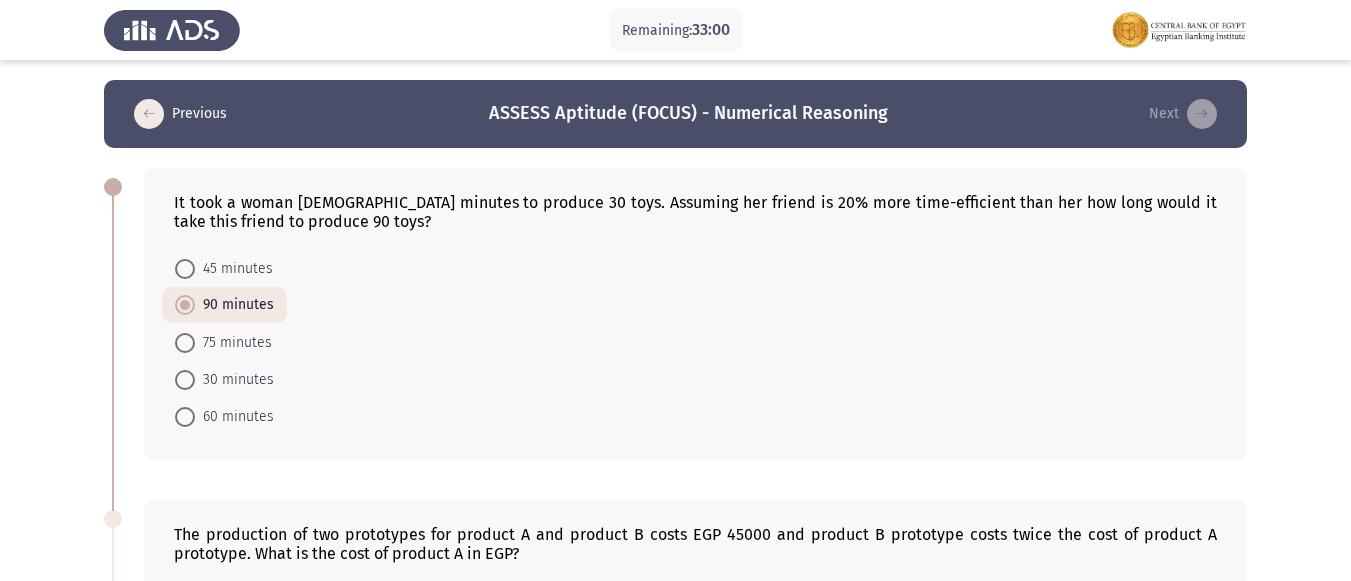 click on "75 minutes" at bounding box center [223, 341] 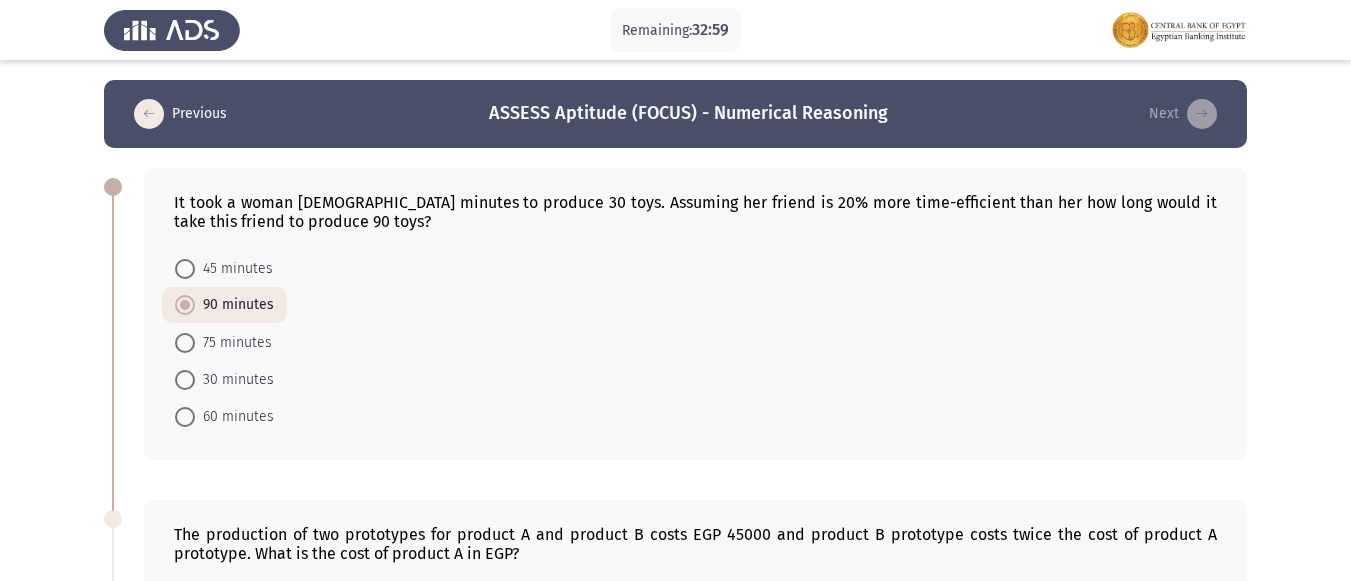 click at bounding box center (185, 343) 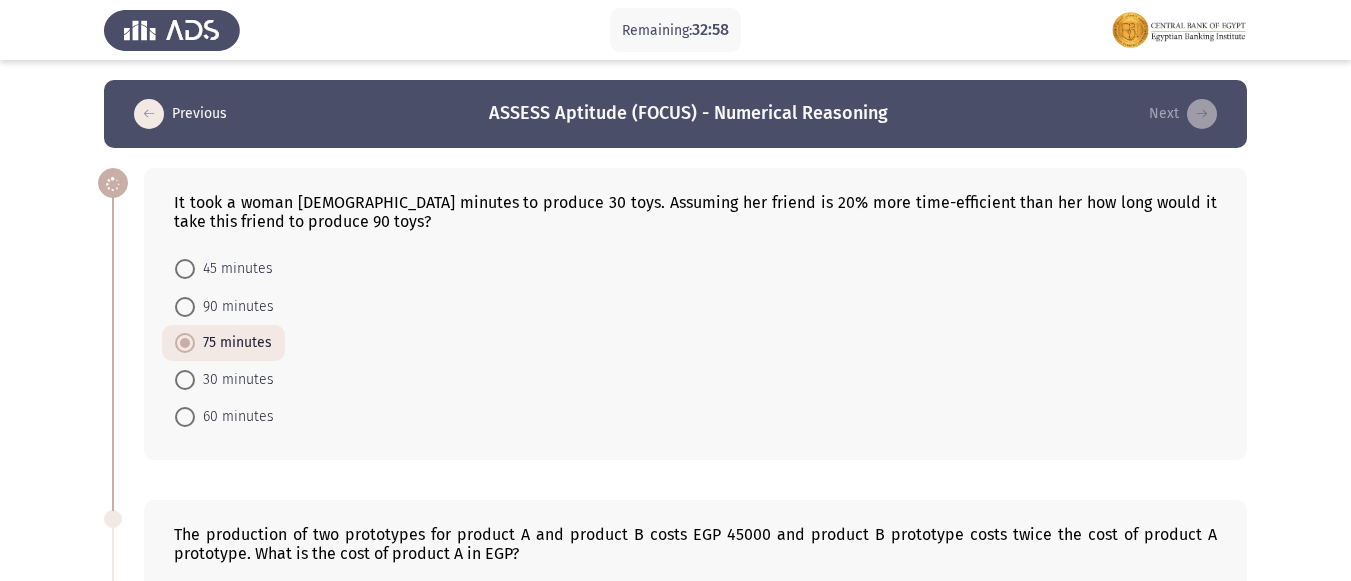 click at bounding box center [185, 307] 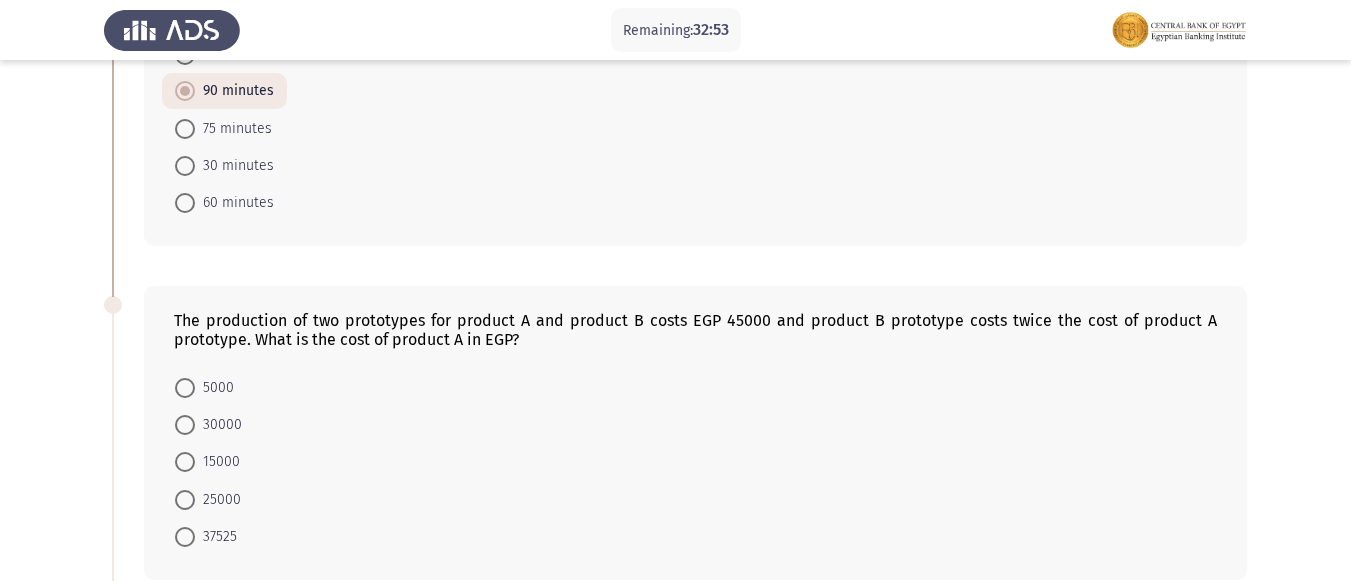 scroll, scrollTop: 0, scrollLeft: 0, axis: both 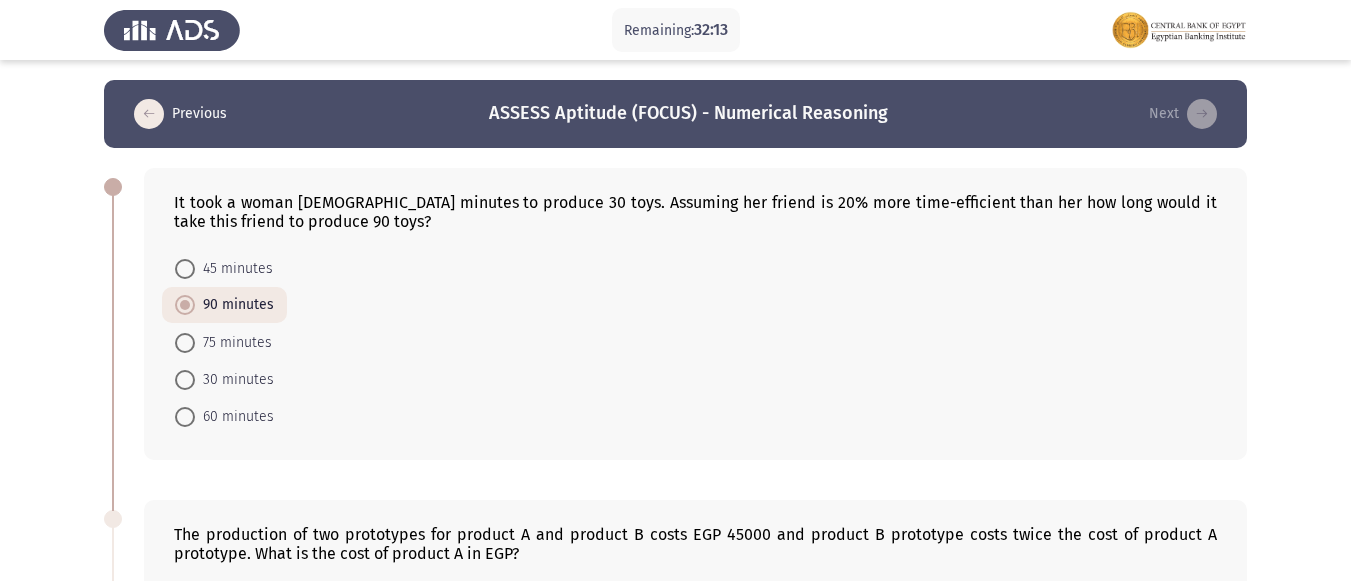 click at bounding box center [185, 417] 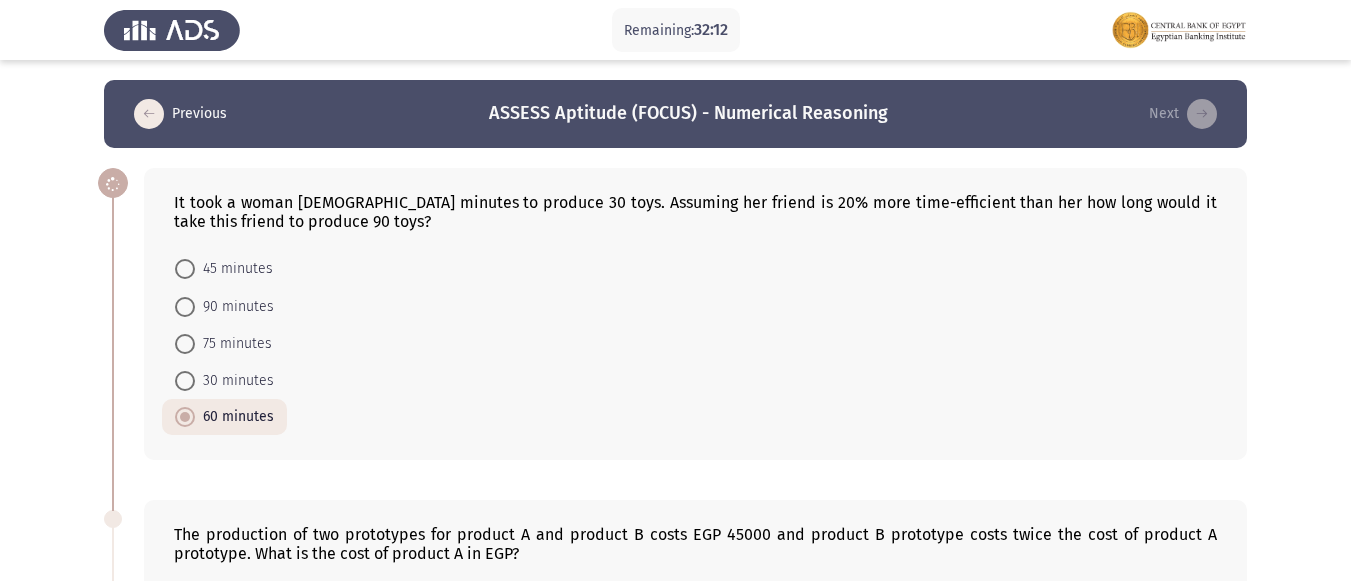 click on "45 minutes     90 minutes     75 minutes     30 minutes     60 minutes" 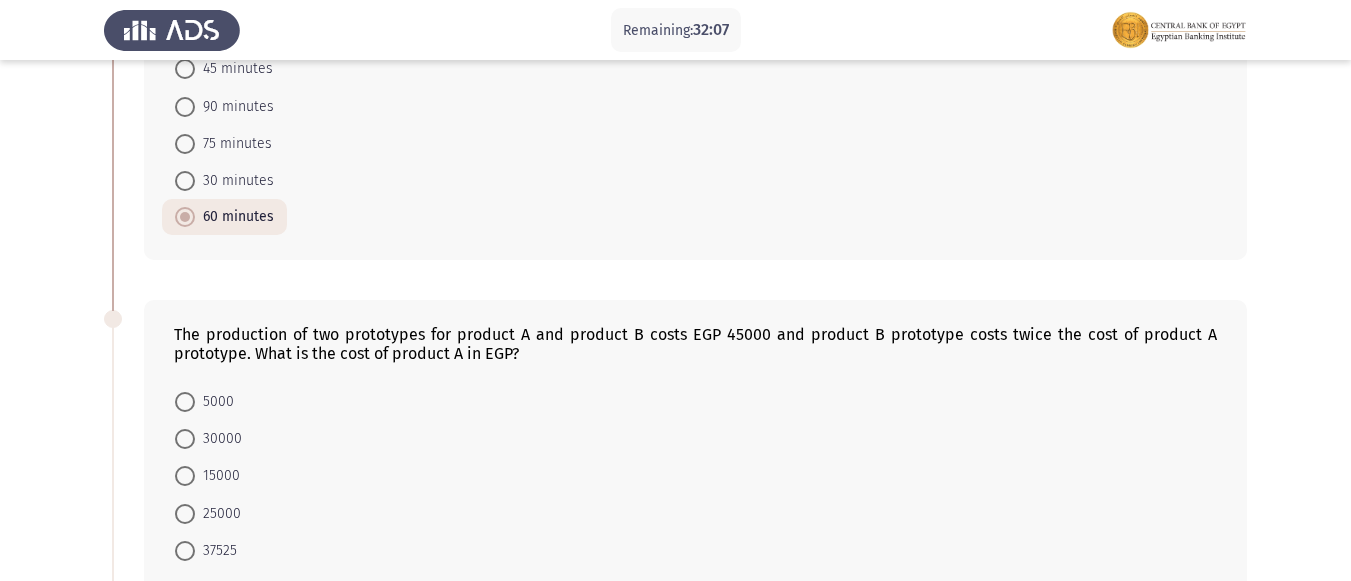 scroll, scrollTop: 400, scrollLeft: 0, axis: vertical 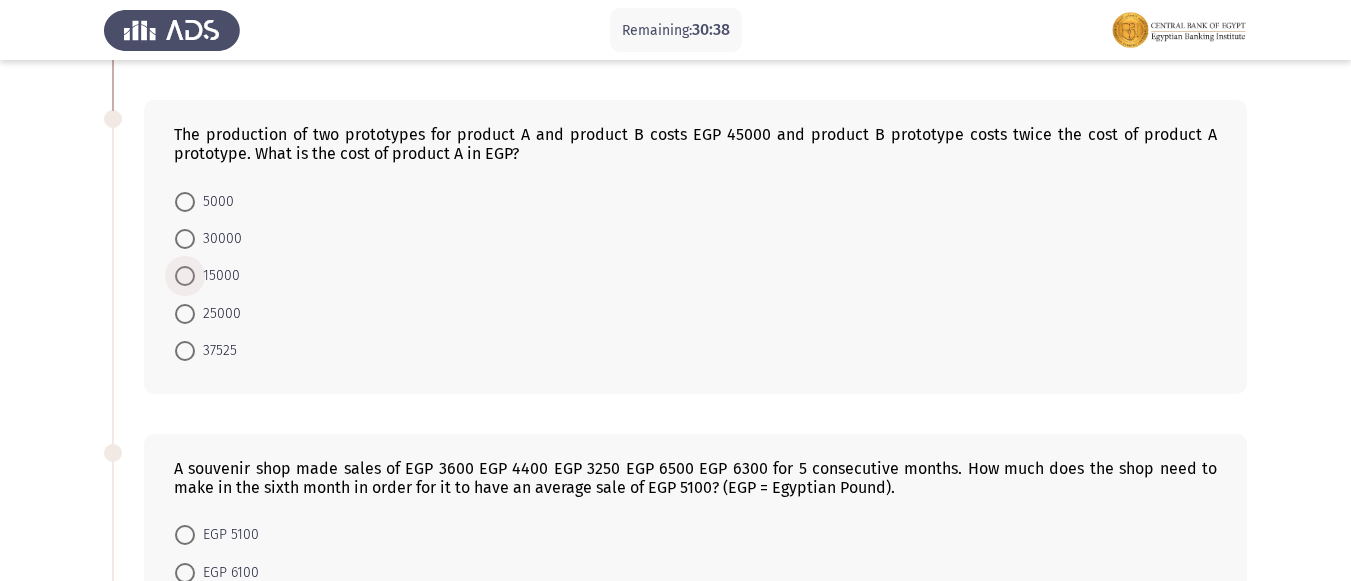 click at bounding box center [185, 276] 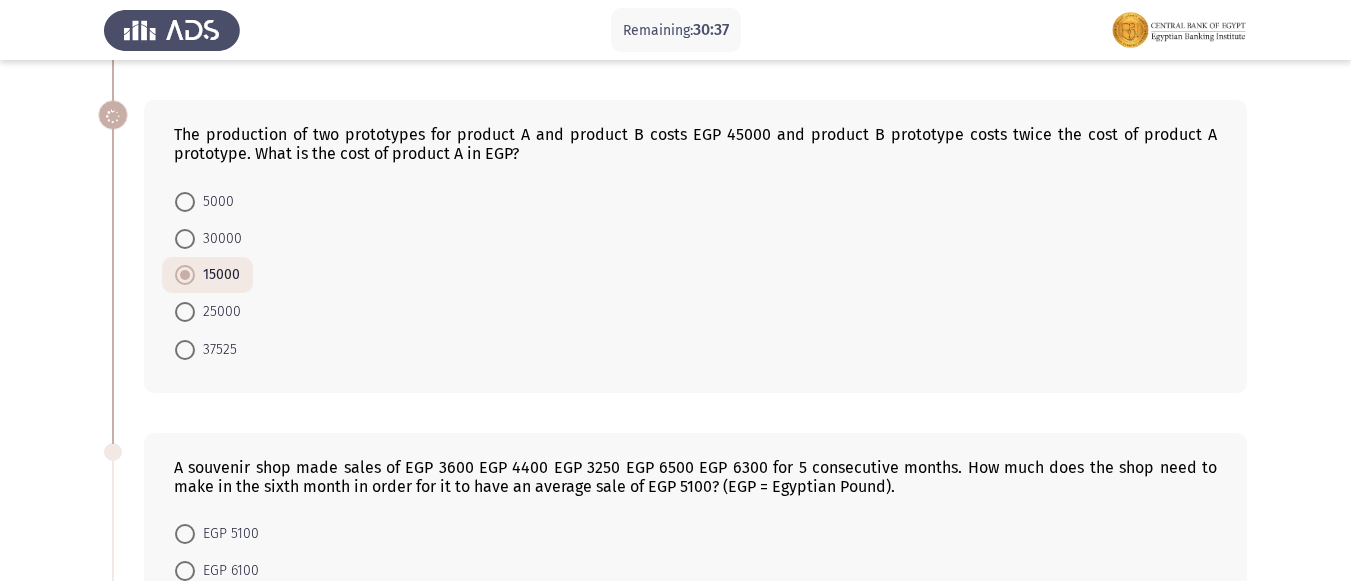 click on "5000     30000     15000     25000     37525" 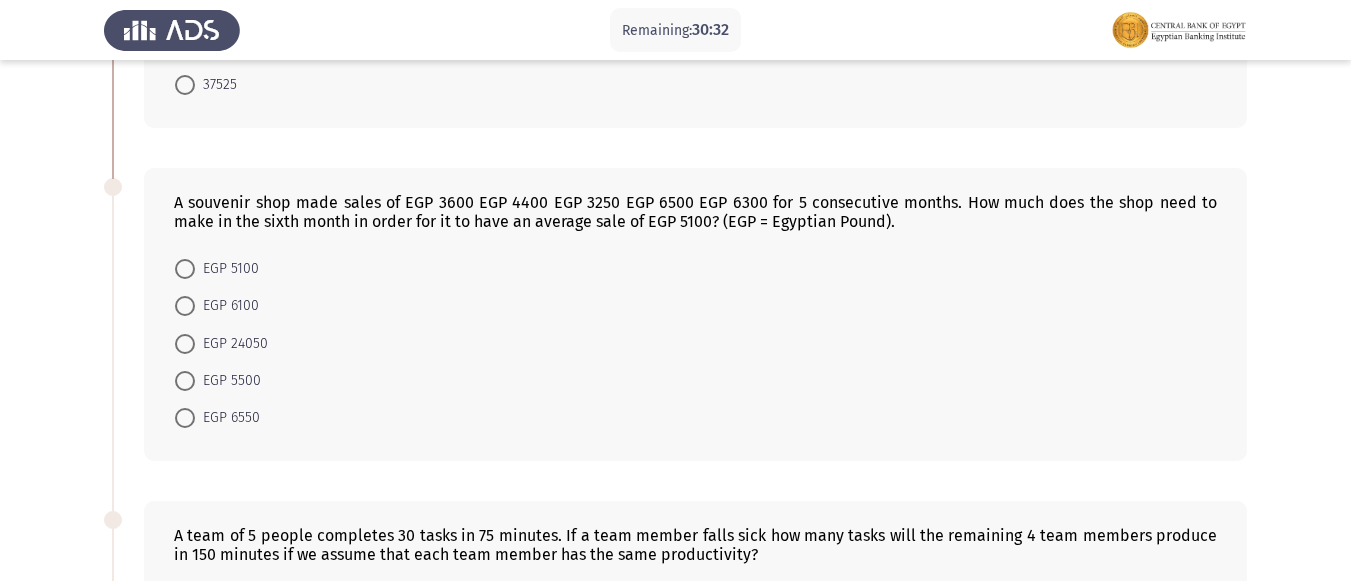 scroll, scrollTop: 700, scrollLeft: 0, axis: vertical 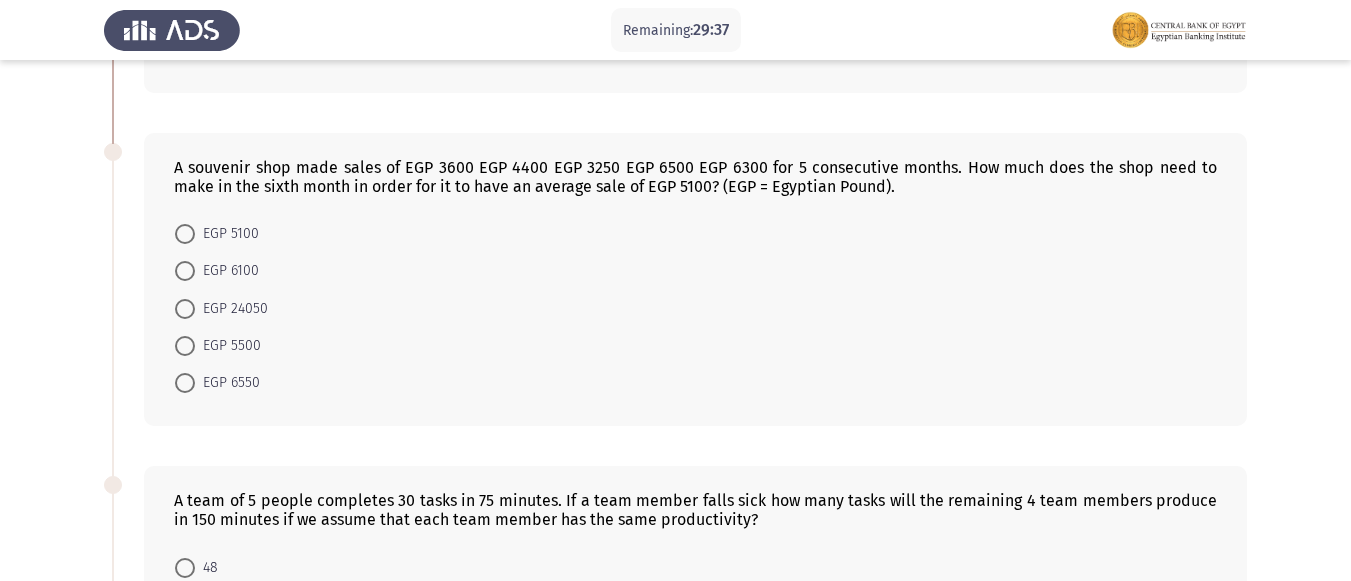 drag, startPoint x: 929, startPoint y: 186, endPoint x: 826, endPoint y: 180, distance: 103.17461 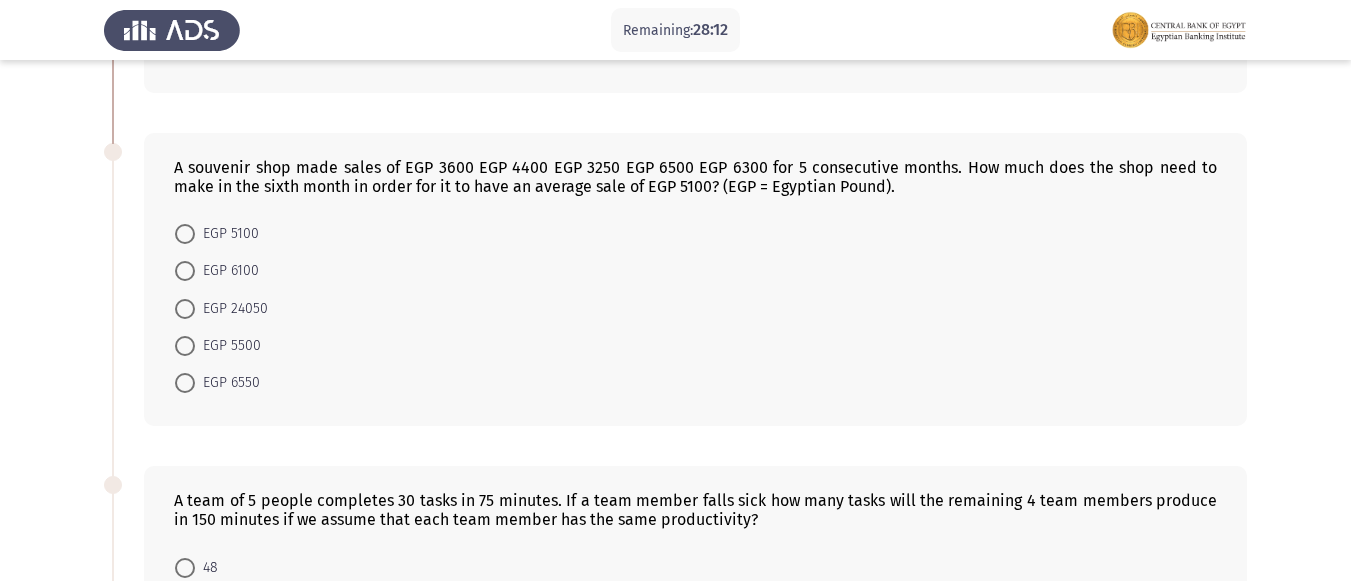 click at bounding box center (185, 383) 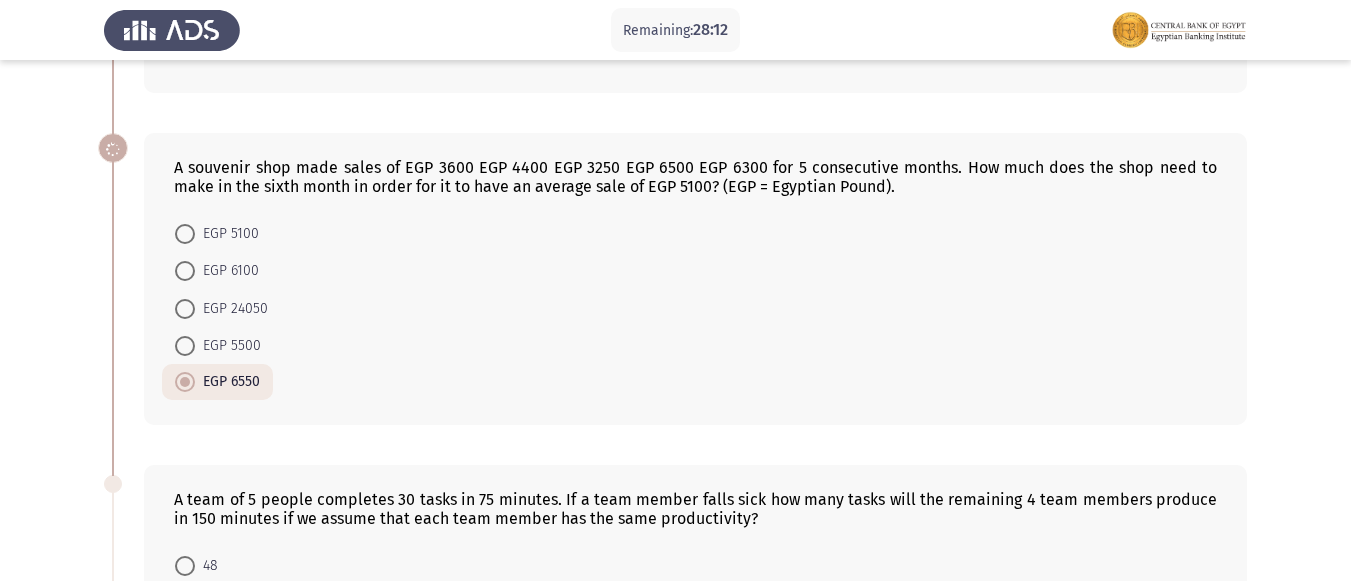 click on "EGP 5100     EGP 6100     EGP 24050     EGP 5500     EGP 6550" 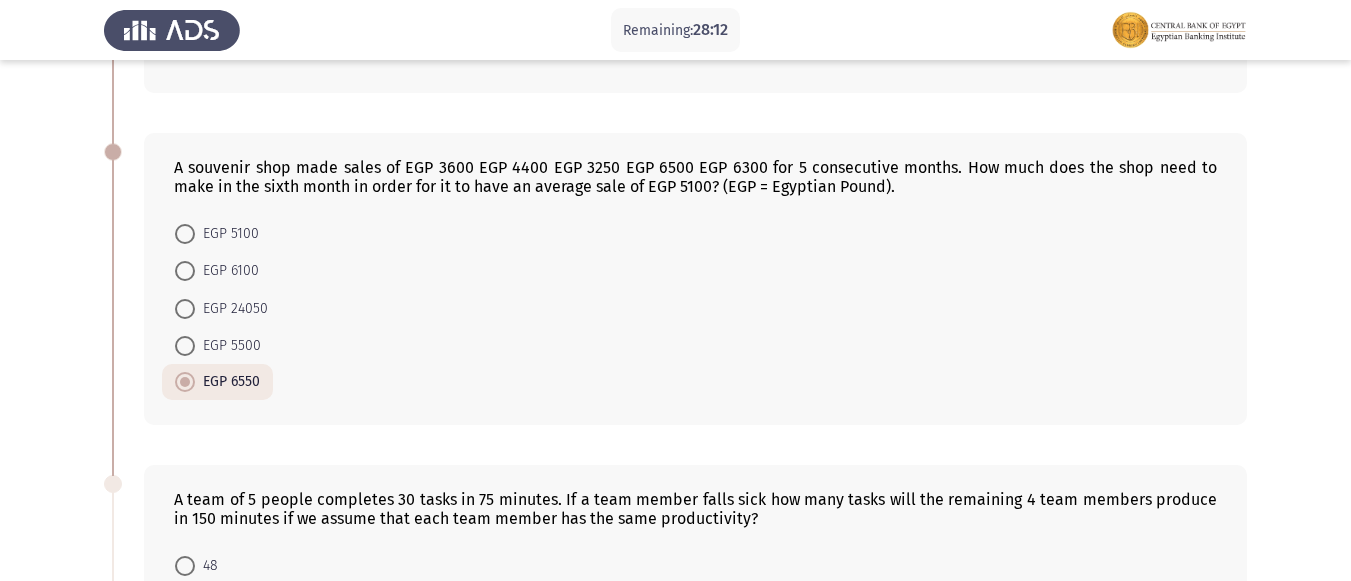 scroll, scrollTop: 1000, scrollLeft: 0, axis: vertical 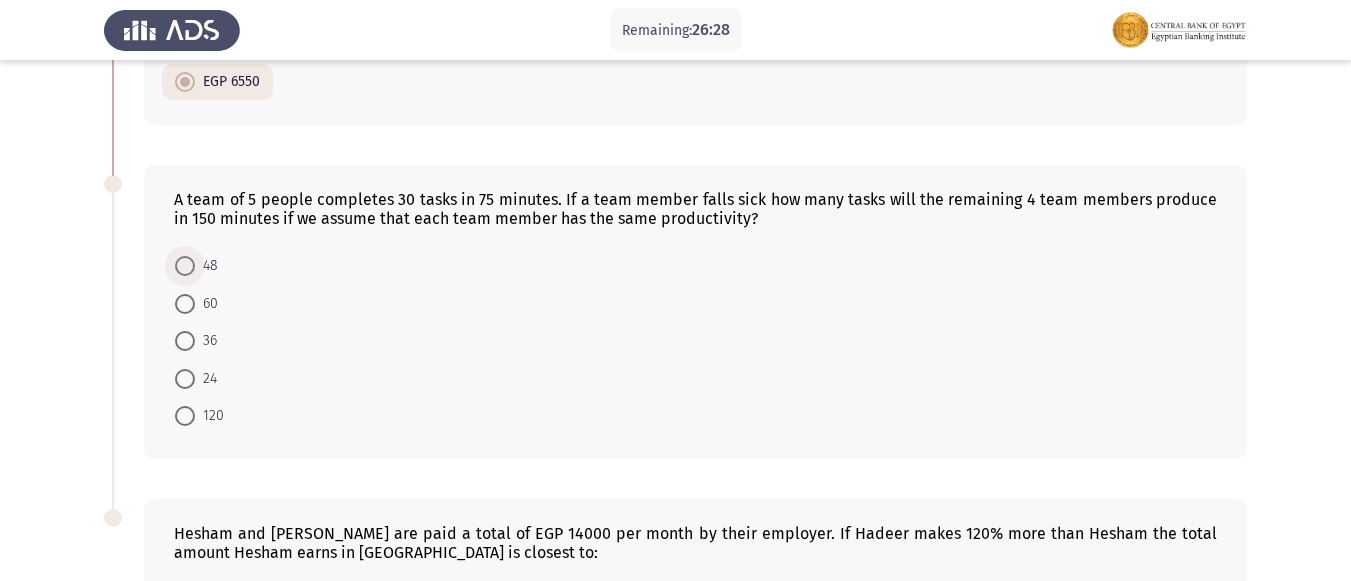 click at bounding box center (185, 266) 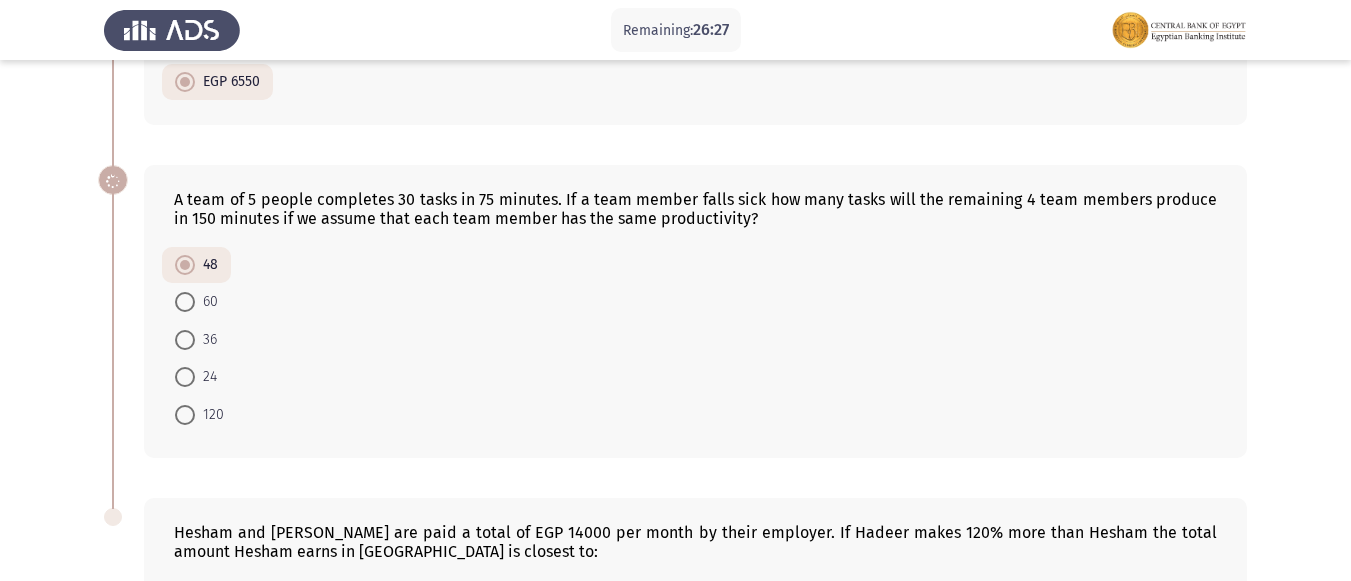 click on "48     60     36     24     120" 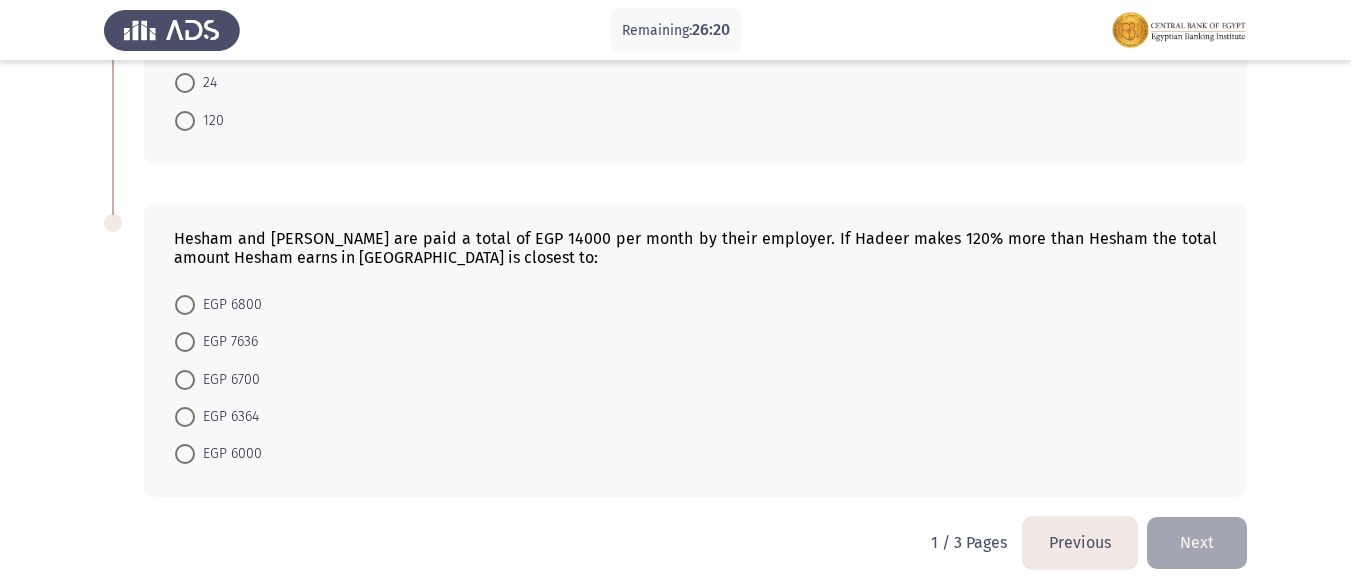 scroll, scrollTop: 1300, scrollLeft: 0, axis: vertical 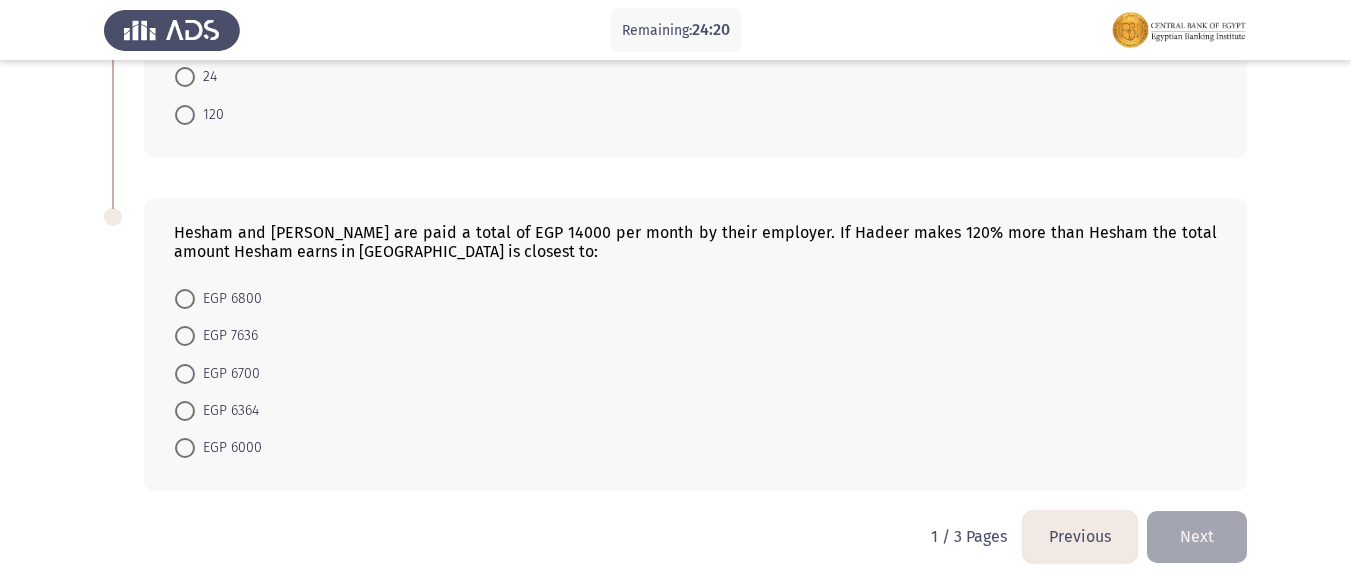 click at bounding box center [185, 411] 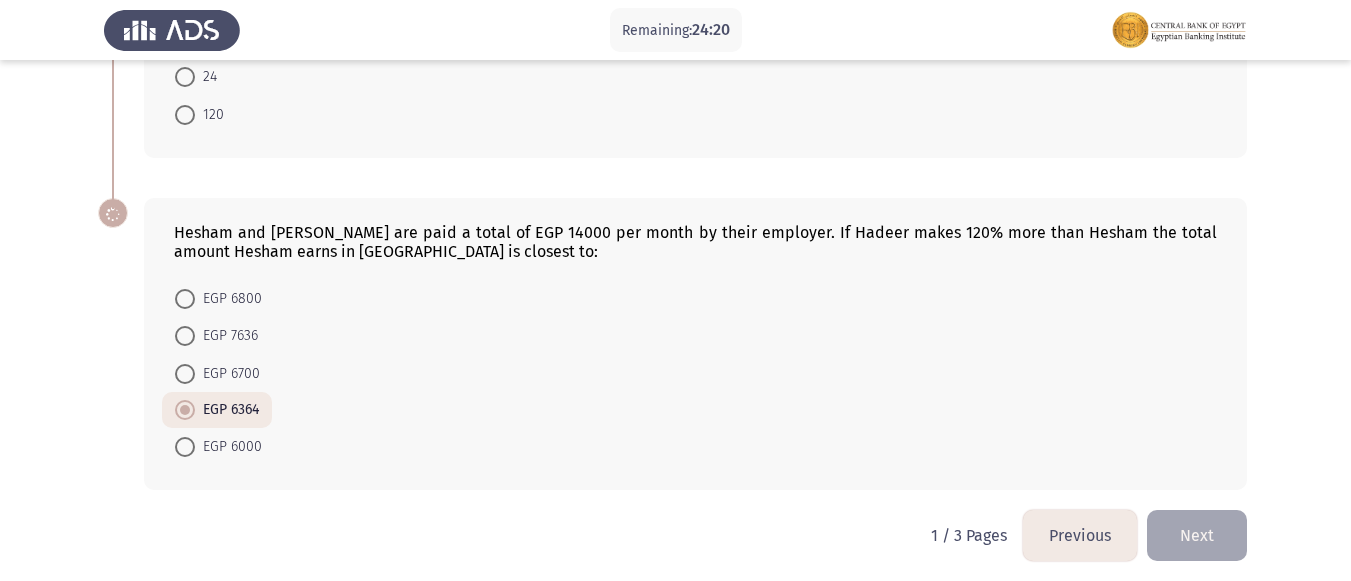 click on "EGP 6800     EGP 7636     EGP 6700     EGP 6364     EGP 6000" 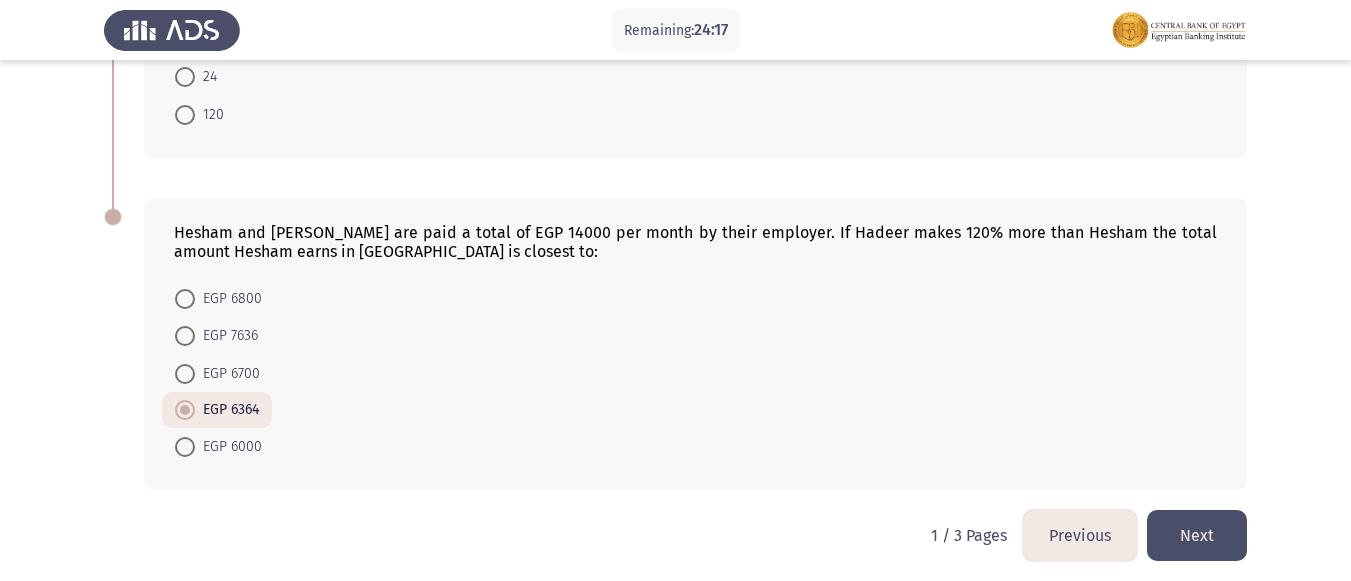 click on "Next" 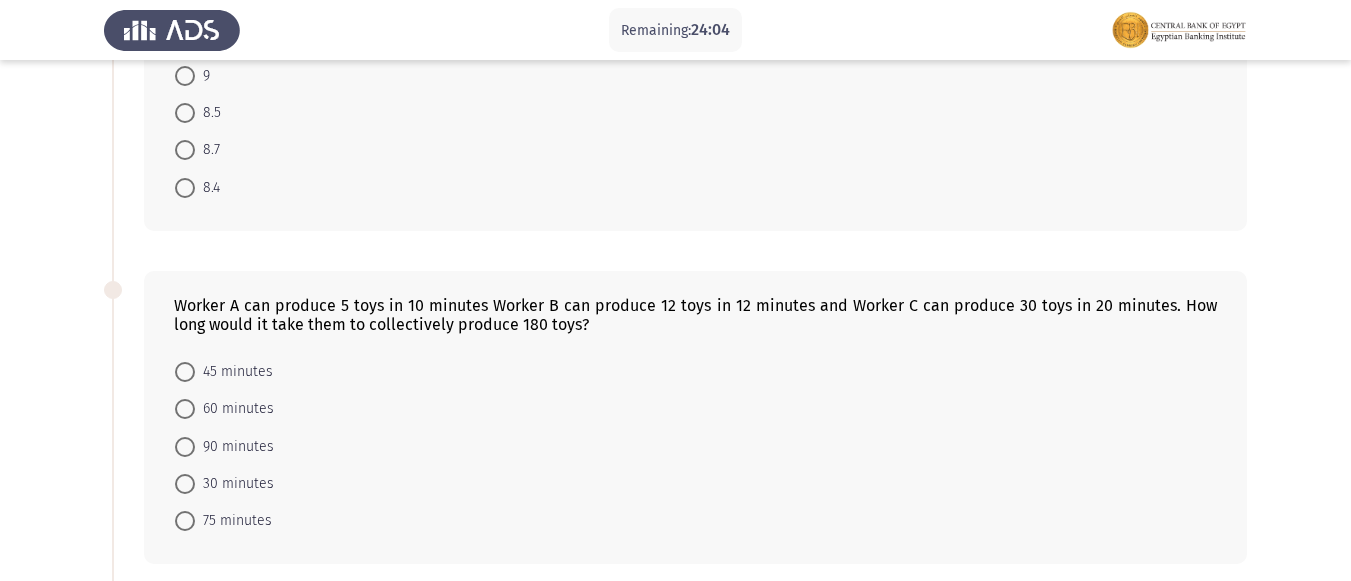 scroll, scrollTop: 16, scrollLeft: 0, axis: vertical 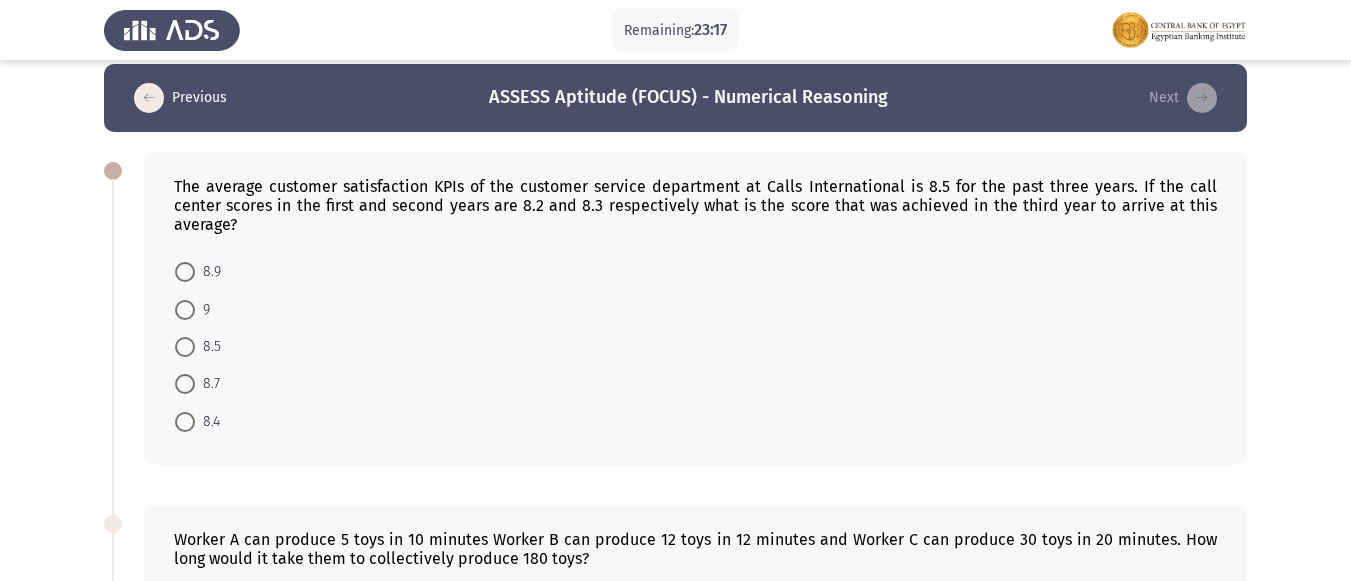 click at bounding box center [185, 310] 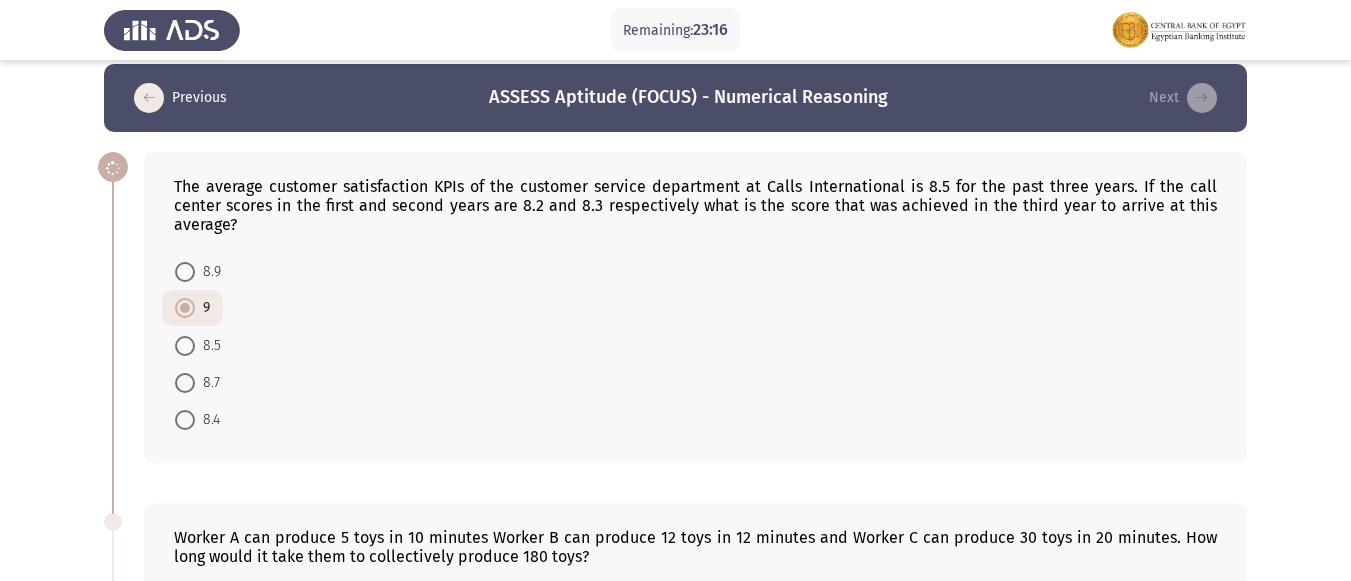 click on "8.9     9     8.5     8.7     8.4" 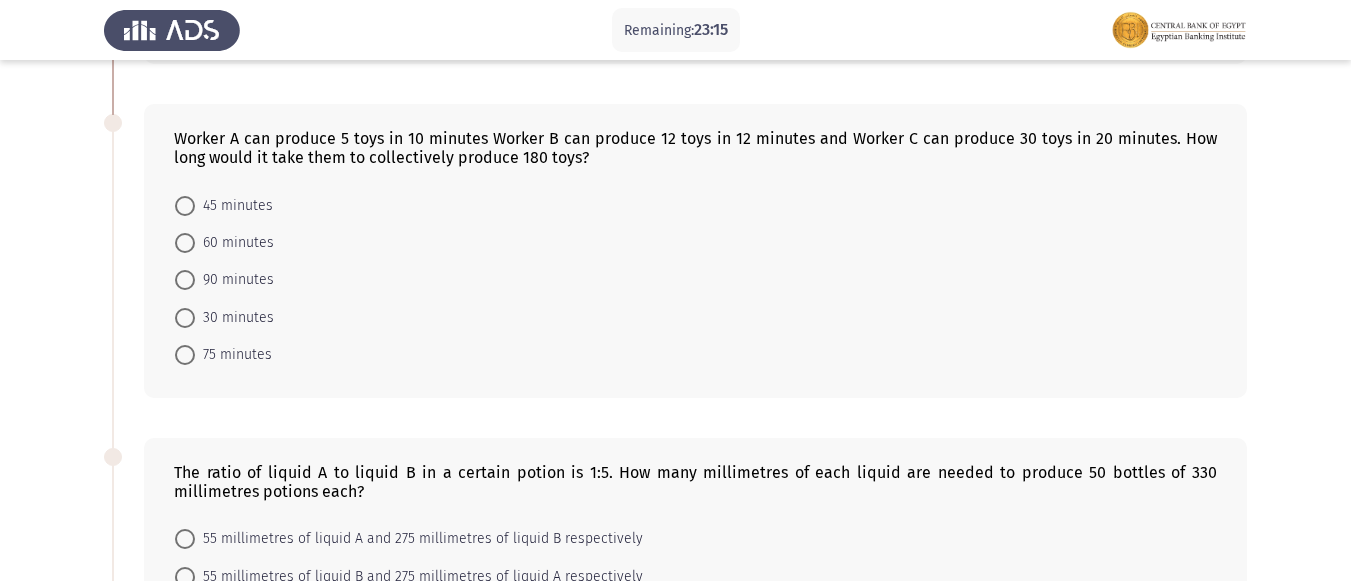 scroll, scrollTop: 416, scrollLeft: 0, axis: vertical 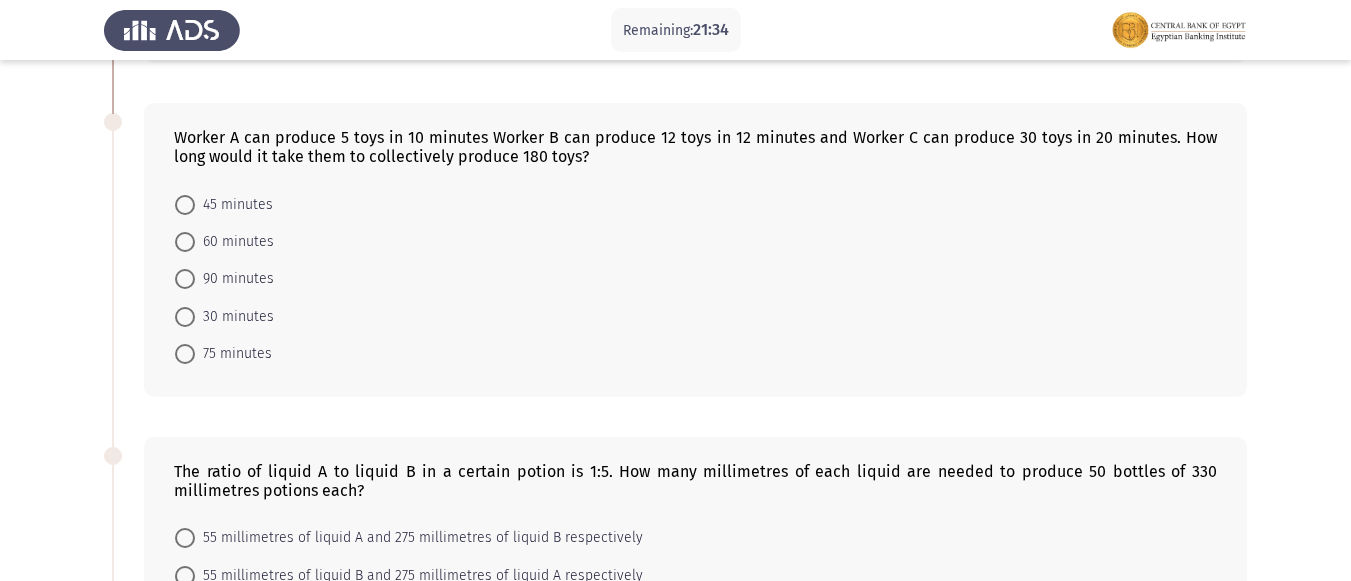 click at bounding box center [185, 242] 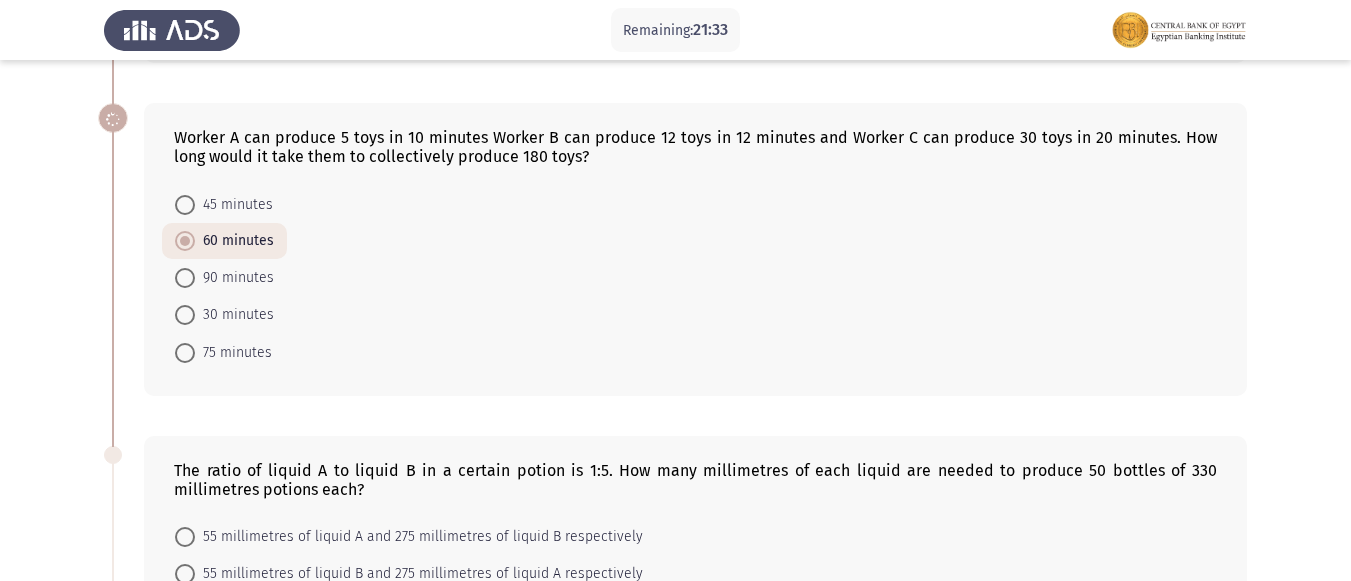 click on "45 minutes     60 minutes     90 minutes     30 minutes     75 minutes" 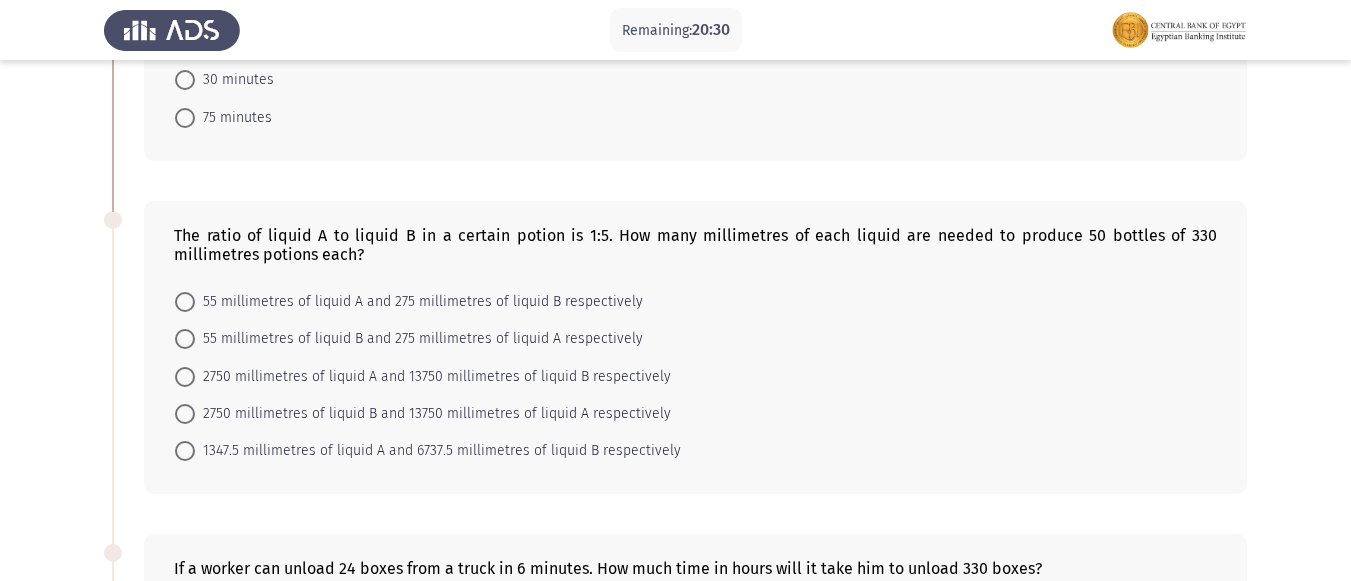 scroll, scrollTop: 616, scrollLeft: 0, axis: vertical 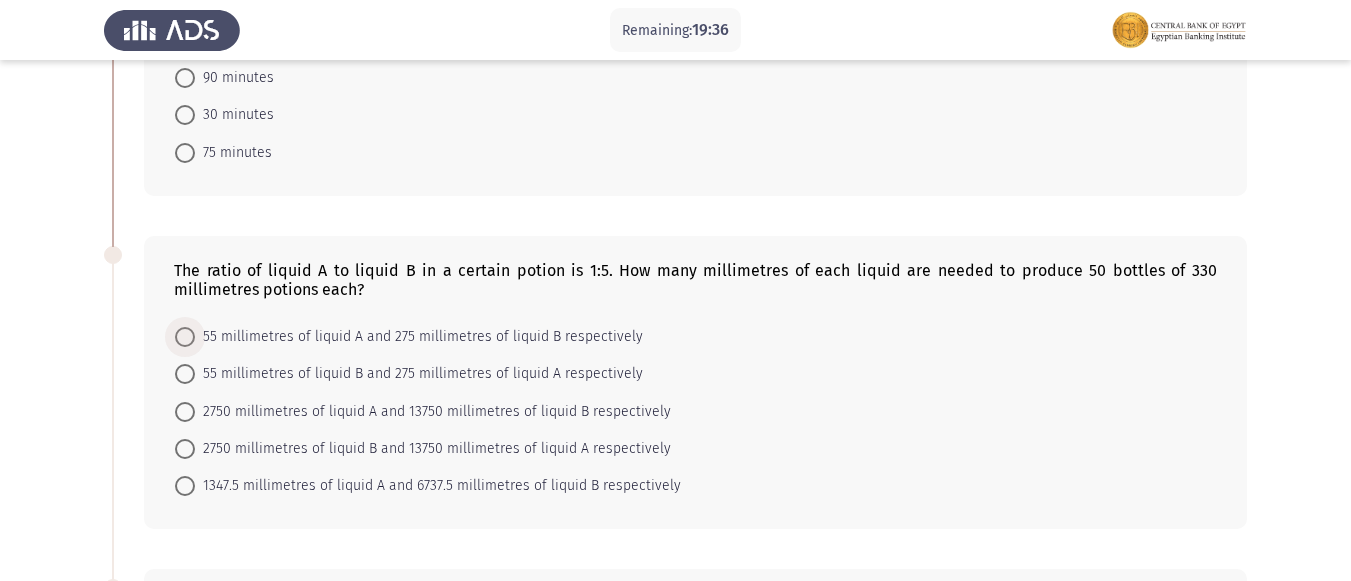click on "55 millimetres of liquid A and 275 millimetres of liquid B respectively" at bounding box center (419, 337) 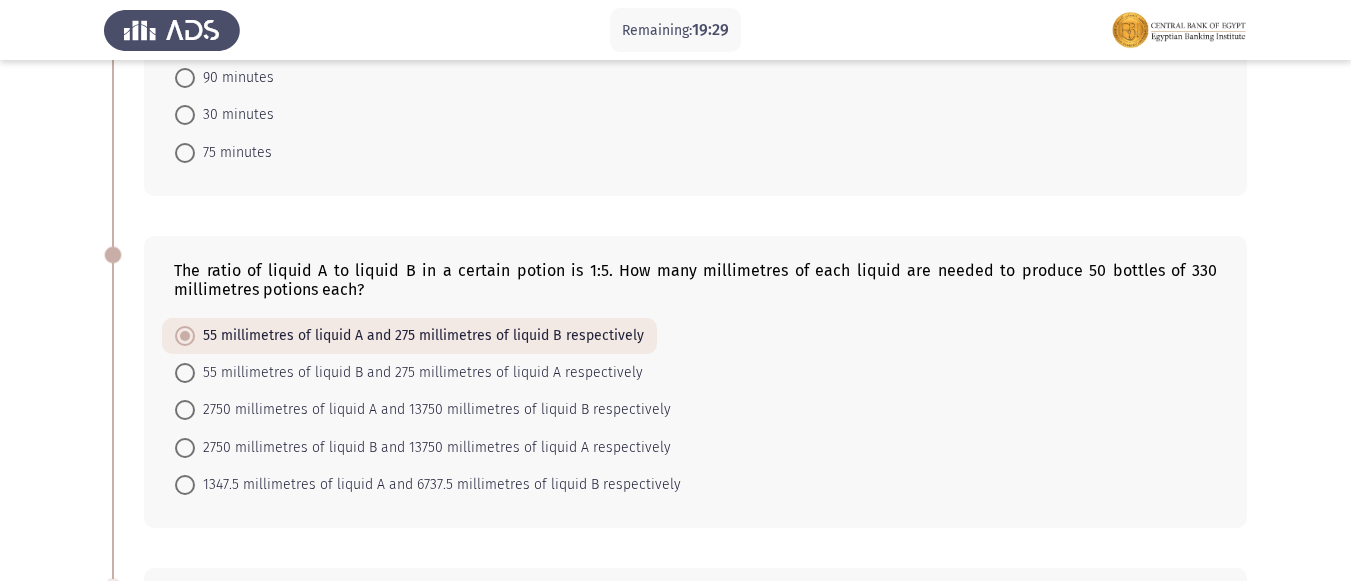 scroll, scrollTop: 716, scrollLeft: 0, axis: vertical 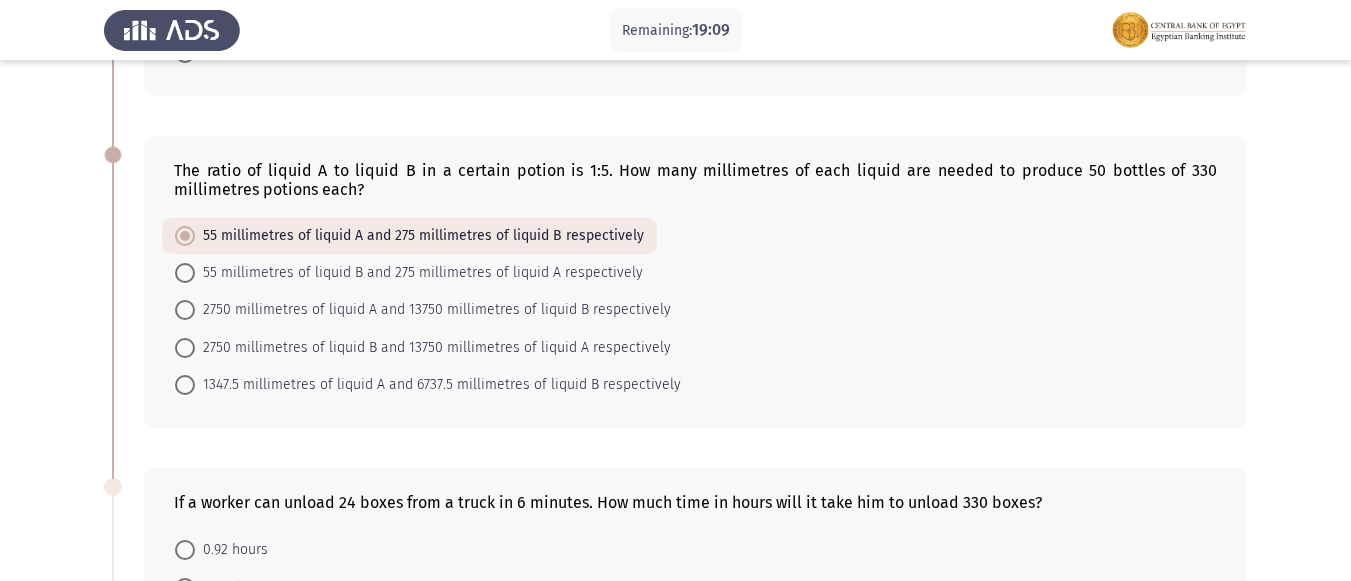 click on "2750 millimetres of liquid A and 13750 millimetres of liquid B respectively" at bounding box center (433, 310) 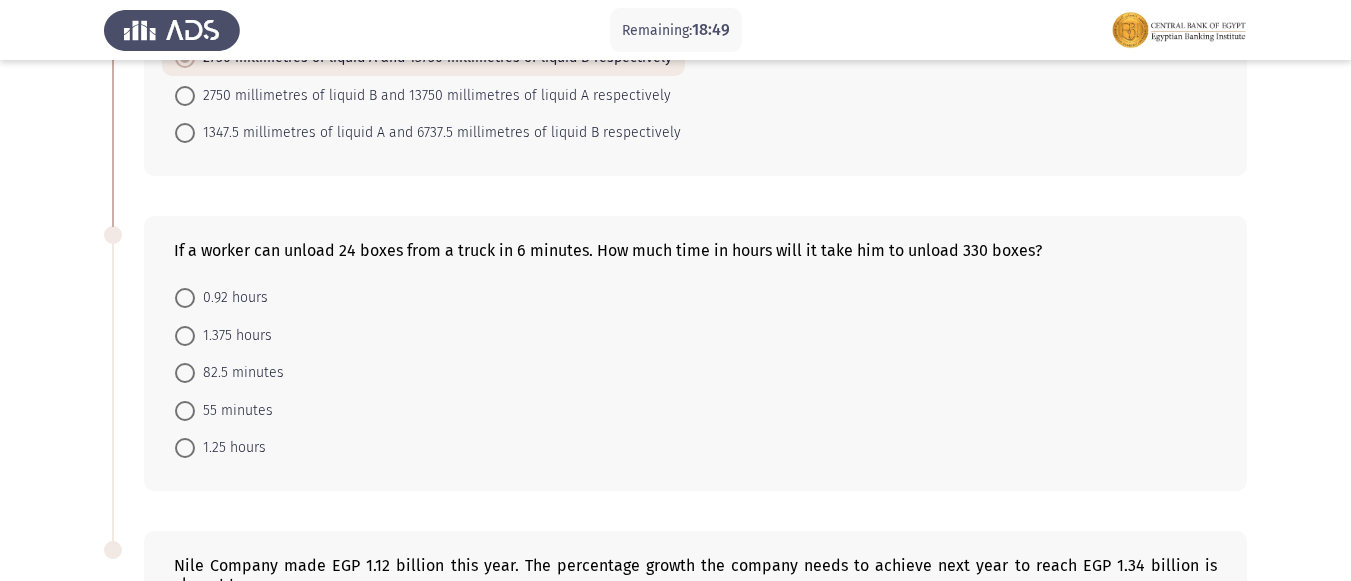 scroll, scrollTop: 1016, scrollLeft: 0, axis: vertical 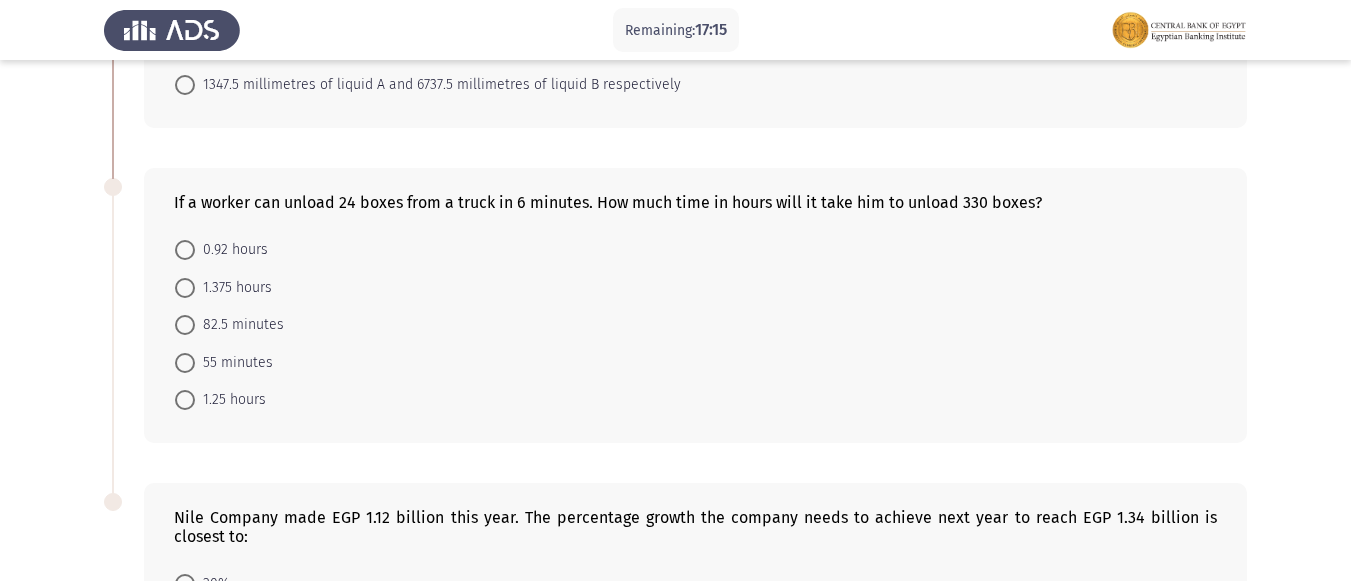 click on "1.375 hours" at bounding box center [233, 288] 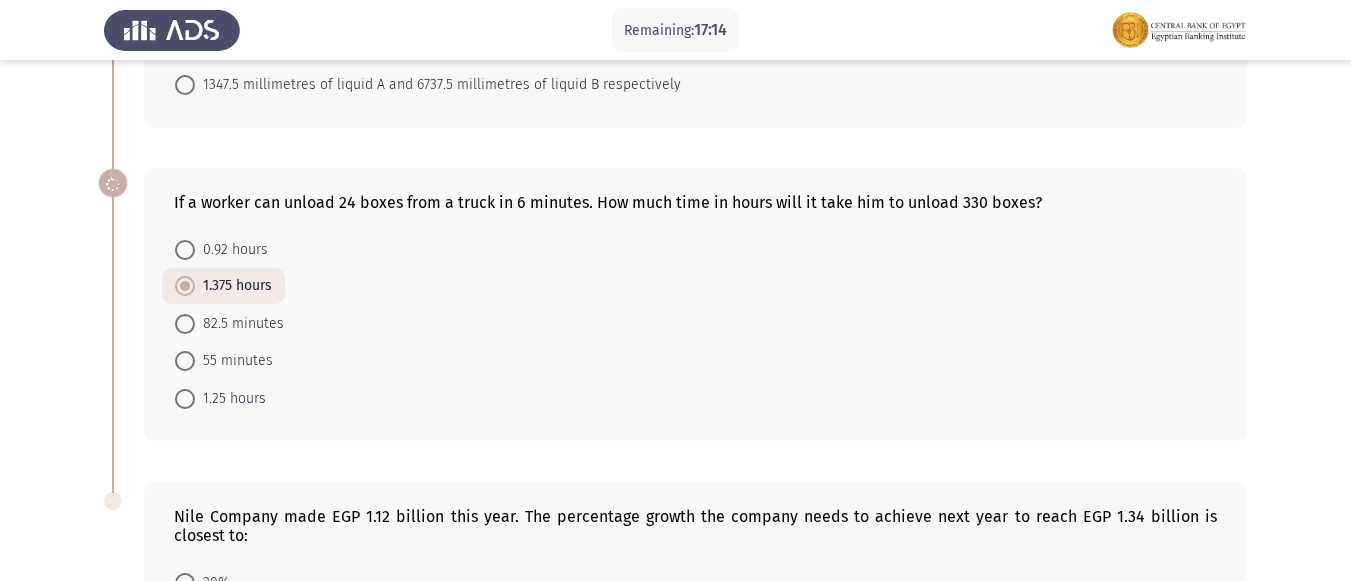 click on "0.92 hours     1.375 hours     82.5 minutes     55 minutes     1.25 hours" 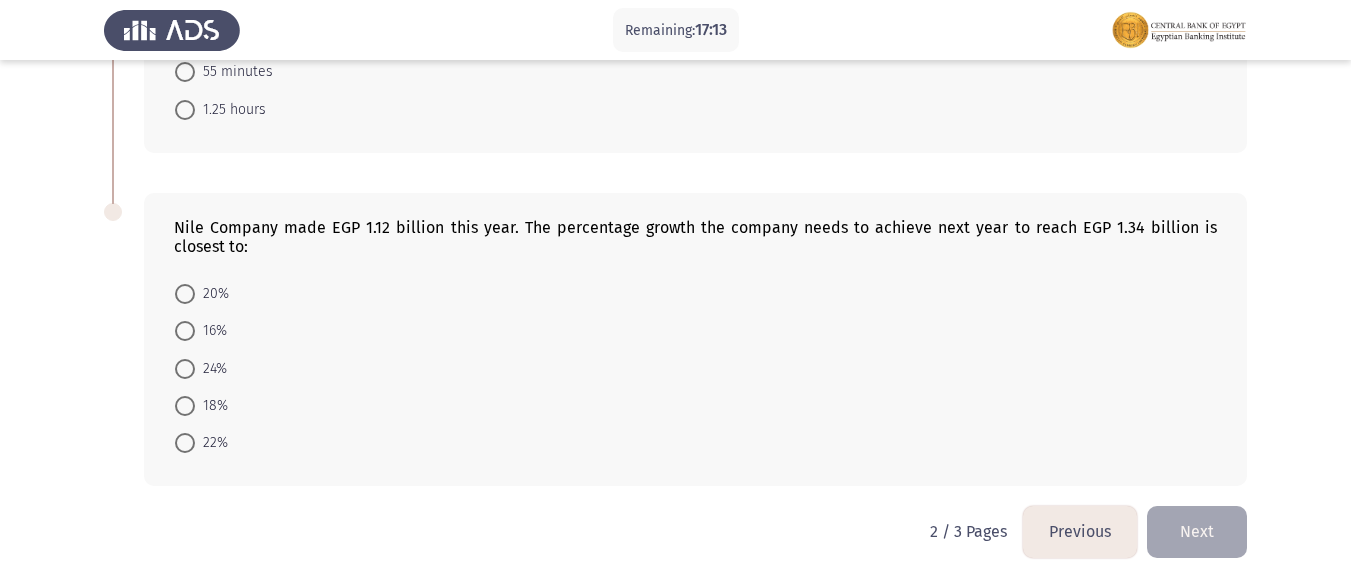 scroll, scrollTop: 1310, scrollLeft: 0, axis: vertical 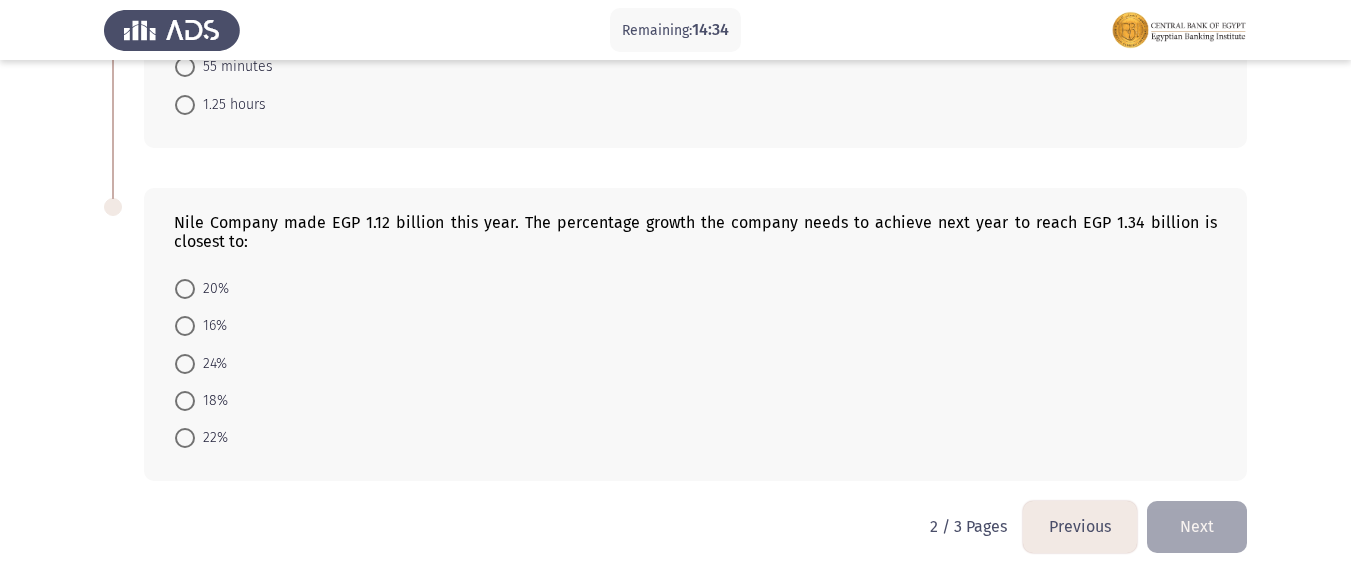 click at bounding box center (185, 289) 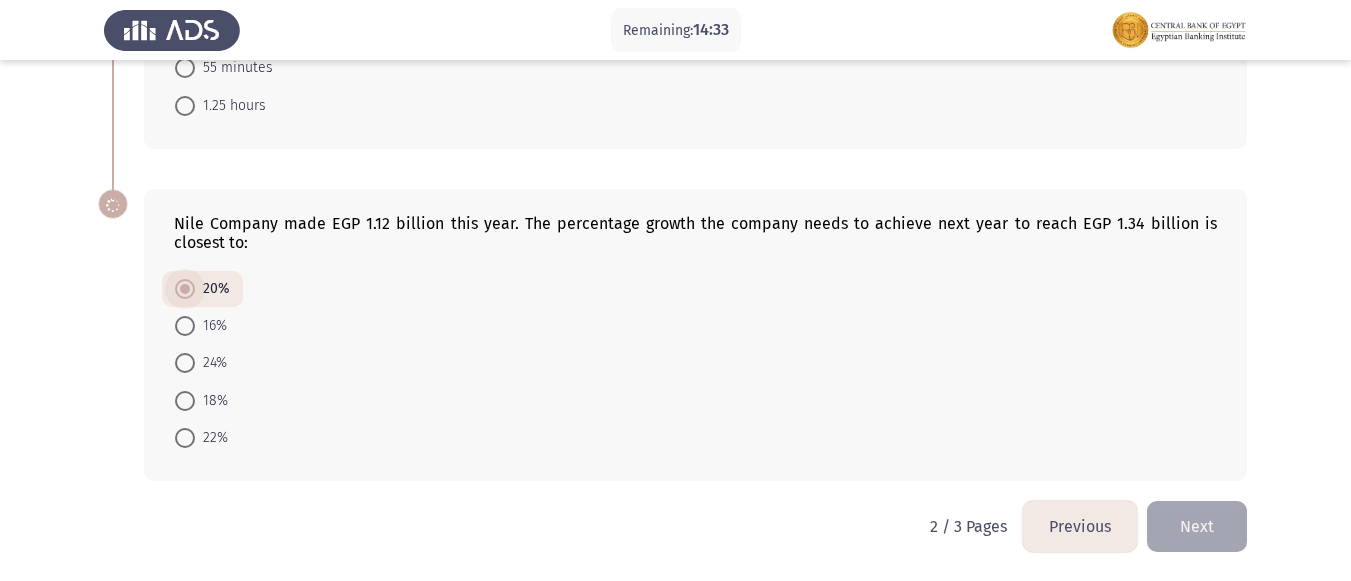 scroll, scrollTop: 1309, scrollLeft: 0, axis: vertical 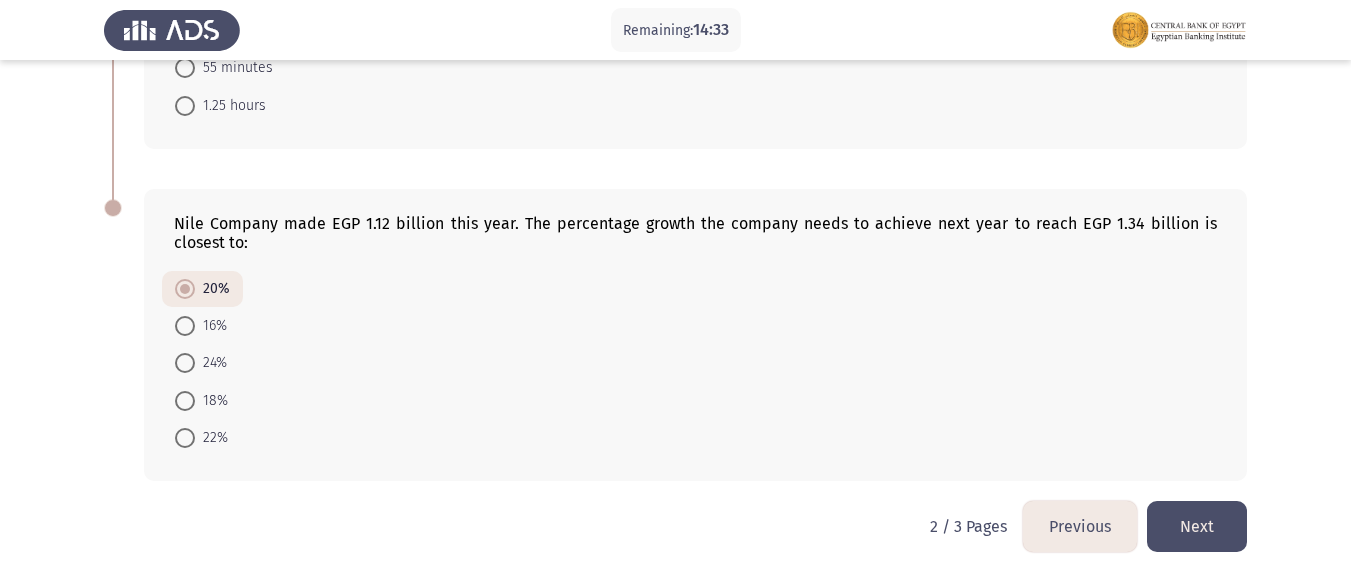 click on "Next" 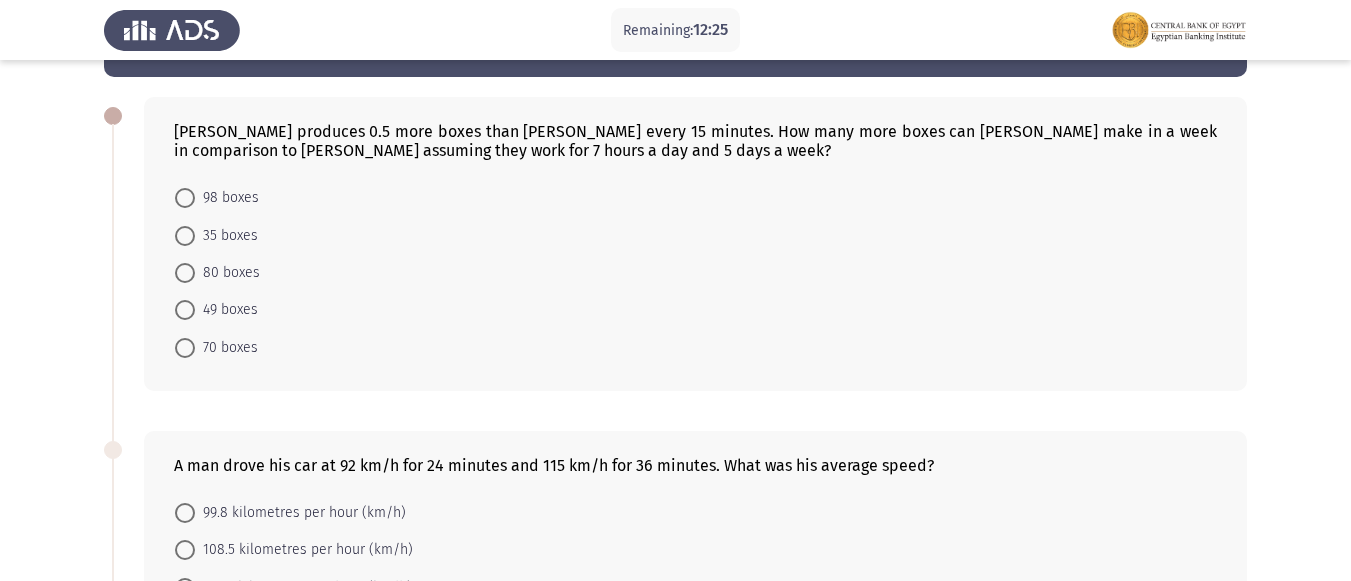 scroll, scrollTop: 63, scrollLeft: 0, axis: vertical 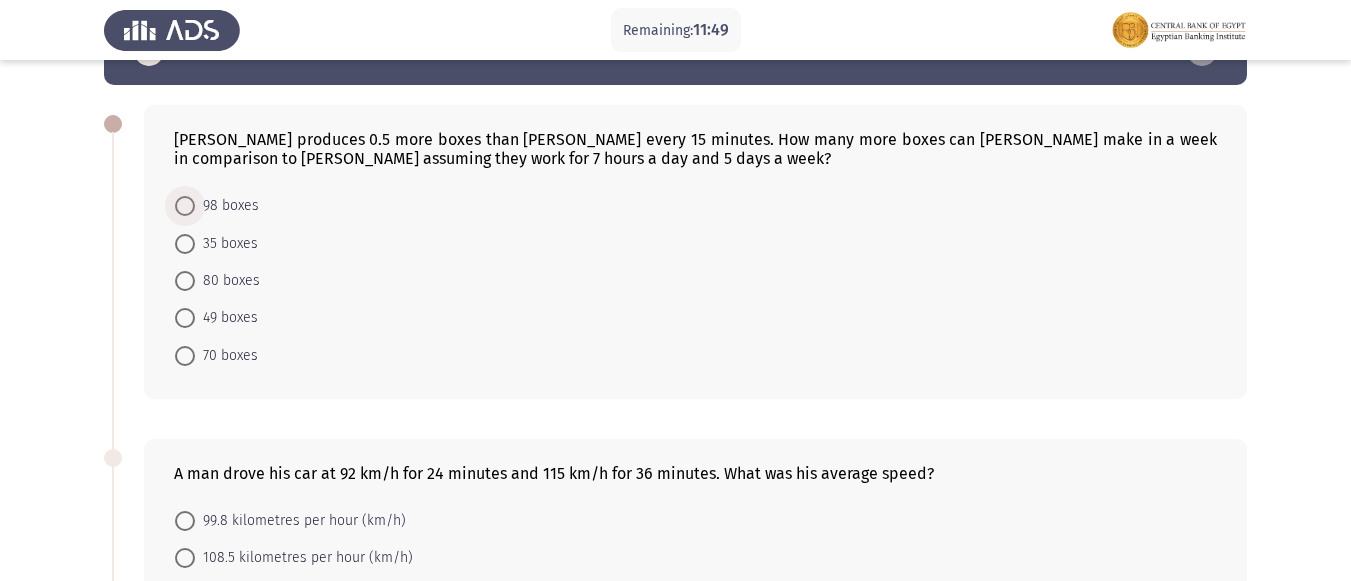 click at bounding box center [185, 206] 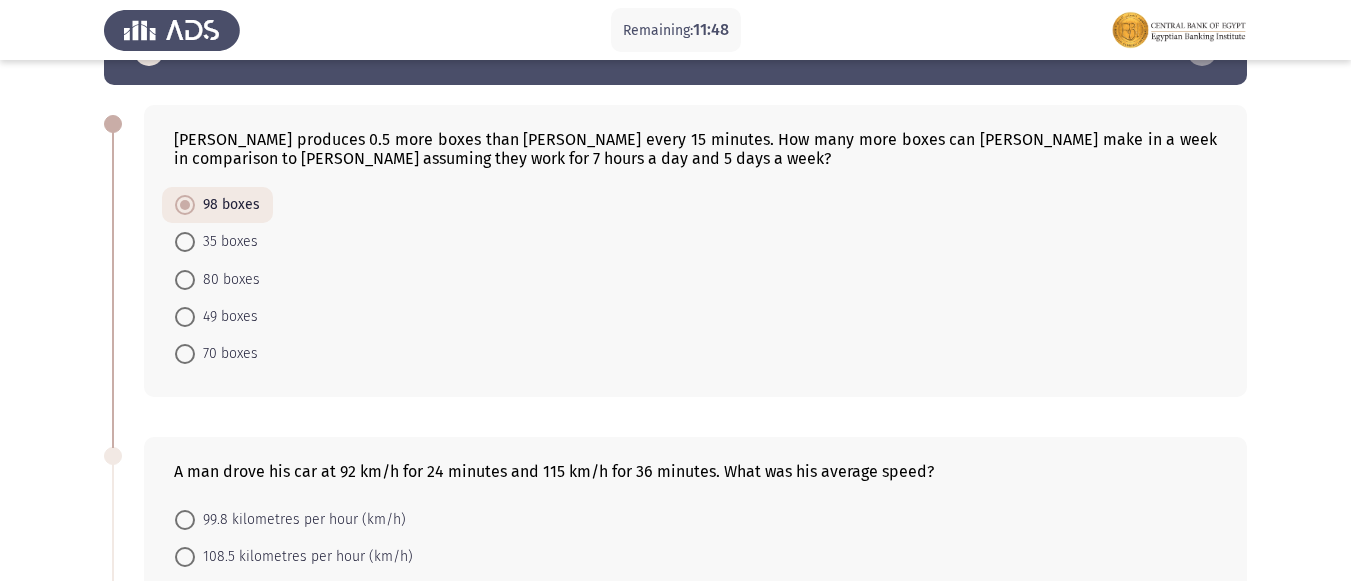 click at bounding box center [185, 280] 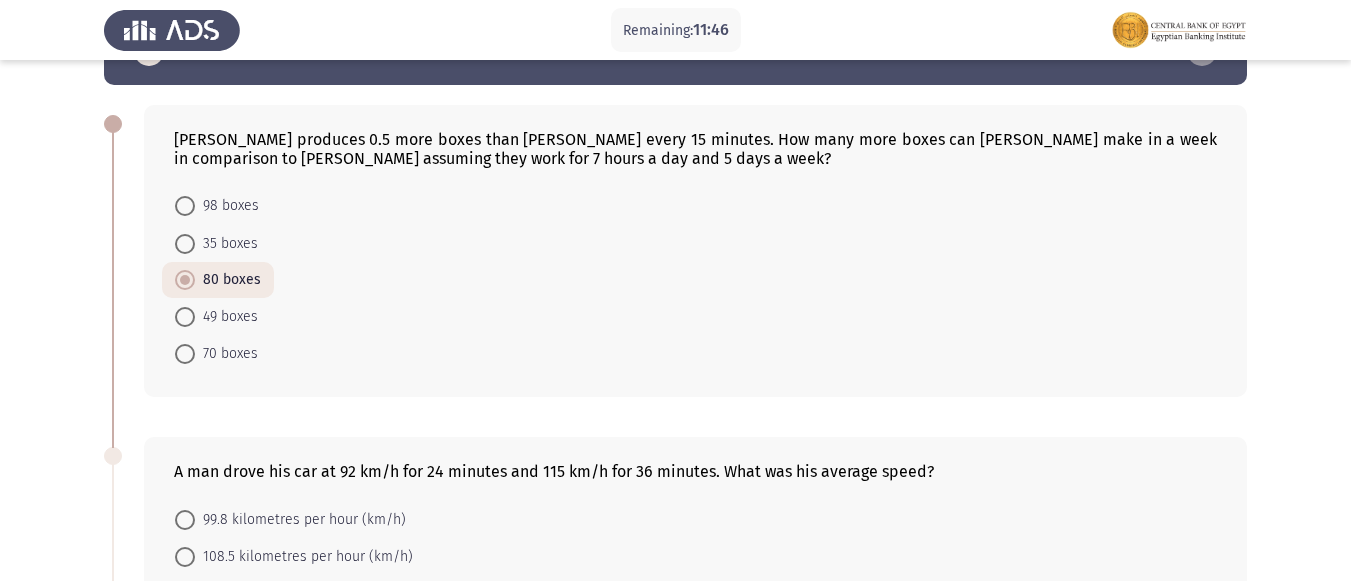 click on "98 boxes     35 boxes     80 boxes     49 boxes     70 boxes" 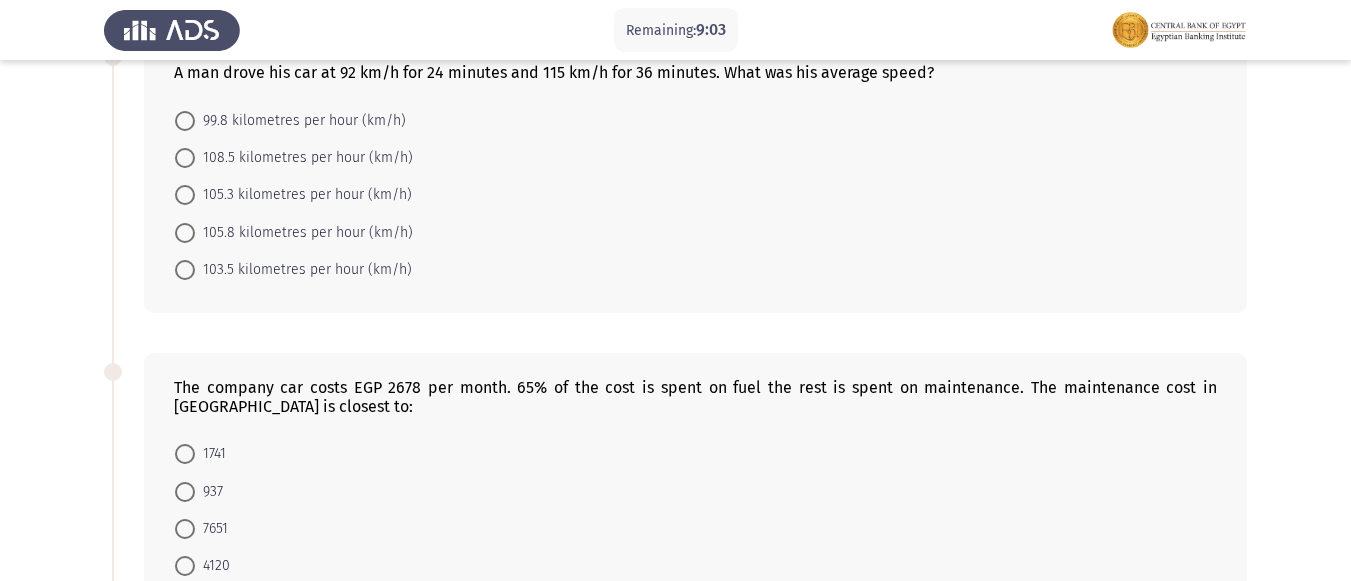 scroll, scrollTop: 262, scrollLeft: 0, axis: vertical 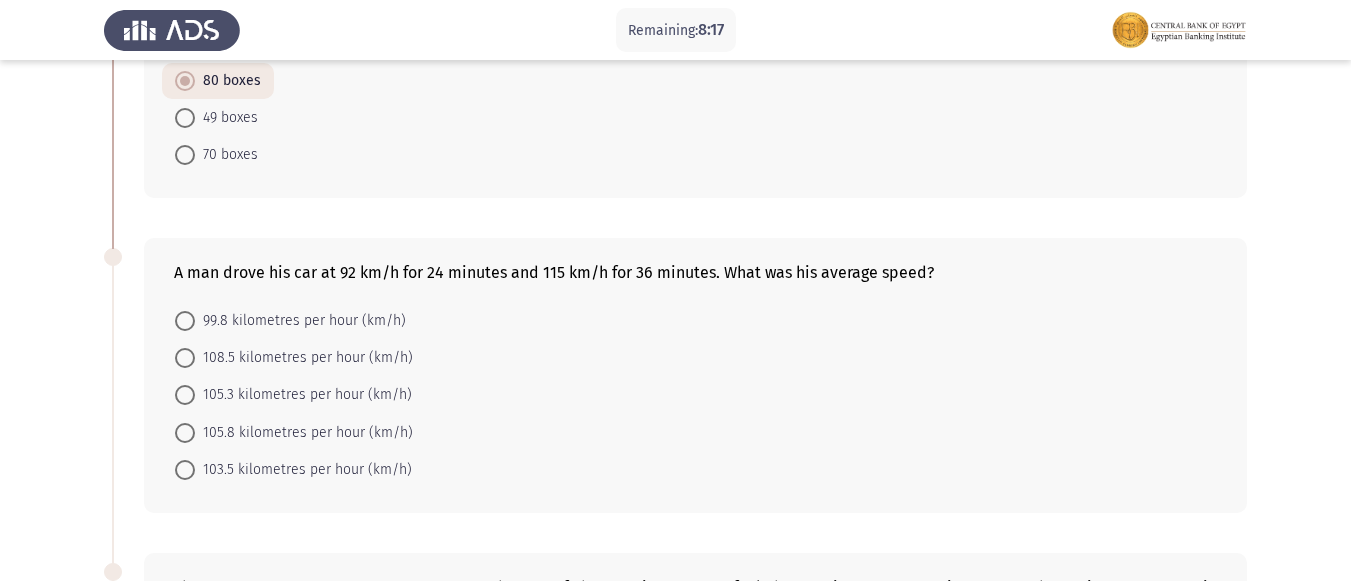 click at bounding box center [185, 433] 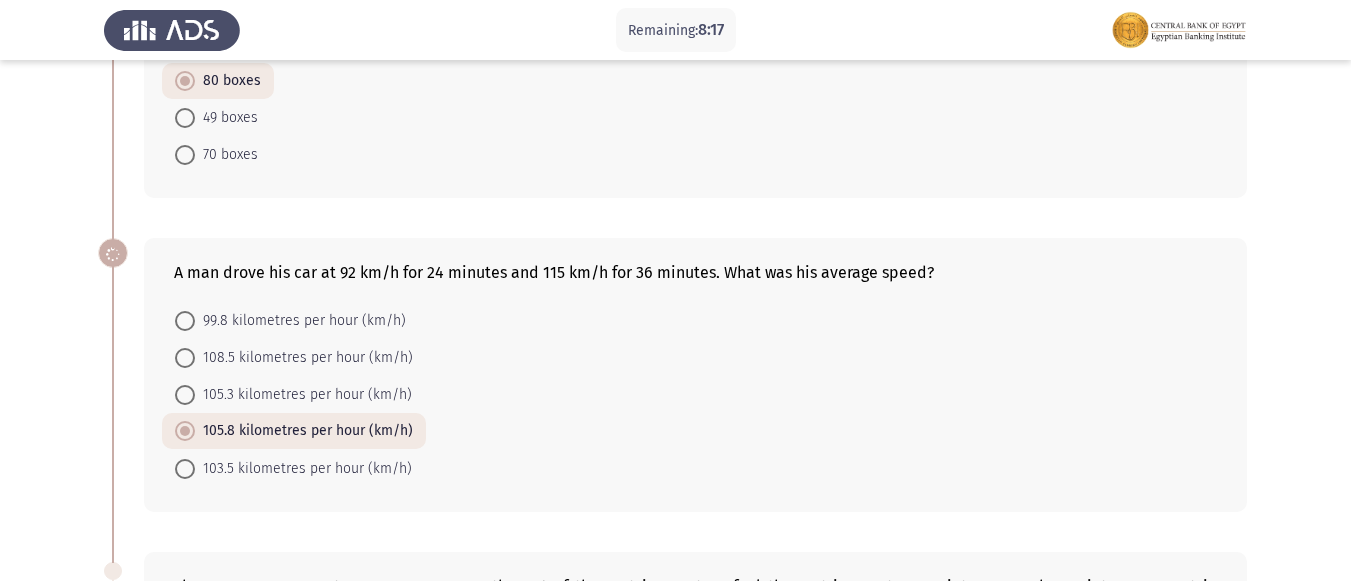 click on "99.8 kilometres per hour (km/h)     108.5 kilometres per hour (km/h)     105.3 kilometres per hour (km/h)     105.8 kilometres per hour (km/h)     103.5 kilometres per hour (km/h)" 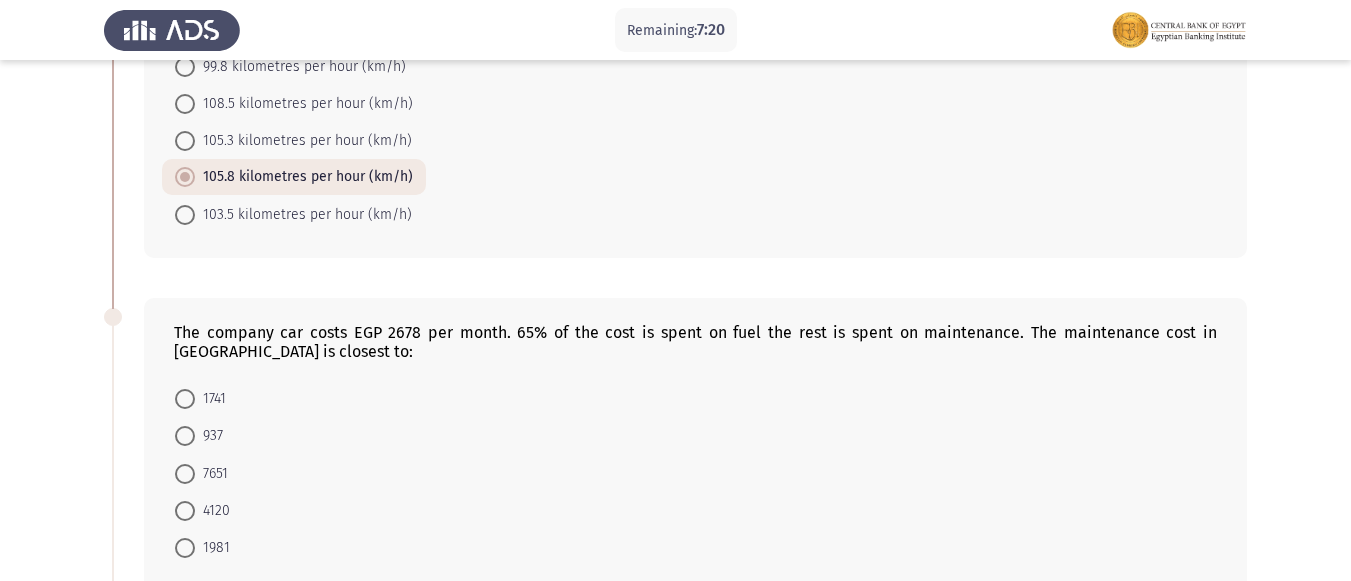 scroll, scrollTop: 562, scrollLeft: 0, axis: vertical 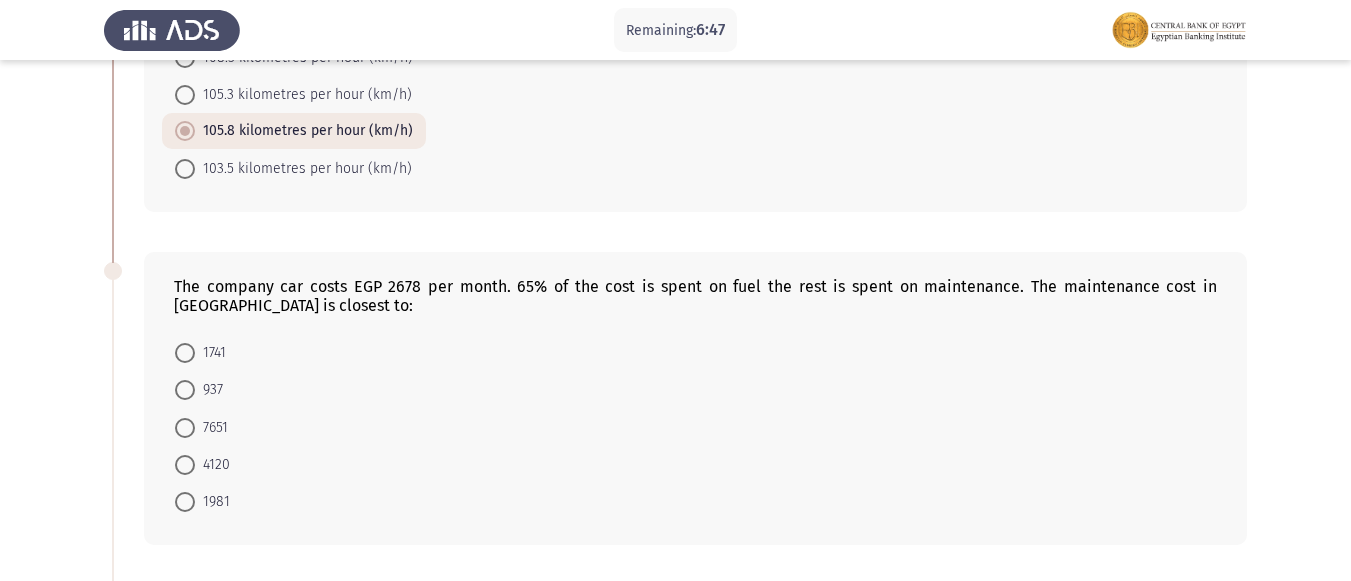 click at bounding box center [185, 390] 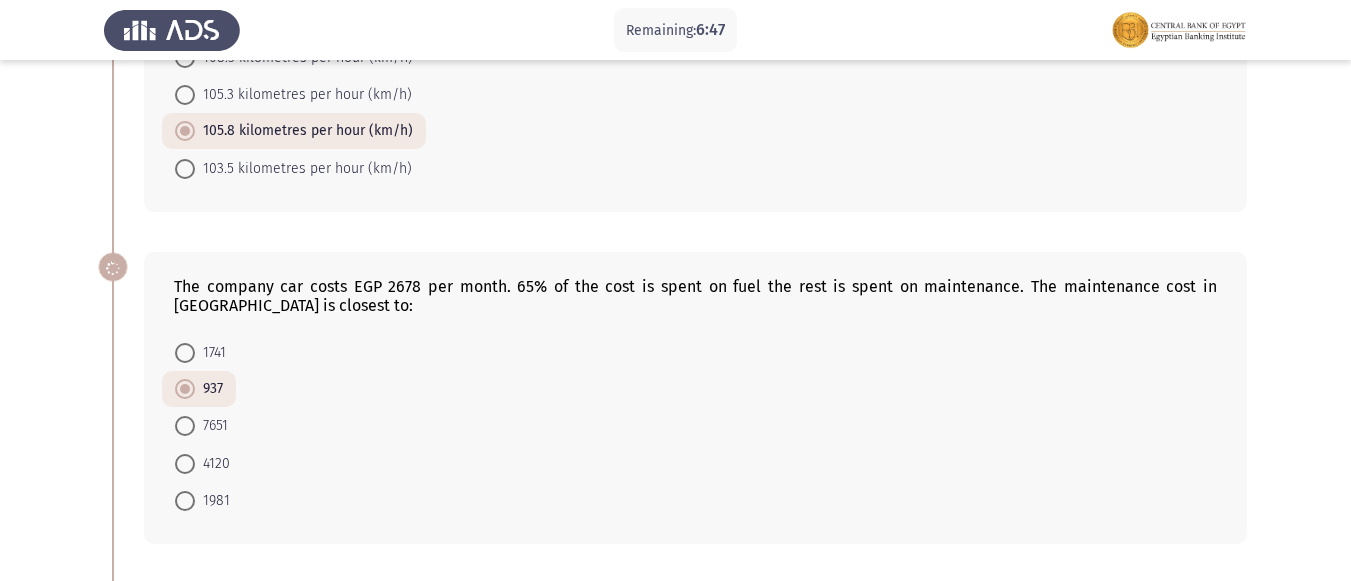 click on "1741     937     7651     4120     1981" 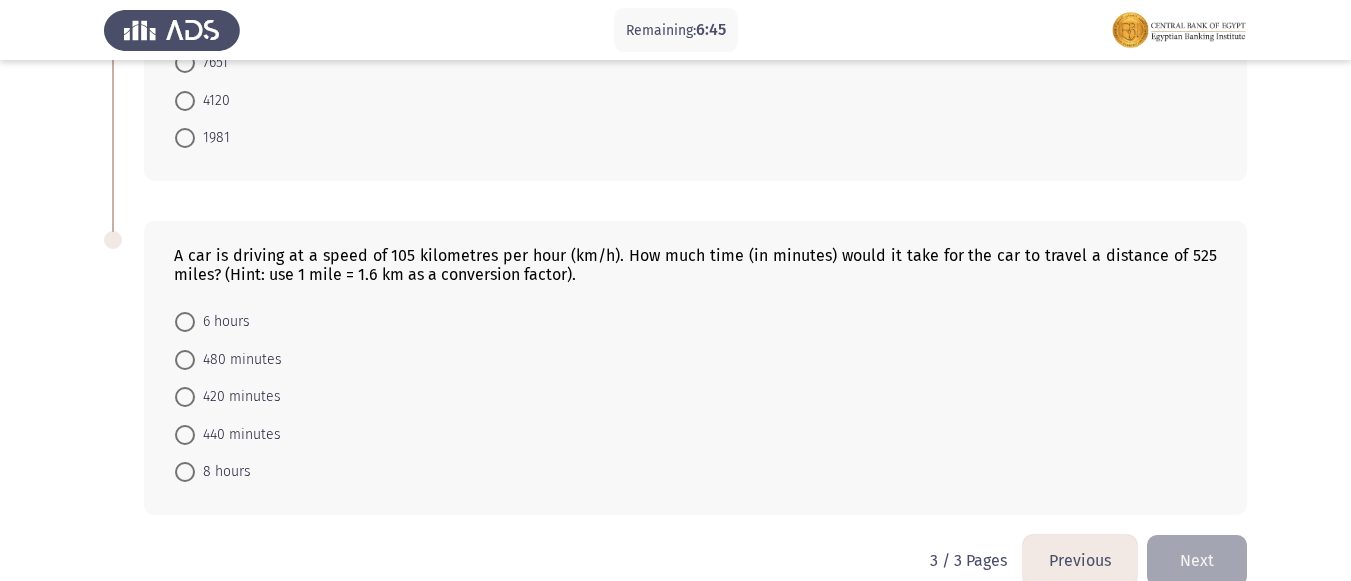 scroll, scrollTop: 959, scrollLeft: 0, axis: vertical 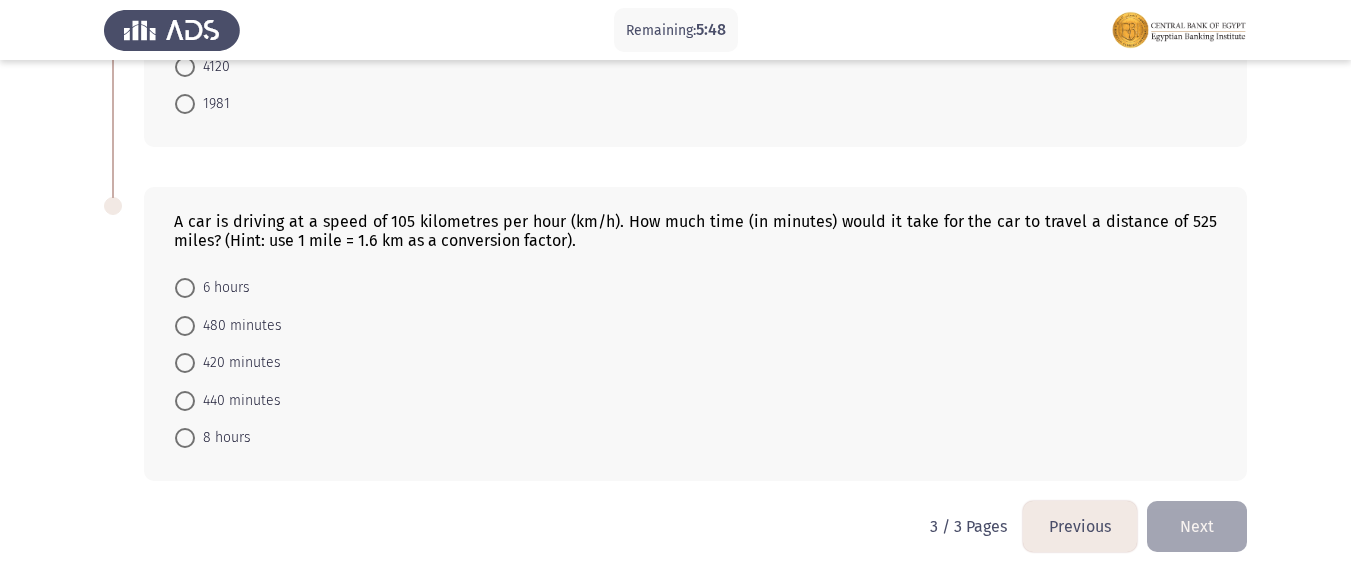 click at bounding box center (185, 326) 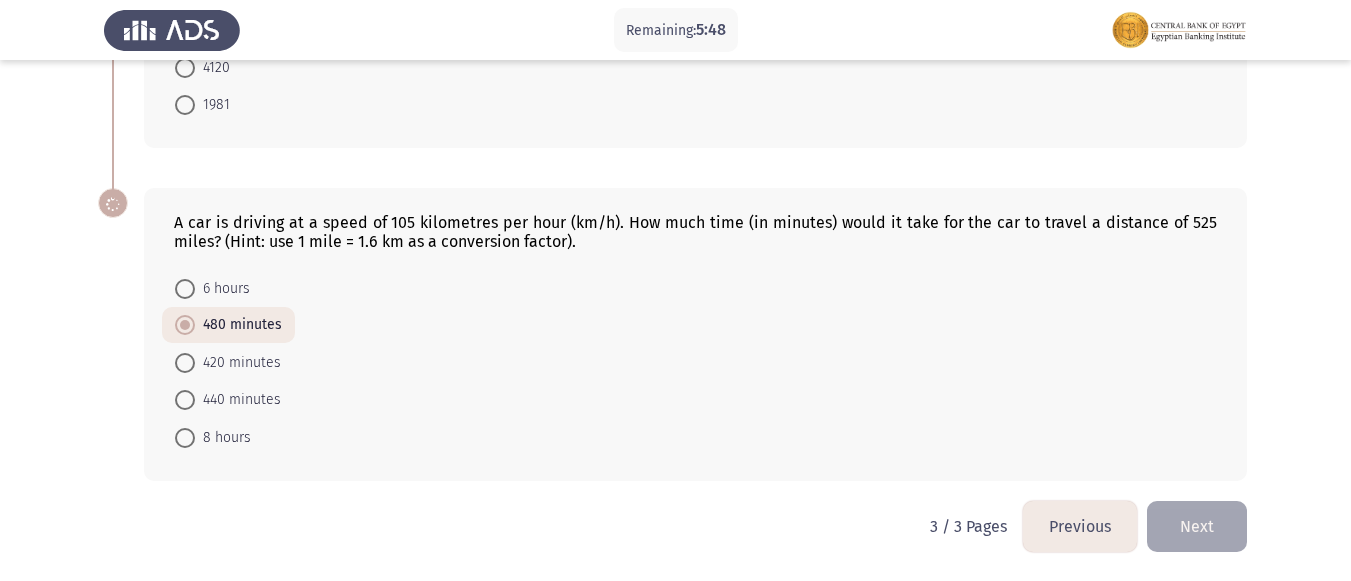 click on "6 hours     480 minutes     420 minutes     440 minutes     8 hours" 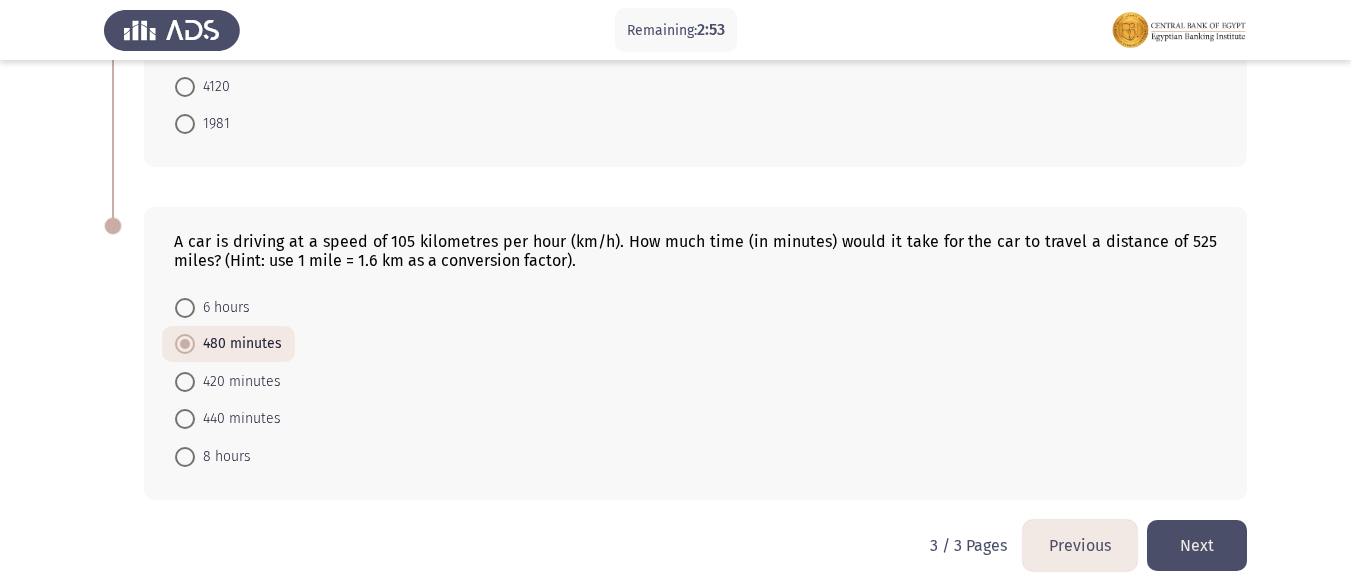 scroll, scrollTop: 958, scrollLeft: 0, axis: vertical 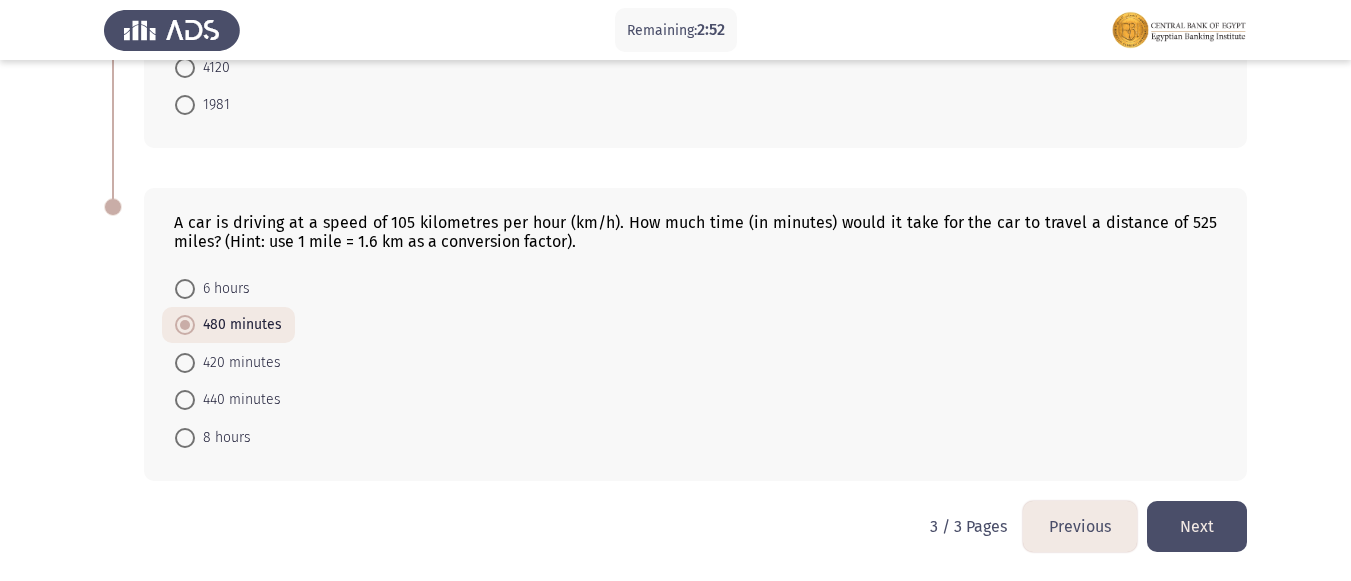 drag, startPoint x: 1226, startPoint y: 523, endPoint x: 1296, endPoint y: 576, distance: 87.80091 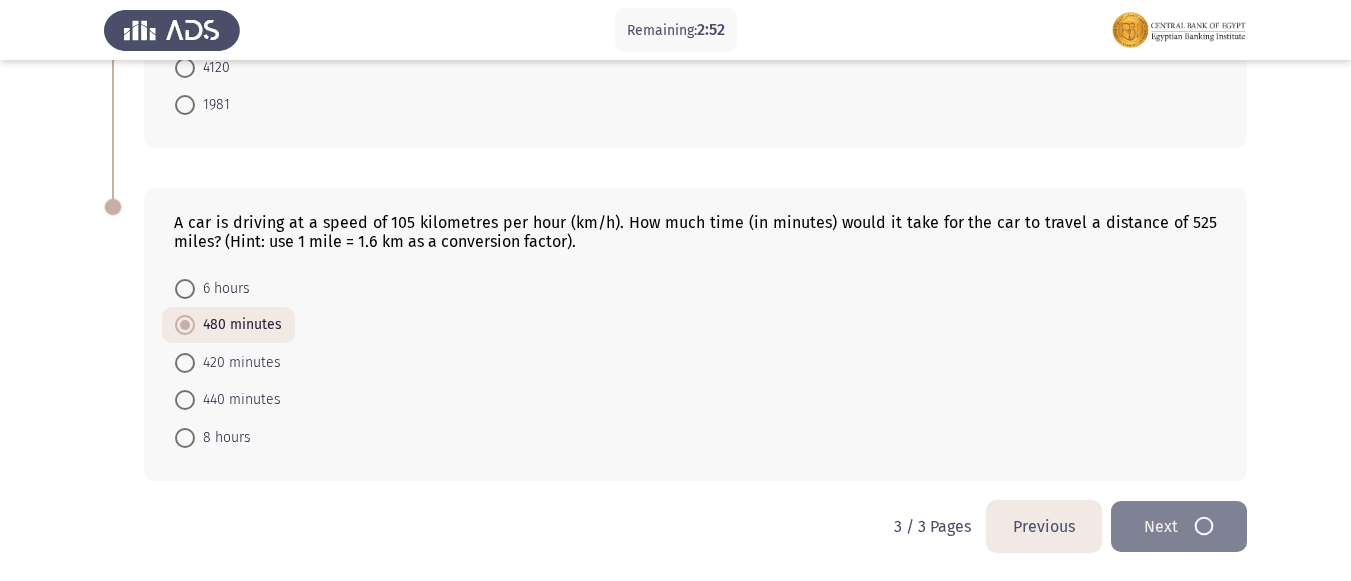 scroll, scrollTop: 0, scrollLeft: 0, axis: both 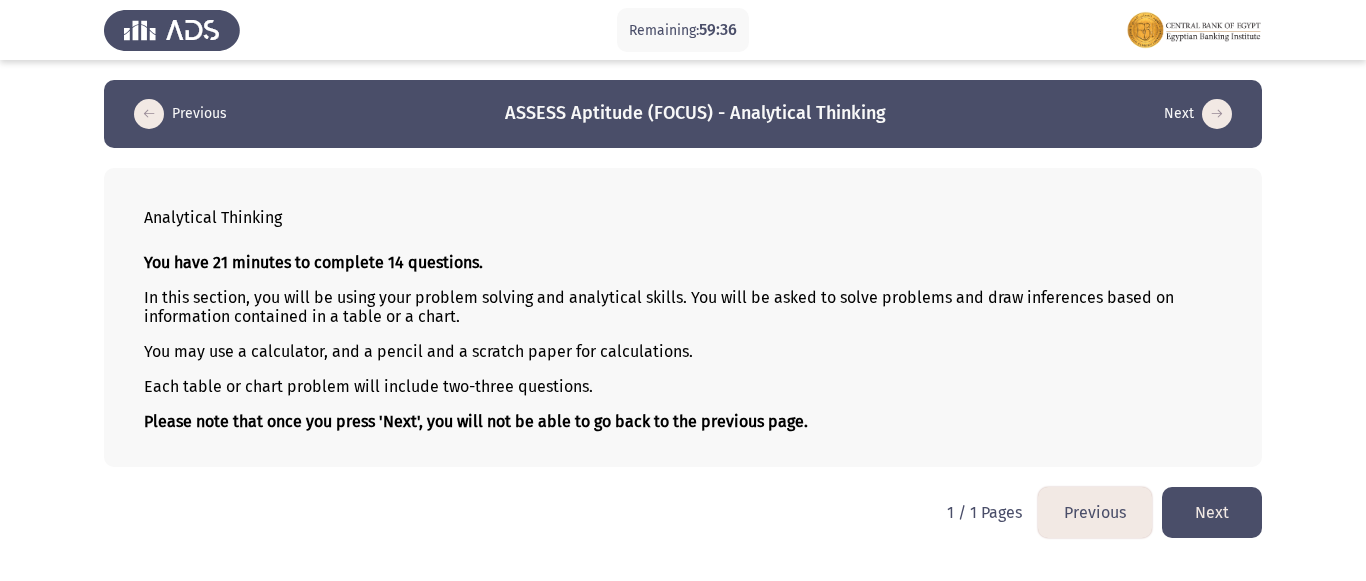 click on "Next" 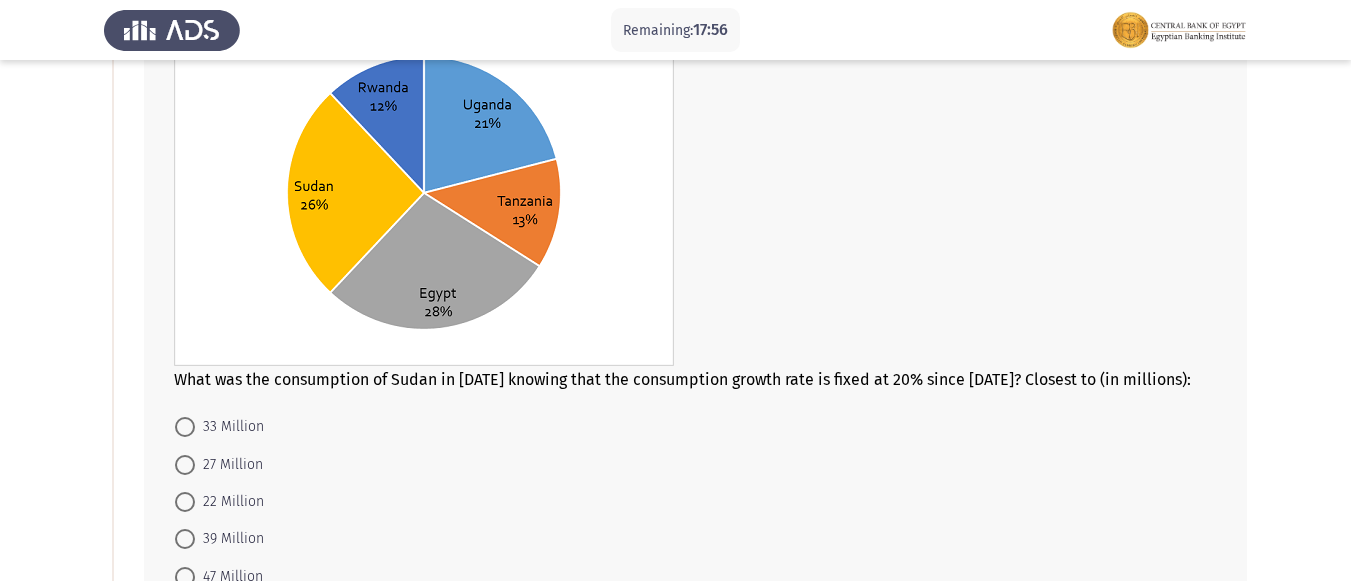 scroll, scrollTop: 200, scrollLeft: 0, axis: vertical 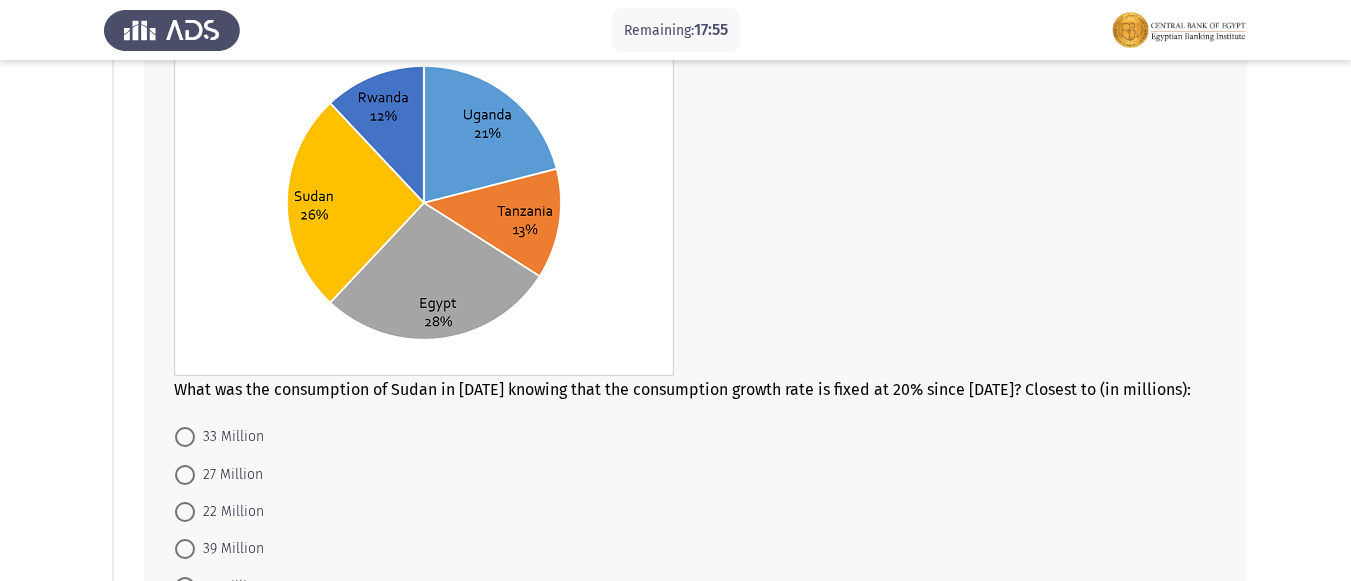 click at bounding box center [185, 475] 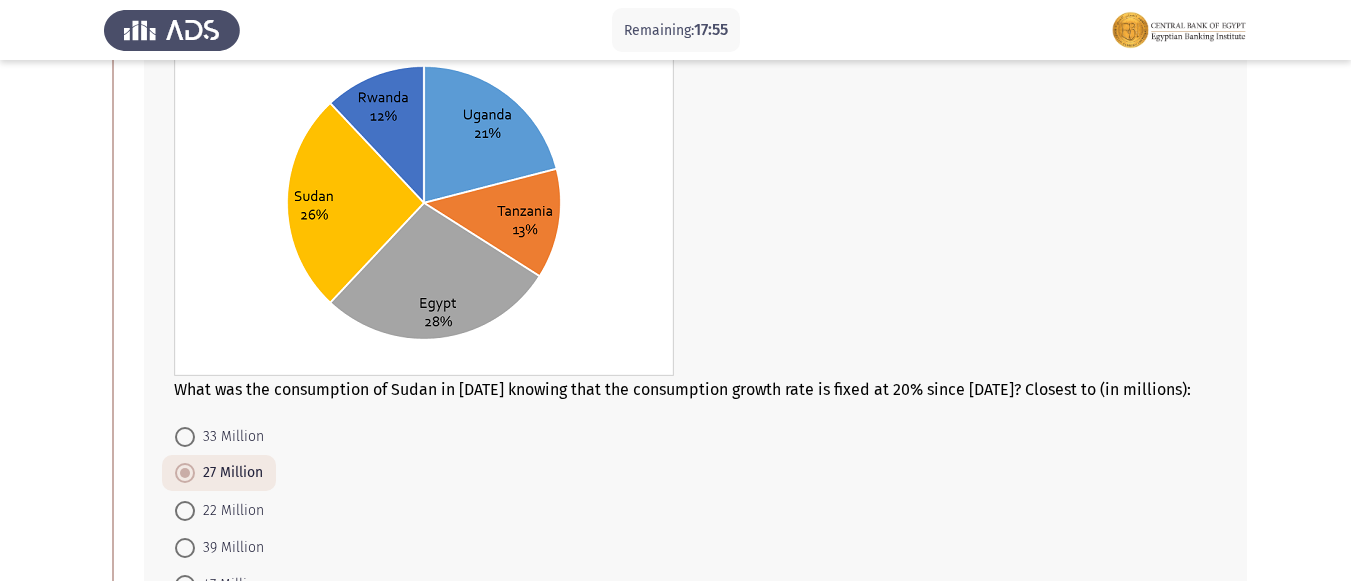 click on "33 Million     27 Million     22 Million     39 Million     47 Million" 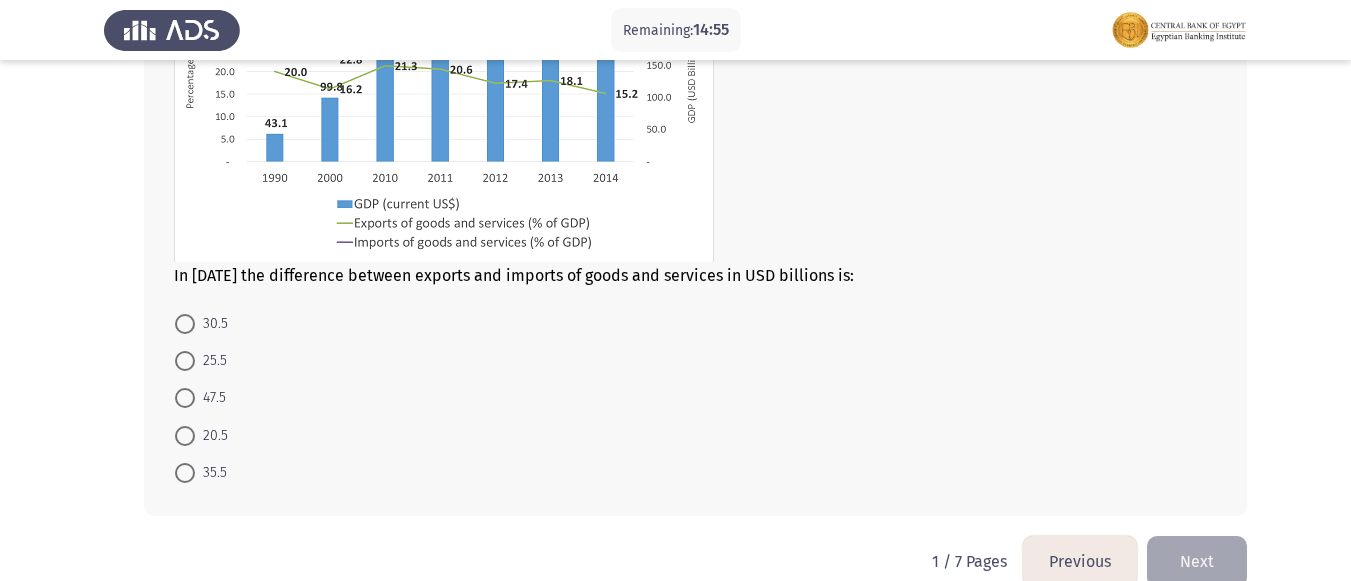 scroll, scrollTop: 1016, scrollLeft: 0, axis: vertical 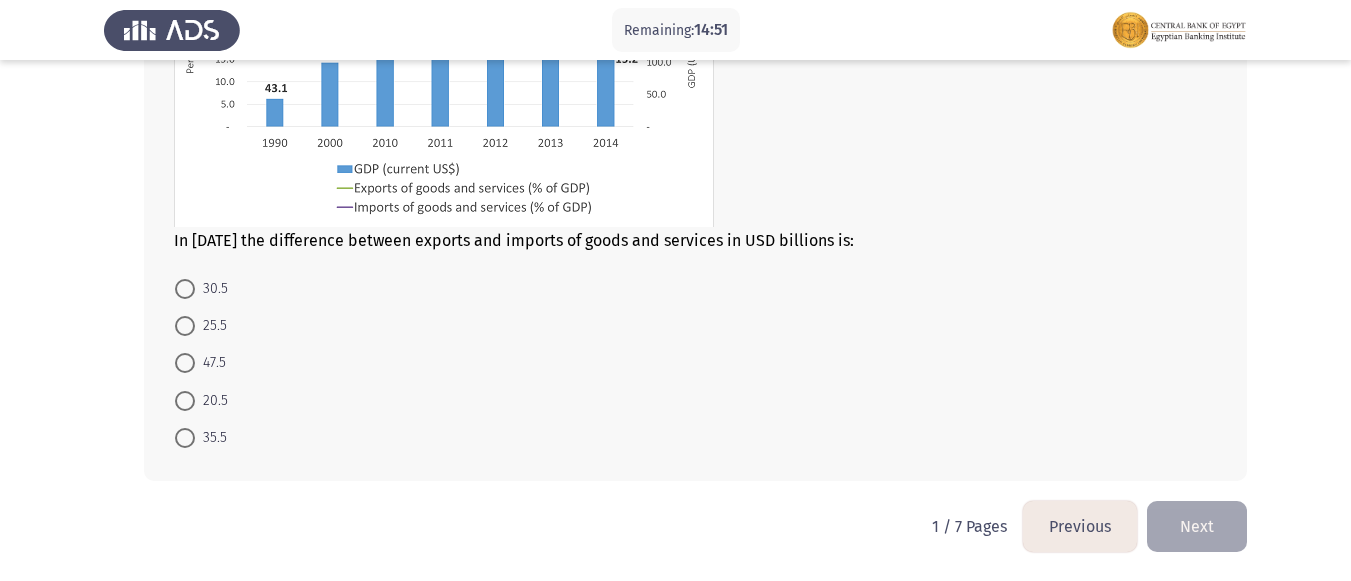 click at bounding box center [185, 326] 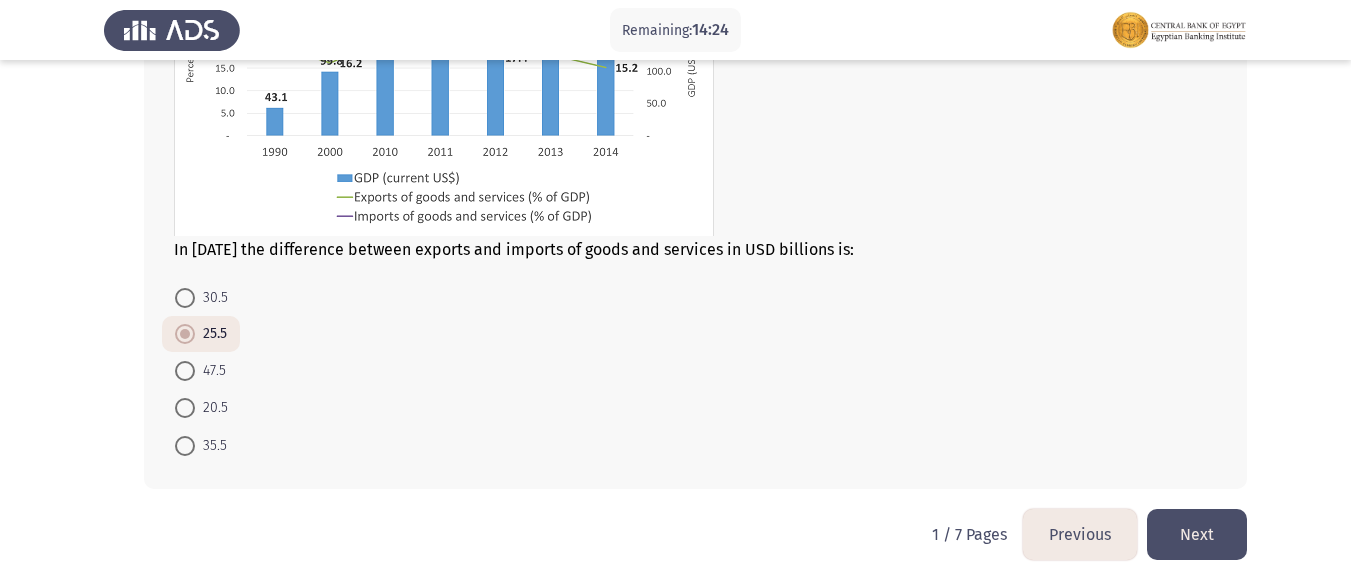 scroll, scrollTop: 1015, scrollLeft: 0, axis: vertical 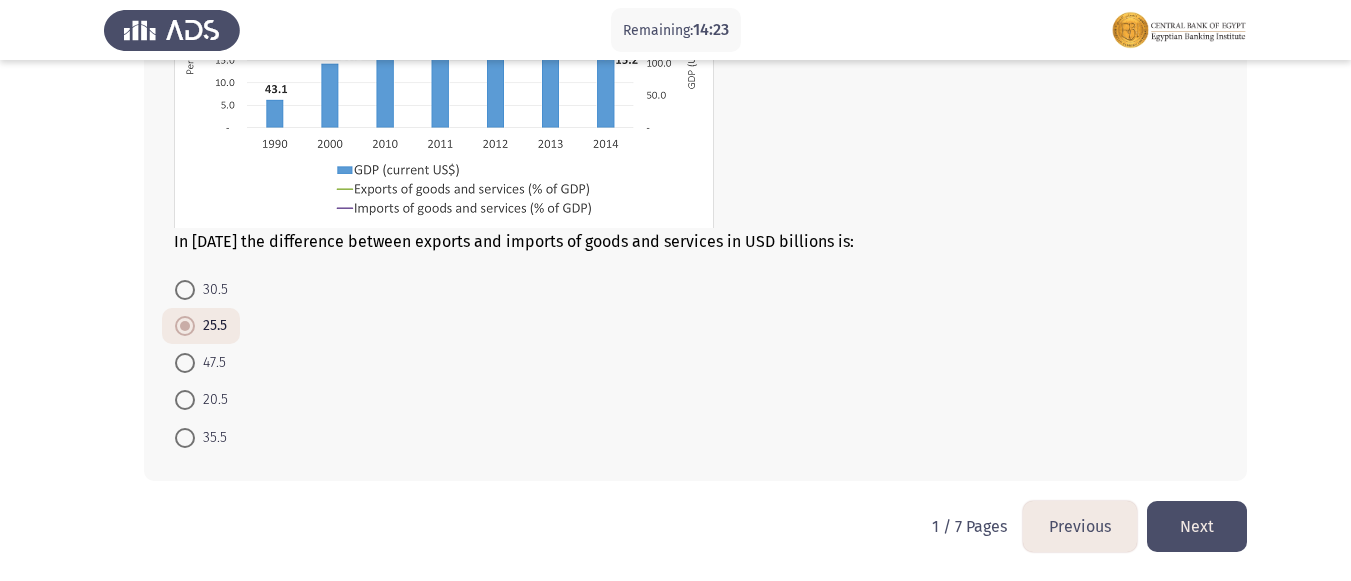 click on "Next" 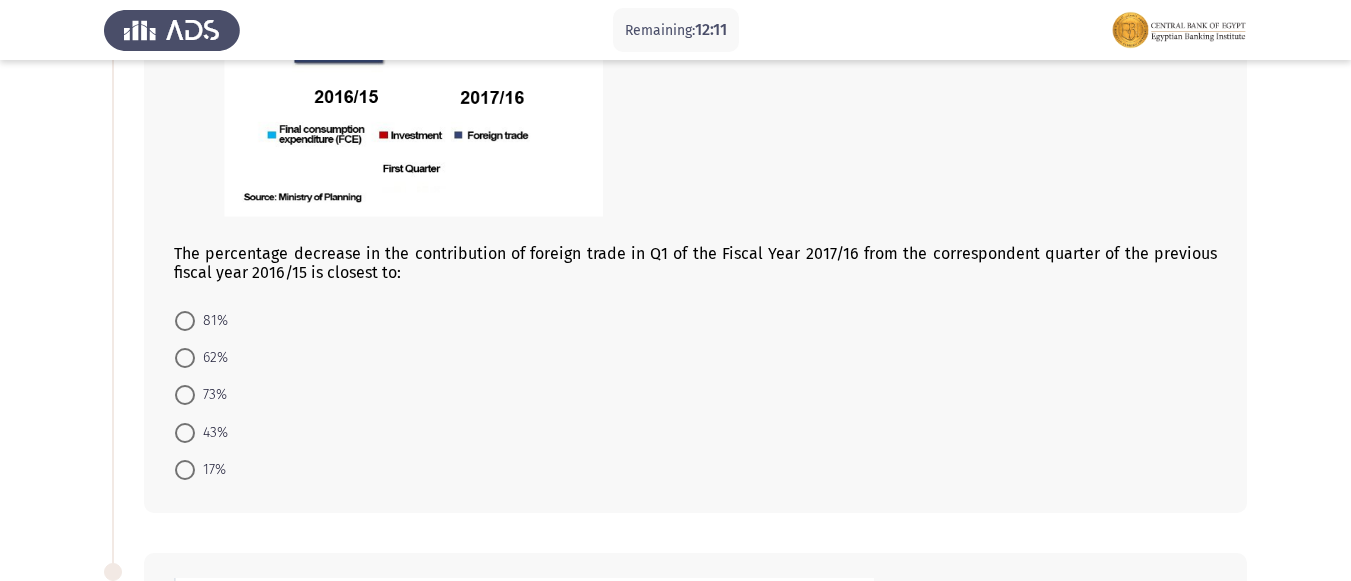 scroll, scrollTop: 363, scrollLeft: 0, axis: vertical 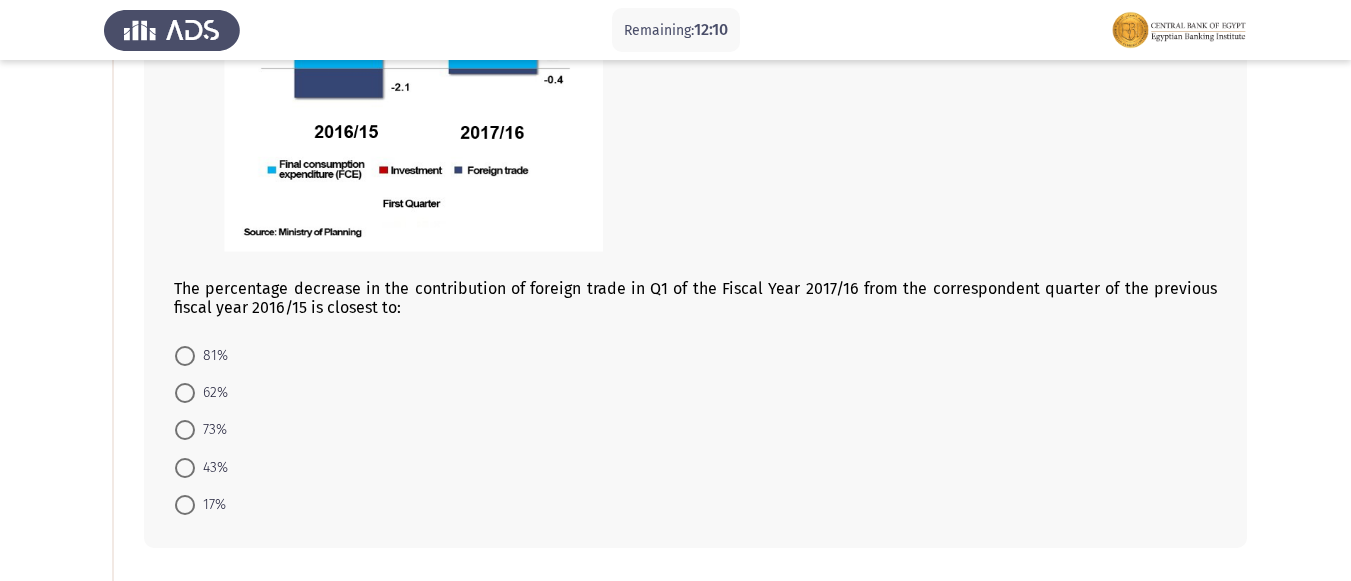 click at bounding box center [185, 430] 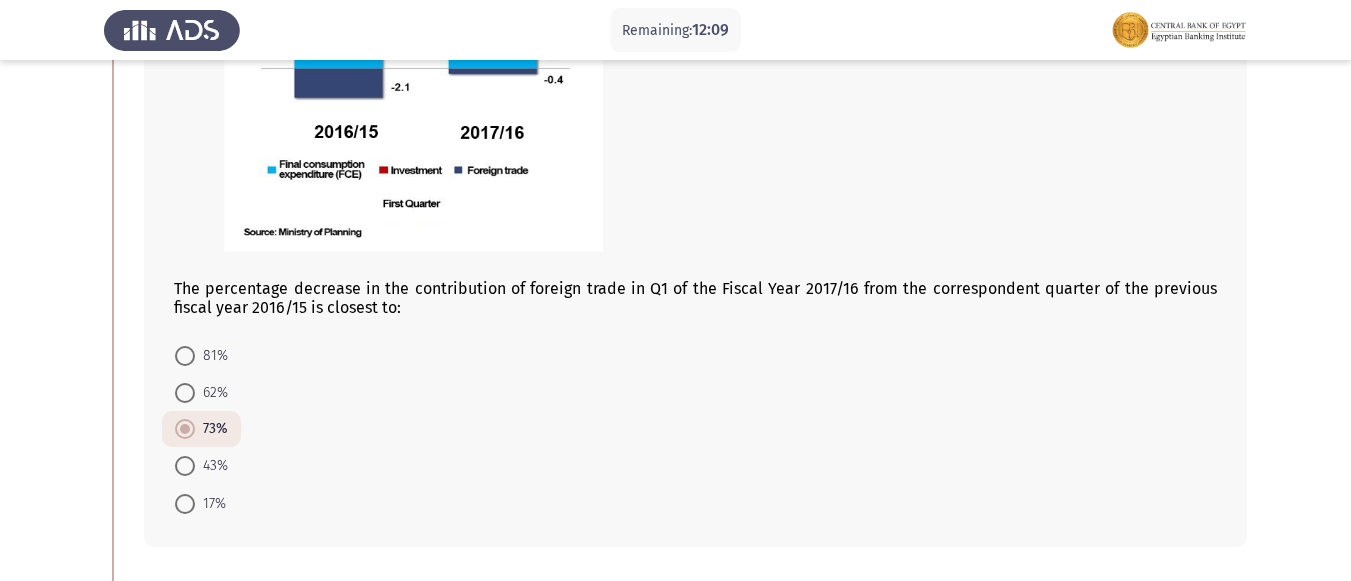 click on "81%     62%     73%     43%     17%" 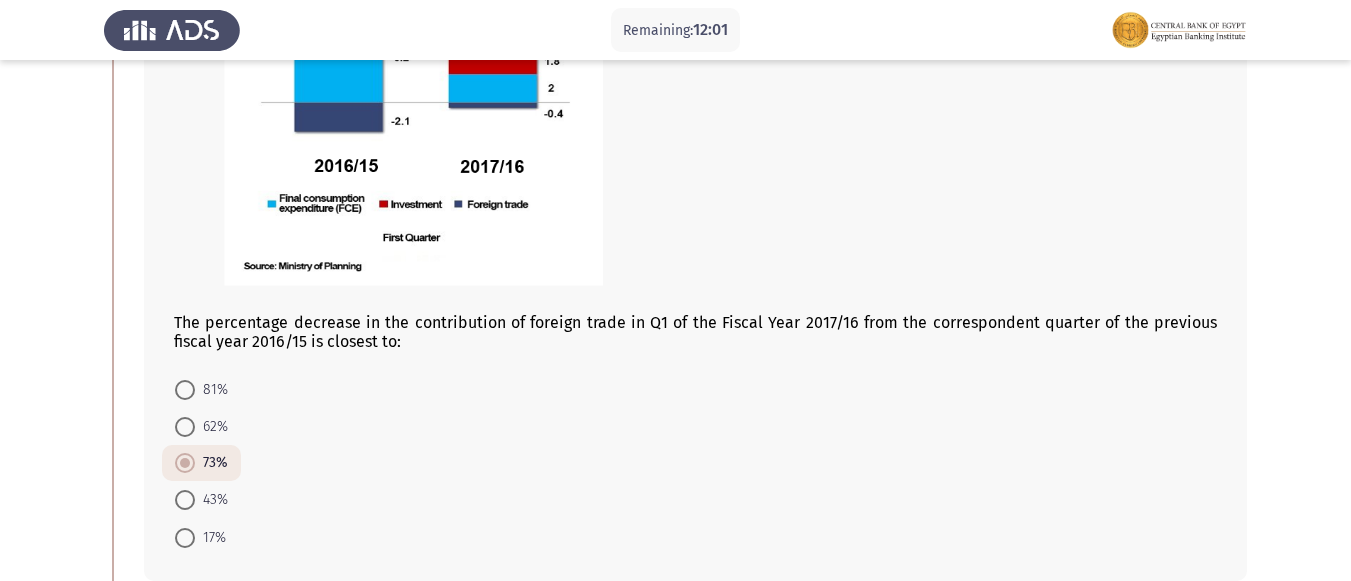 scroll, scrollTop: 363, scrollLeft: 0, axis: vertical 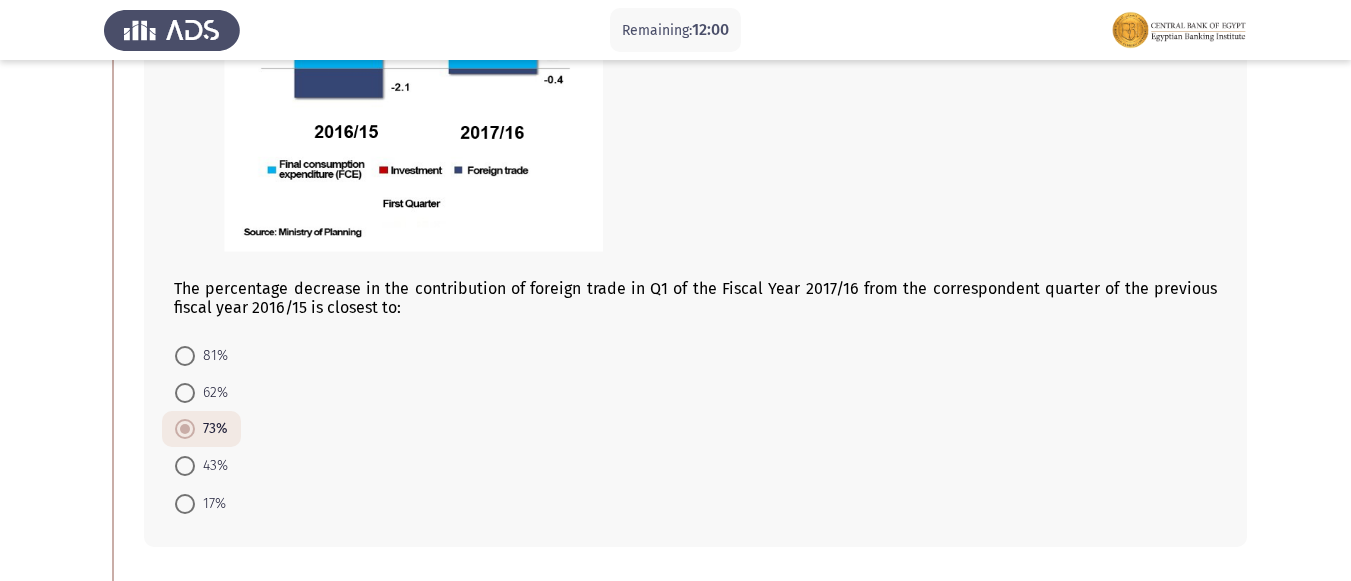 click at bounding box center [185, 356] 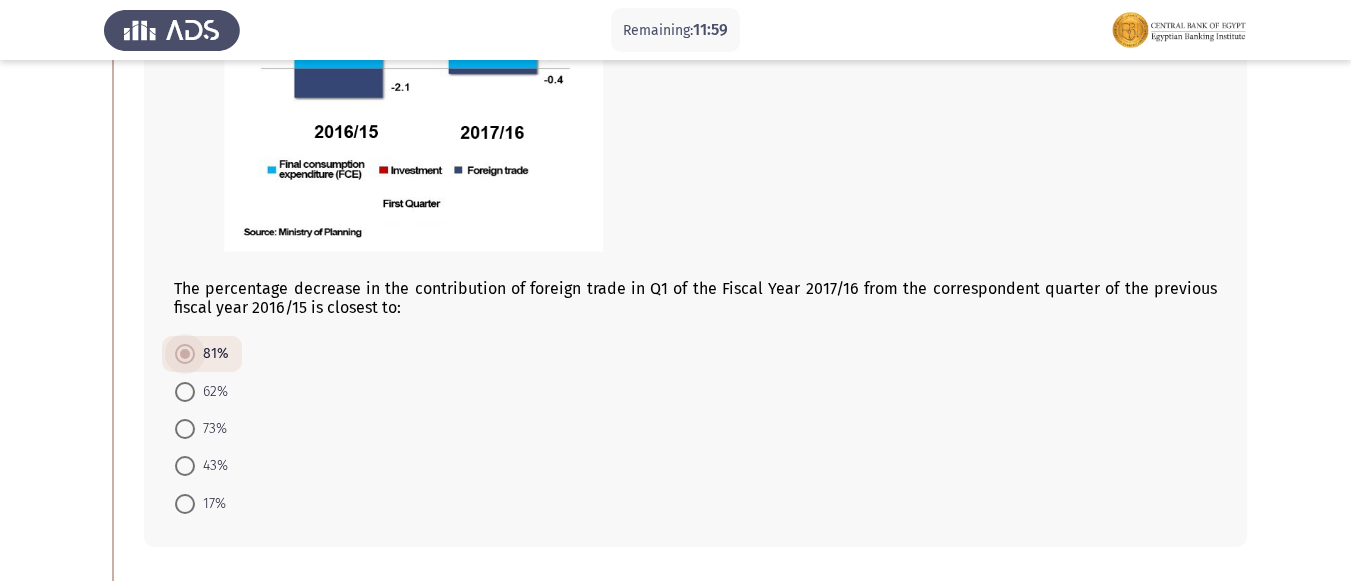 click on "81%     62%     73%     43%     17%" 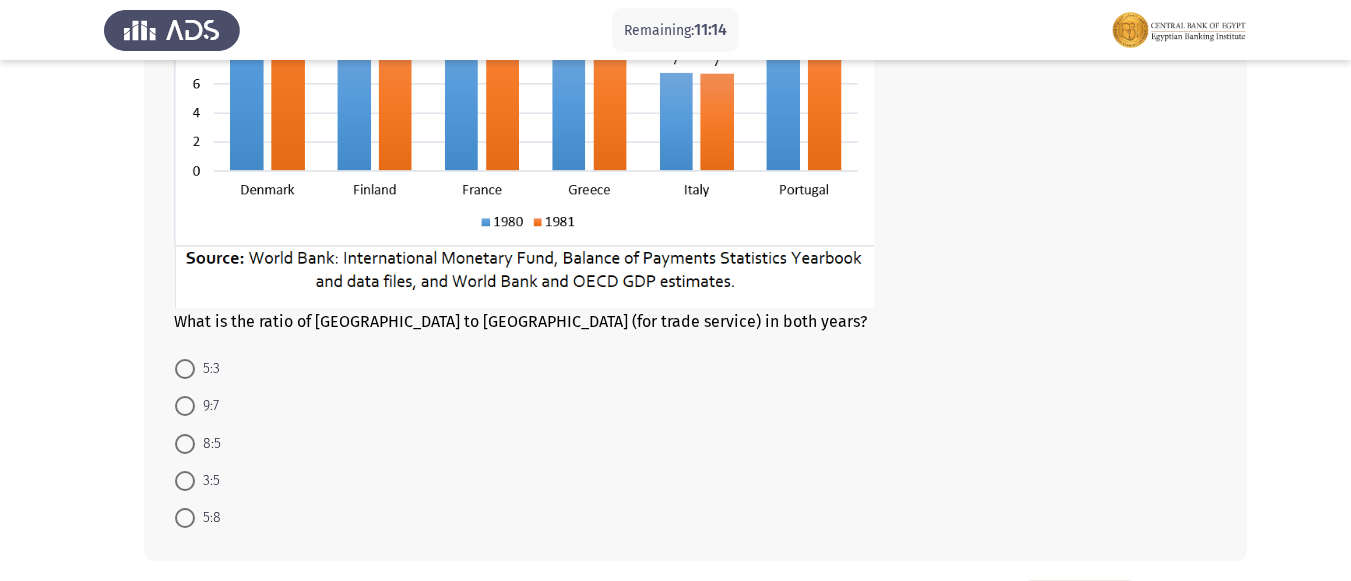 scroll, scrollTop: 1163, scrollLeft: 0, axis: vertical 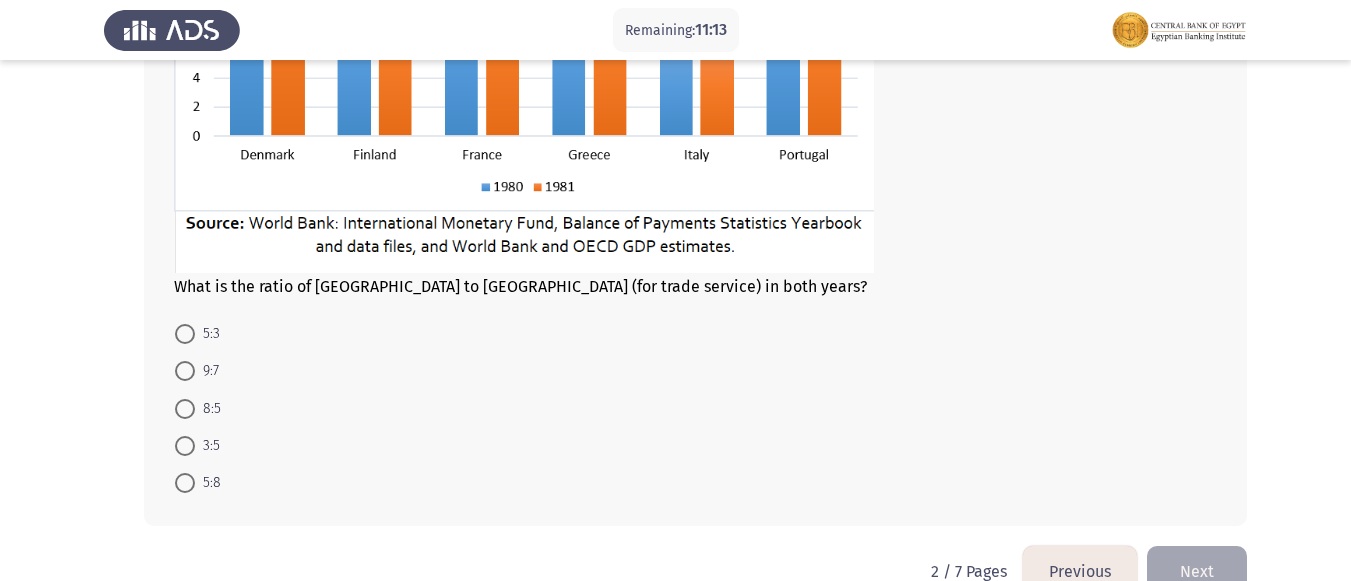 click on "8:5" at bounding box center (198, 407) 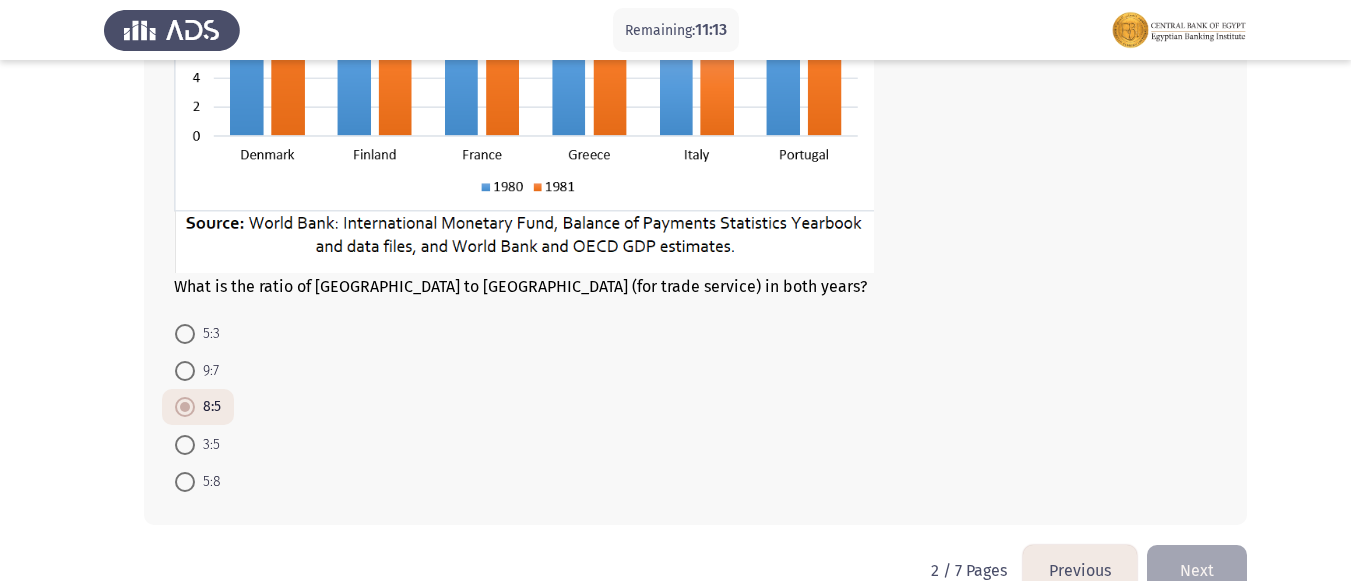 click on "5:3     9:7     8:5     3:5     5:8" 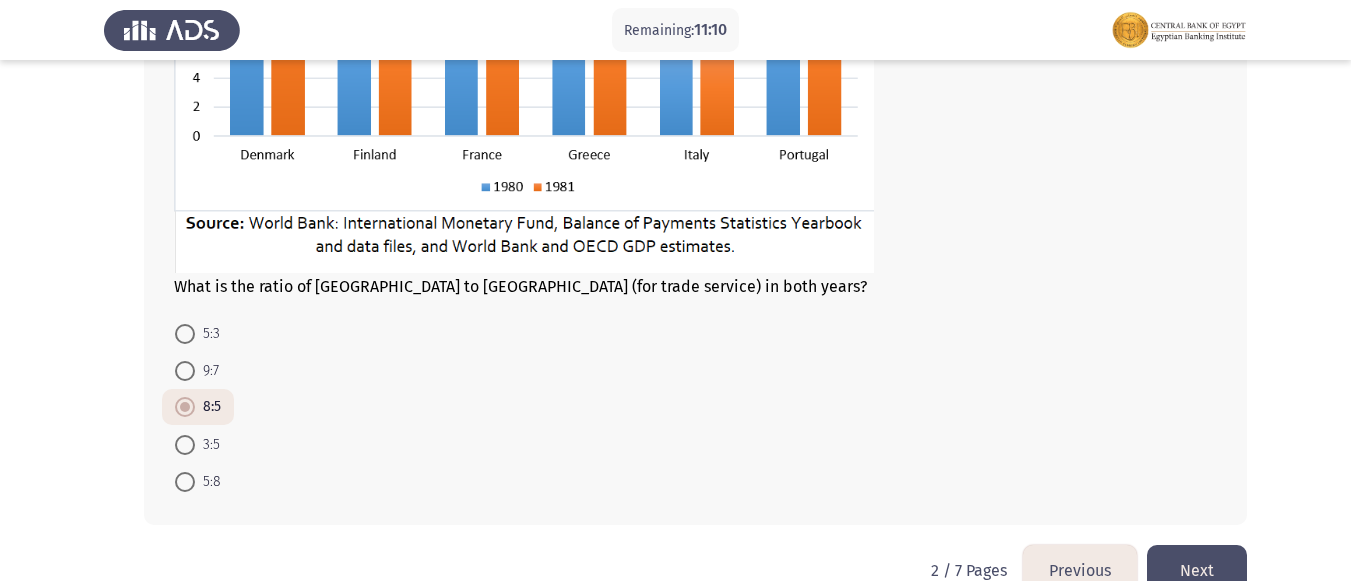 click on "Next" 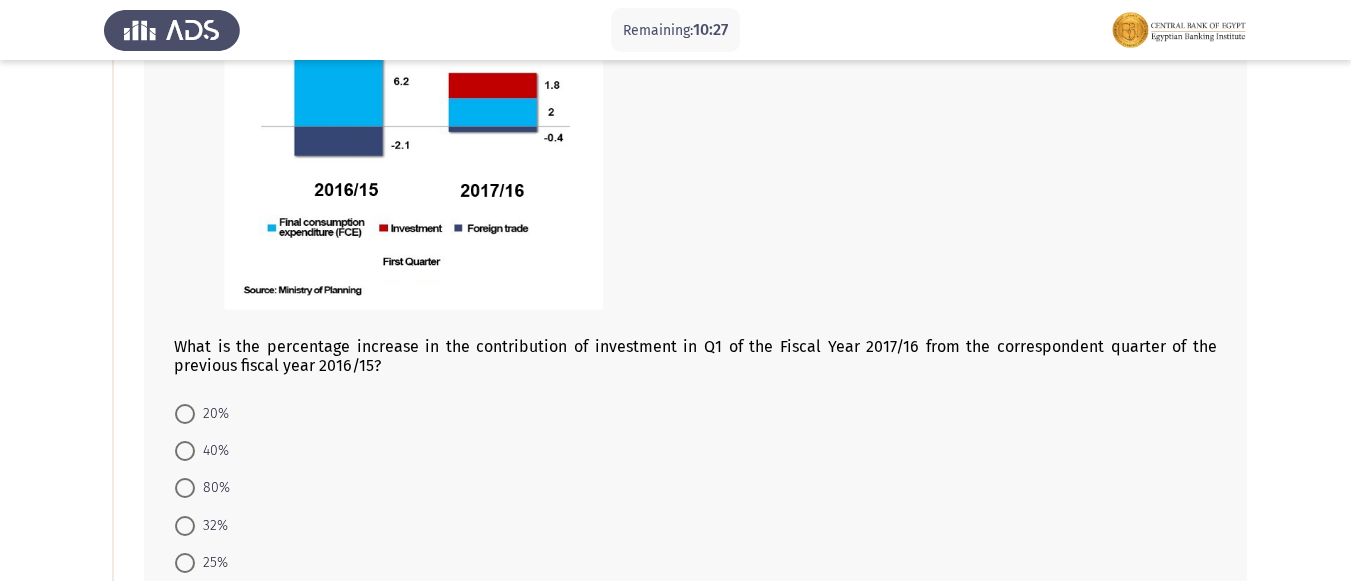 scroll, scrollTop: 400, scrollLeft: 0, axis: vertical 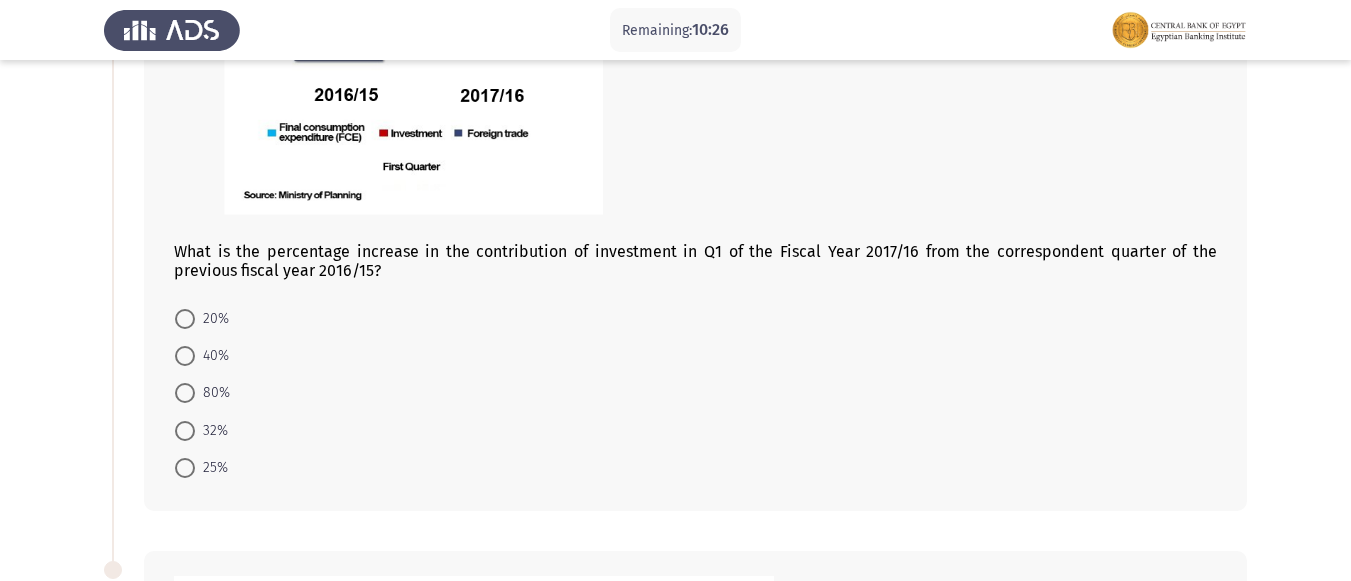 click on "80%" at bounding box center [202, 392] 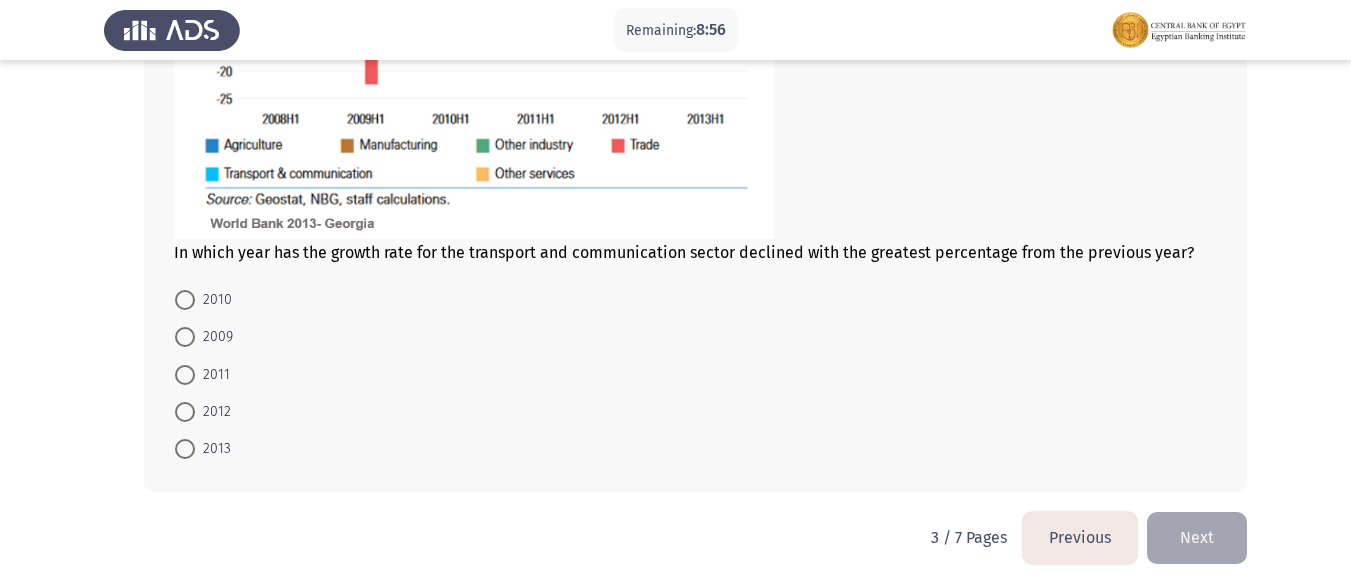 scroll, scrollTop: 1280, scrollLeft: 0, axis: vertical 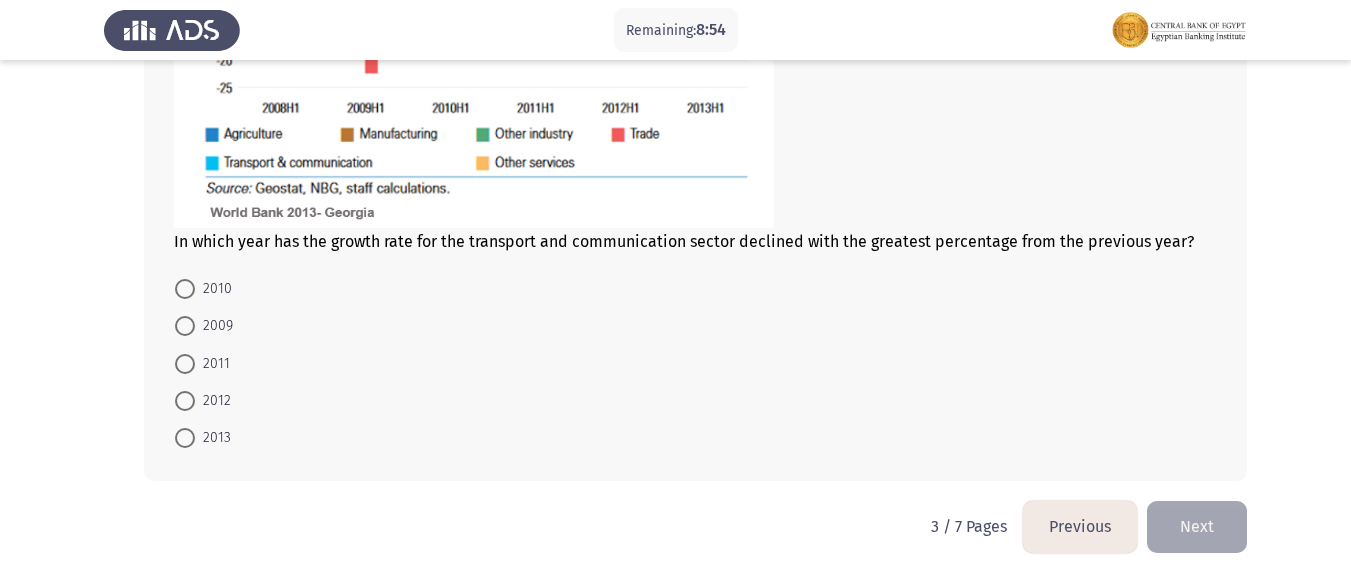 click at bounding box center (185, 438) 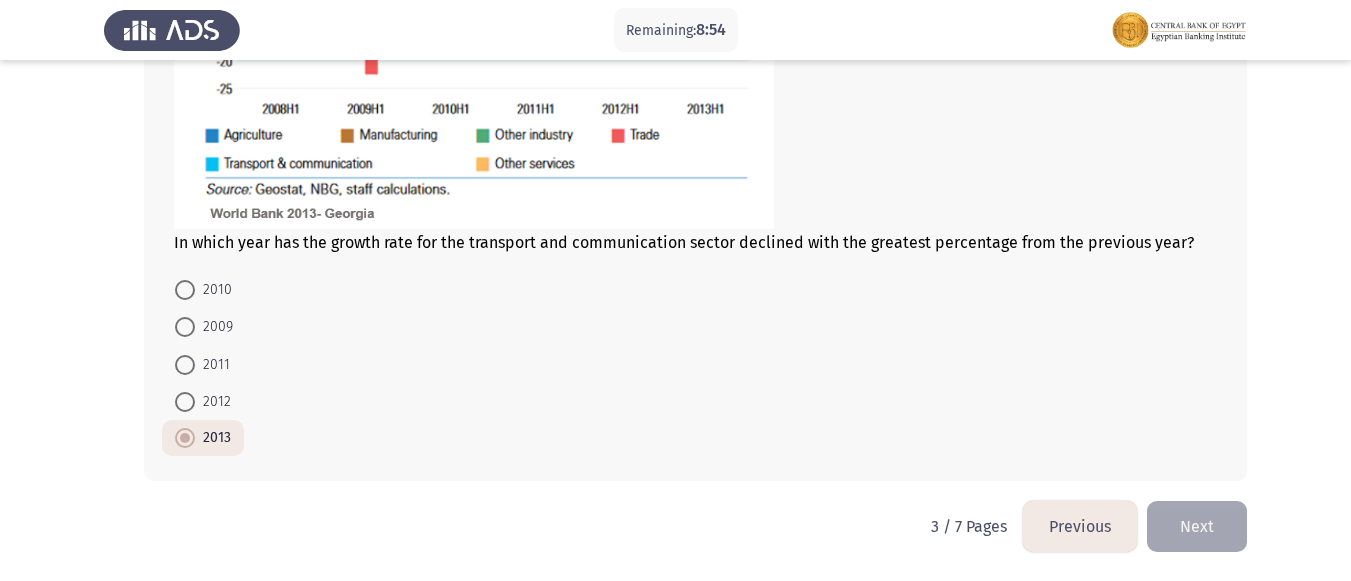 click on "2010     2009     2011     2012     2013" 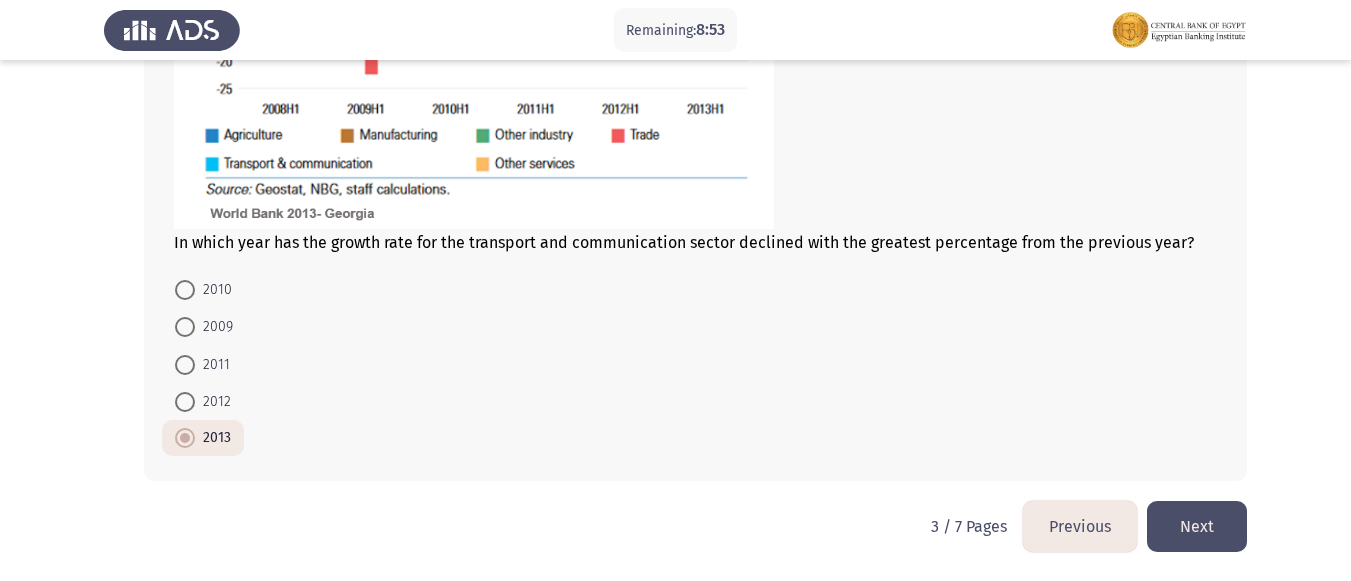 click on "Next" 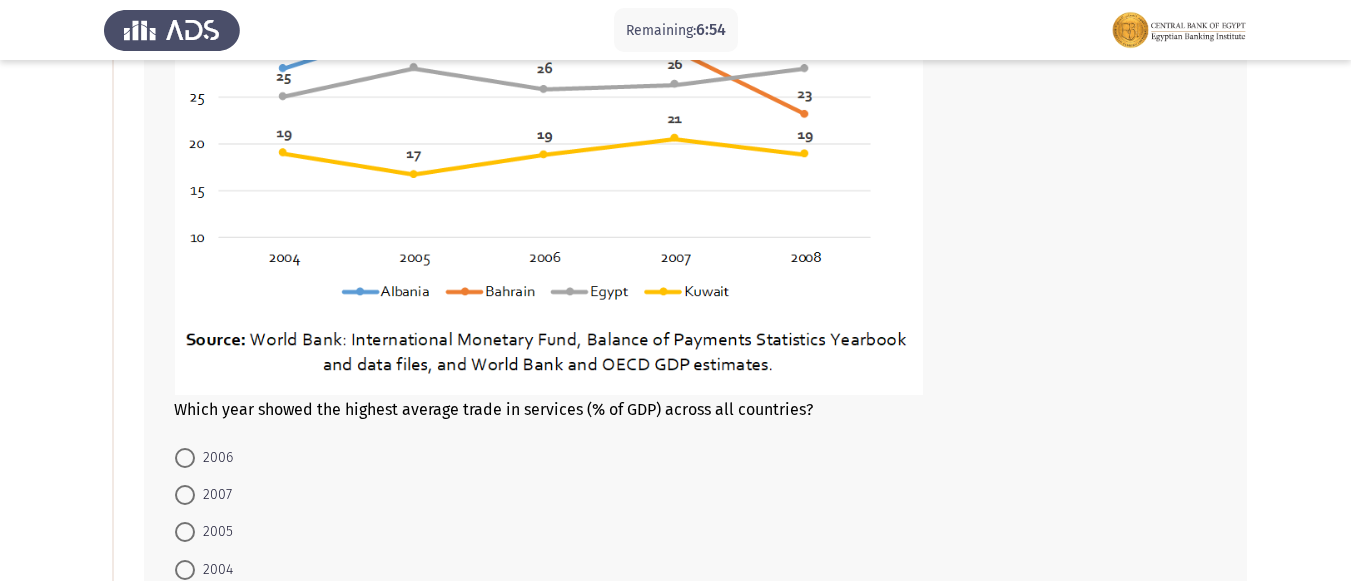scroll, scrollTop: 400, scrollLeft: 0, axis: vertical 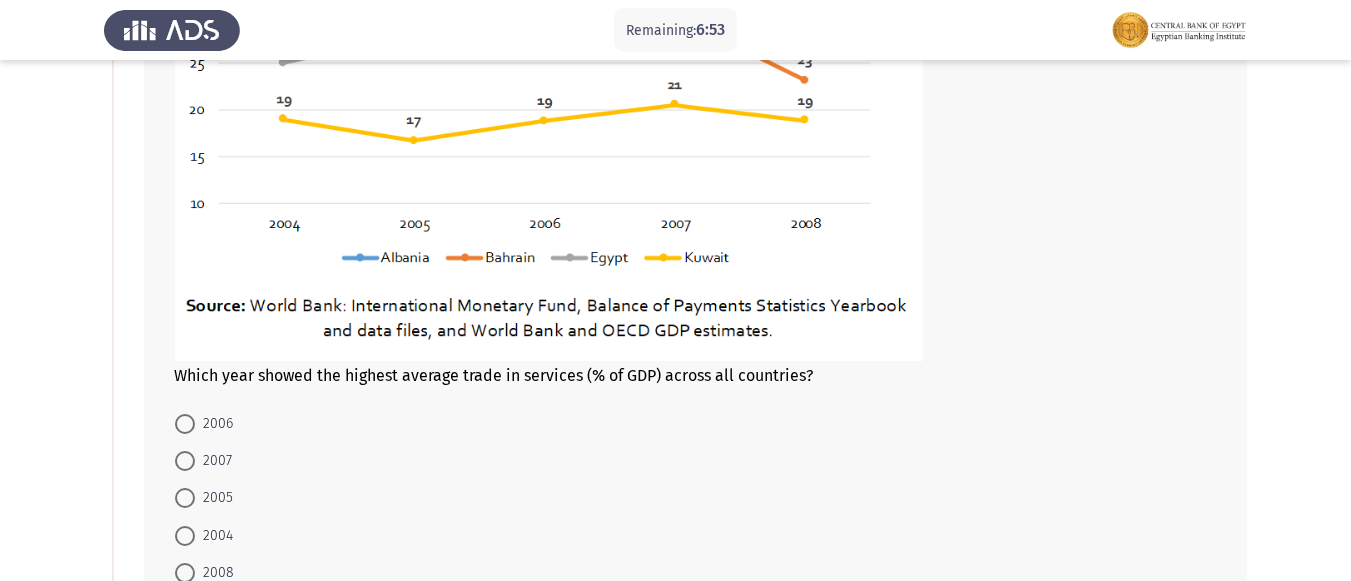 click at bounding box center [185, 461] 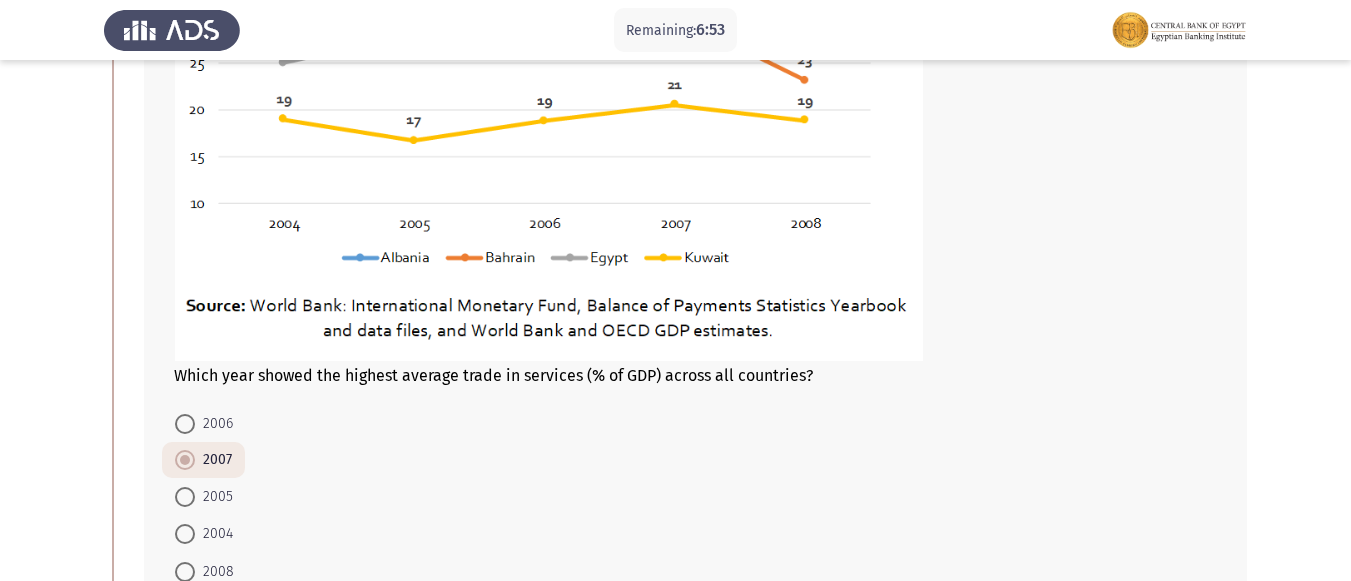 click on "2006     2007     2005     2004     2008" 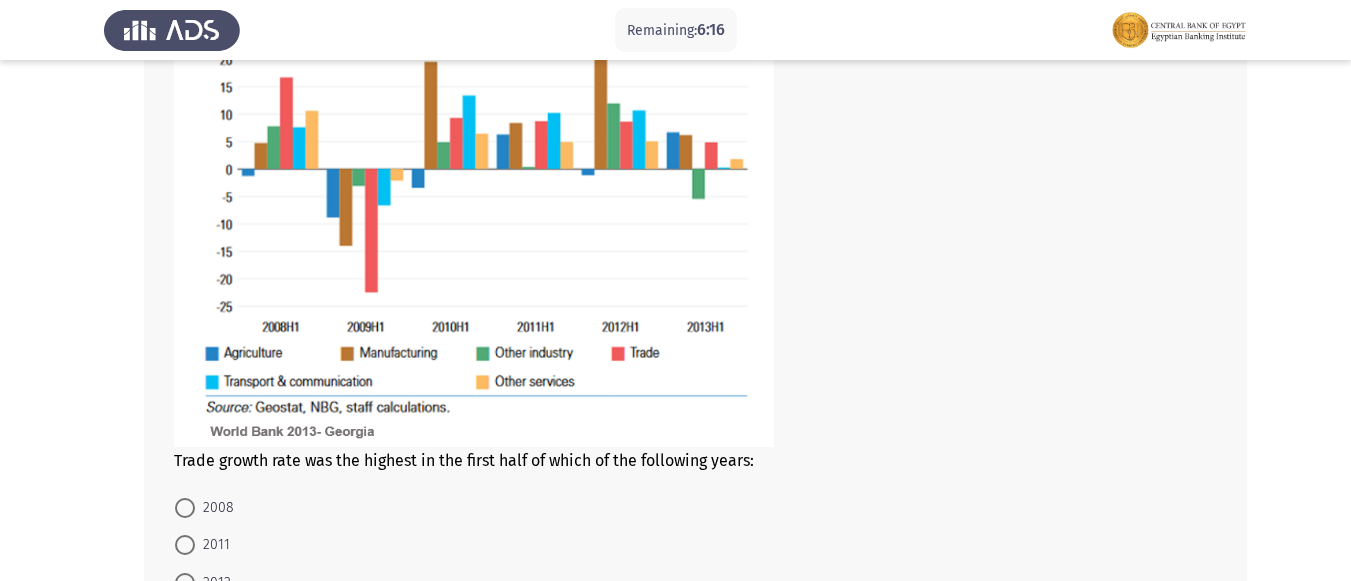scroll, scrollTop: 1200, scrollLeft: 0, axis: vertical 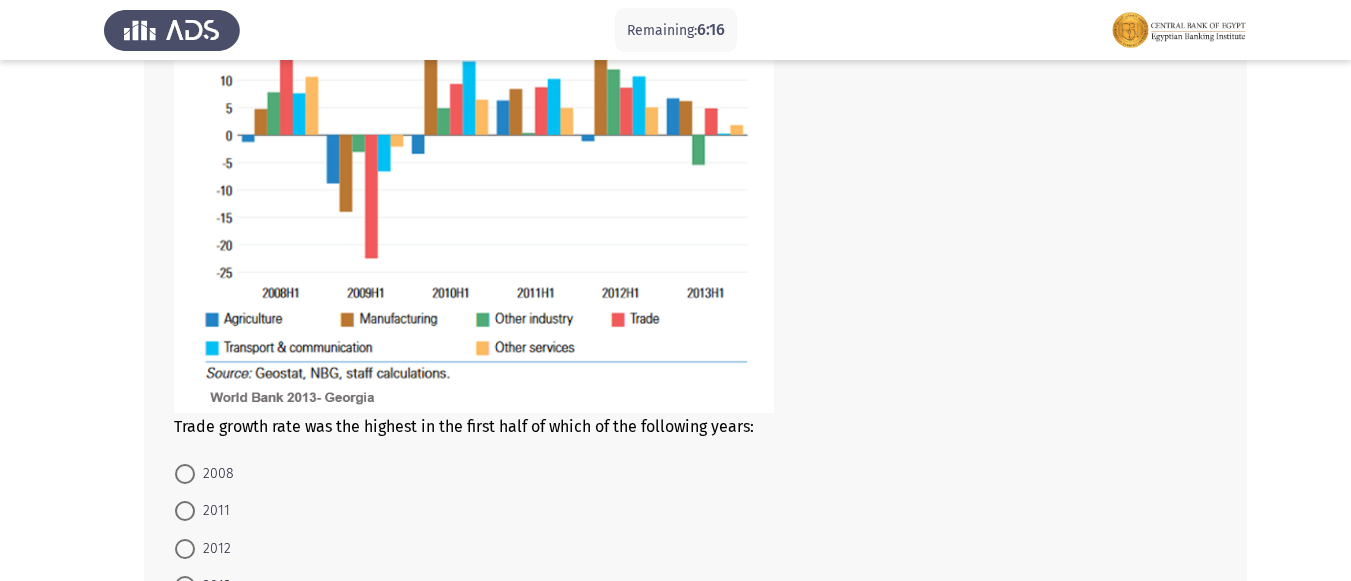 click on "2008" at bounding box center [204, 473] 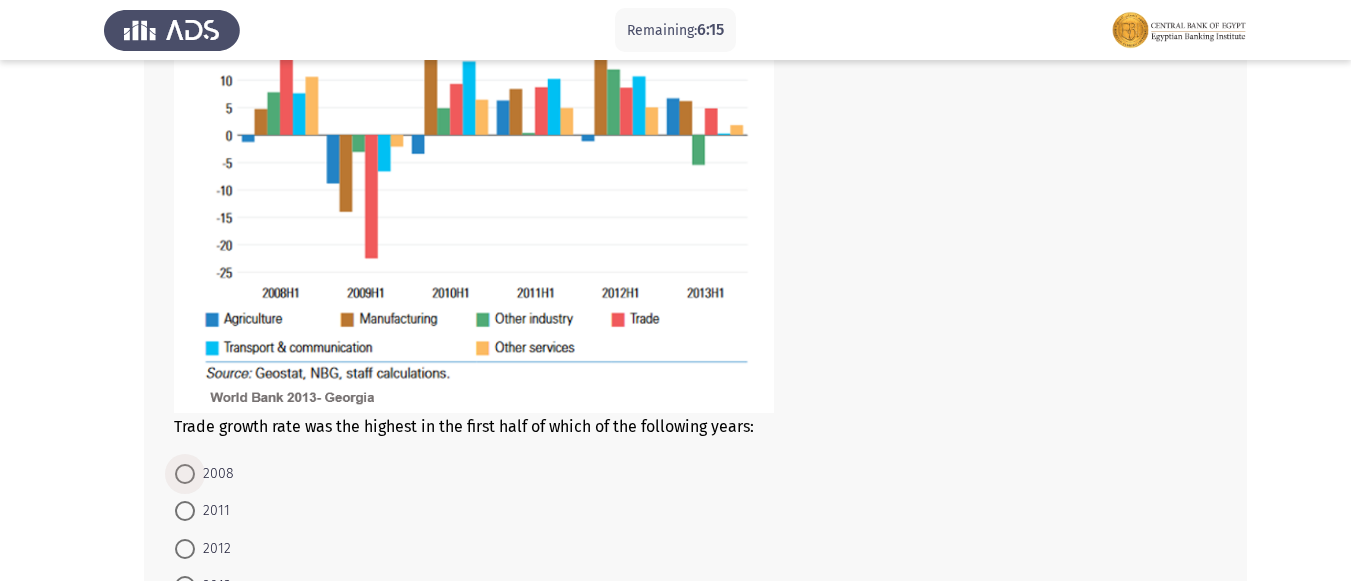 click at bounding box center [185, 474] 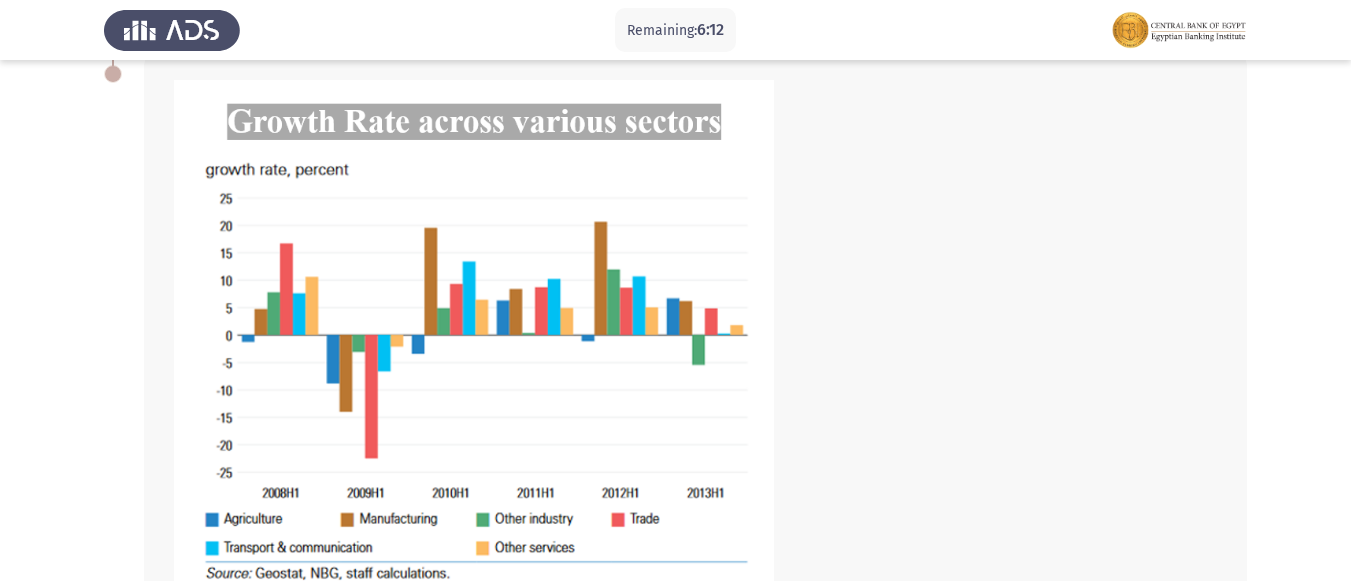 scroll, scrollTop: 1384, scrollLeft: 0, axis: vertical 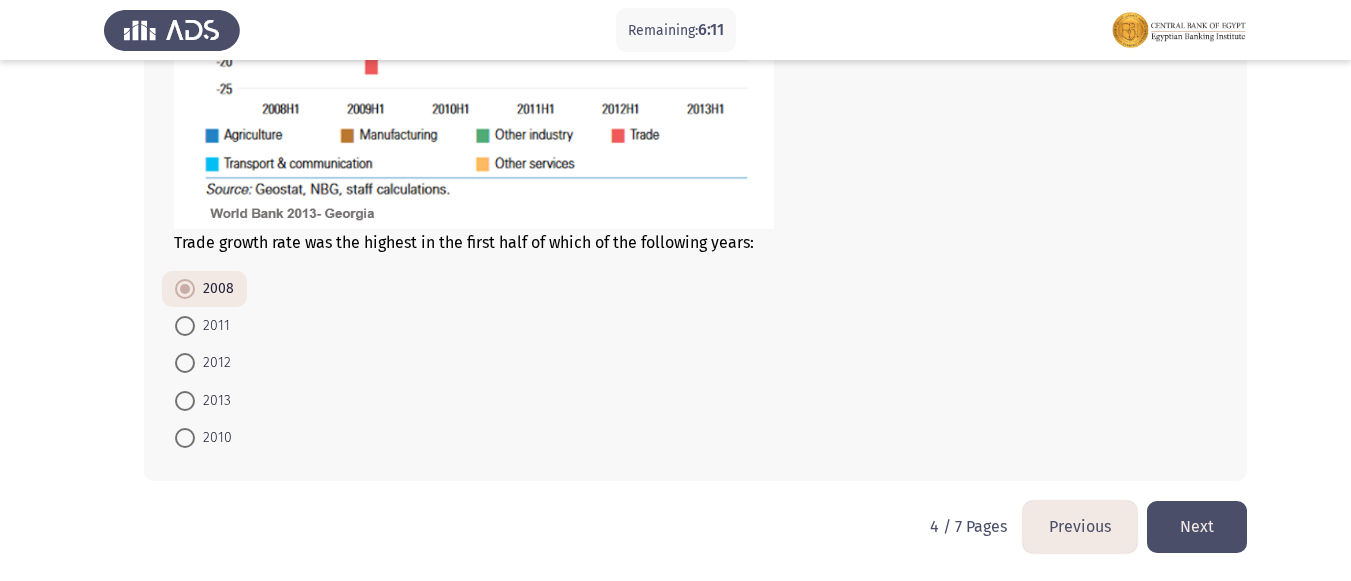 click on "Next" 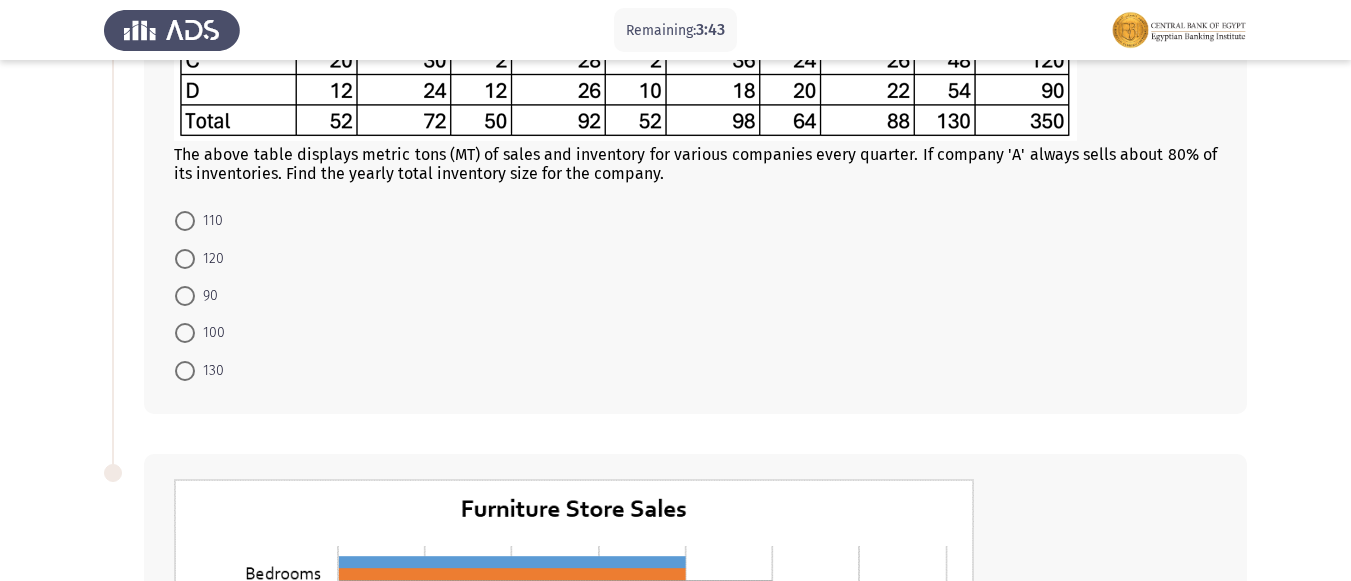 scroll, scrollTop: 100, scrollLeft: 0, axis: vertical 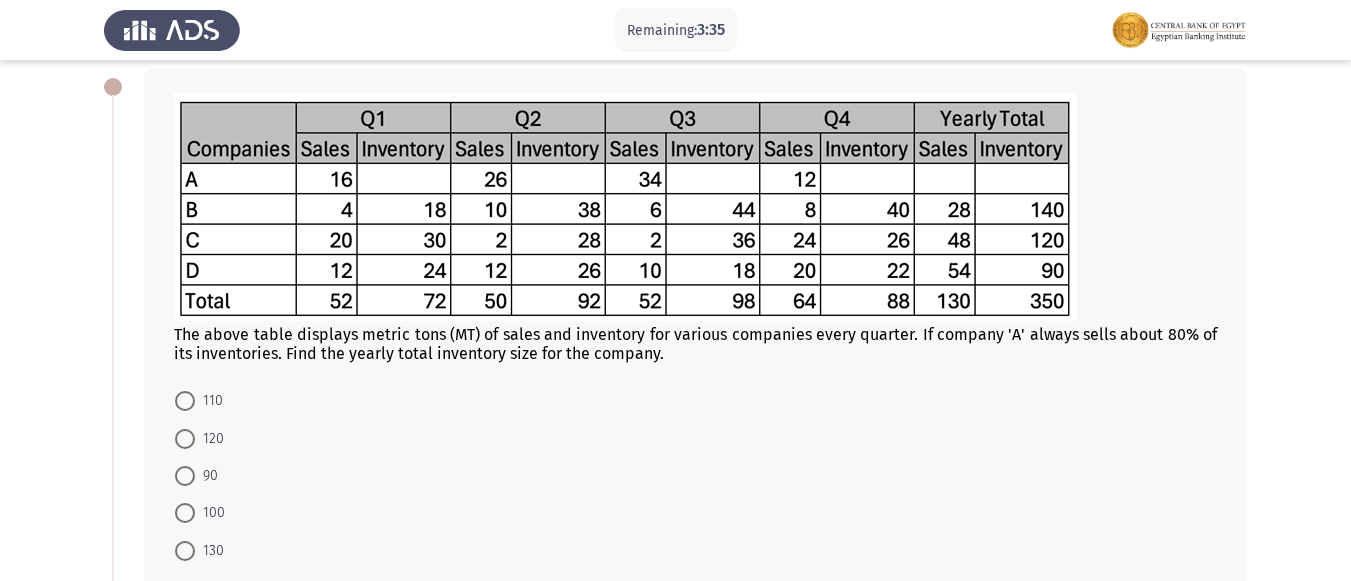 click at bounding box center (185, 401) 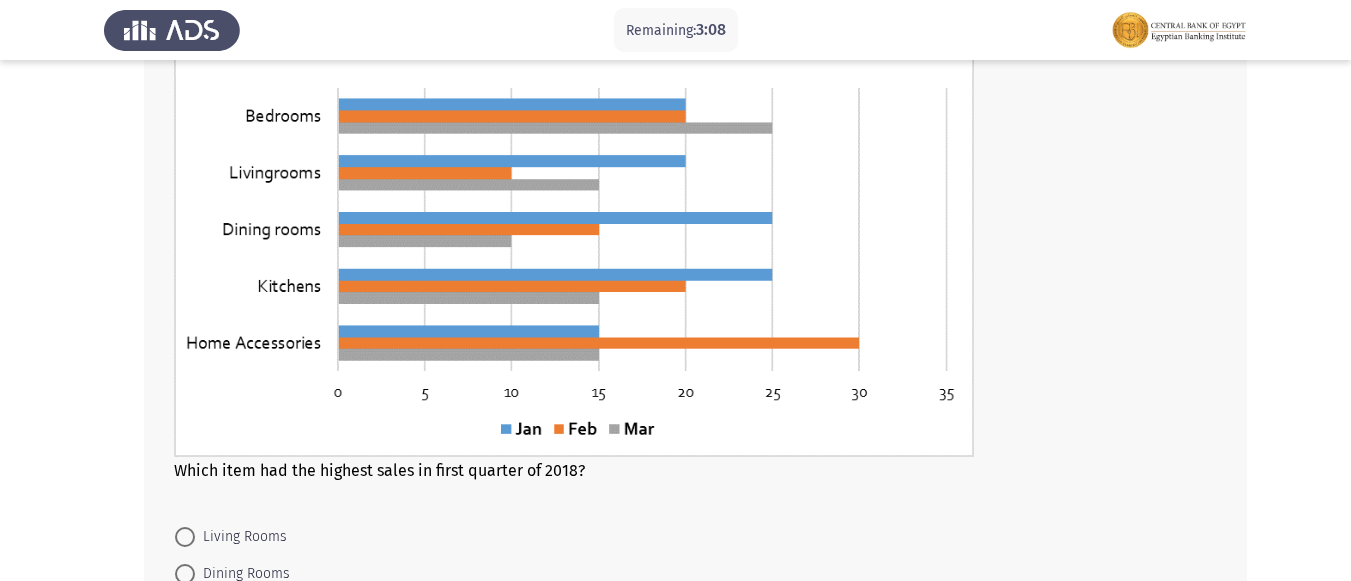 scroll, scrollTop: 784, scrollLeft: 0, axis: vertical 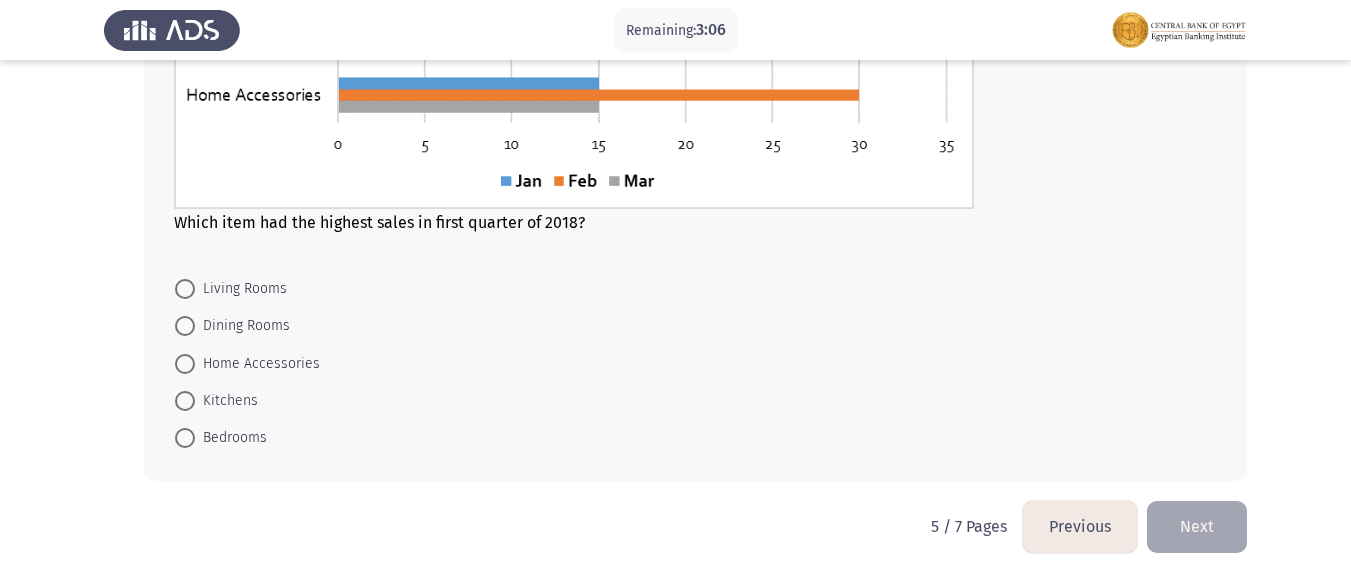 click at bounding box center (185, 364) 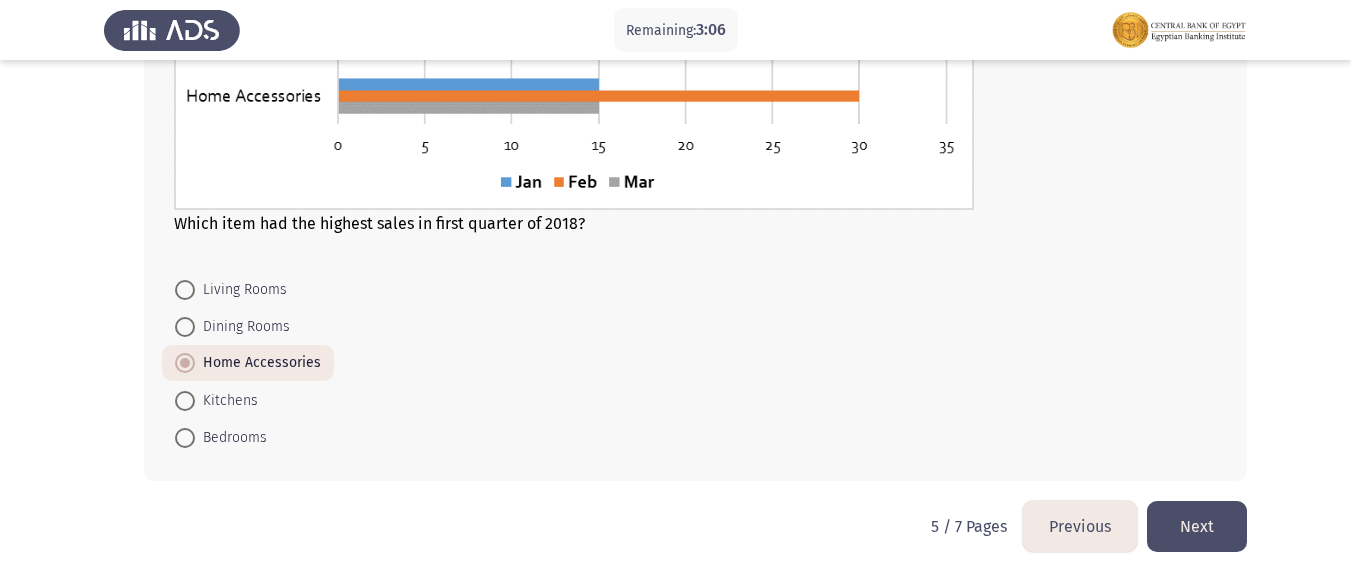 click on "Living Rooms     Dining Rooms     Home Accessories     Kitchens     Bedrooms" 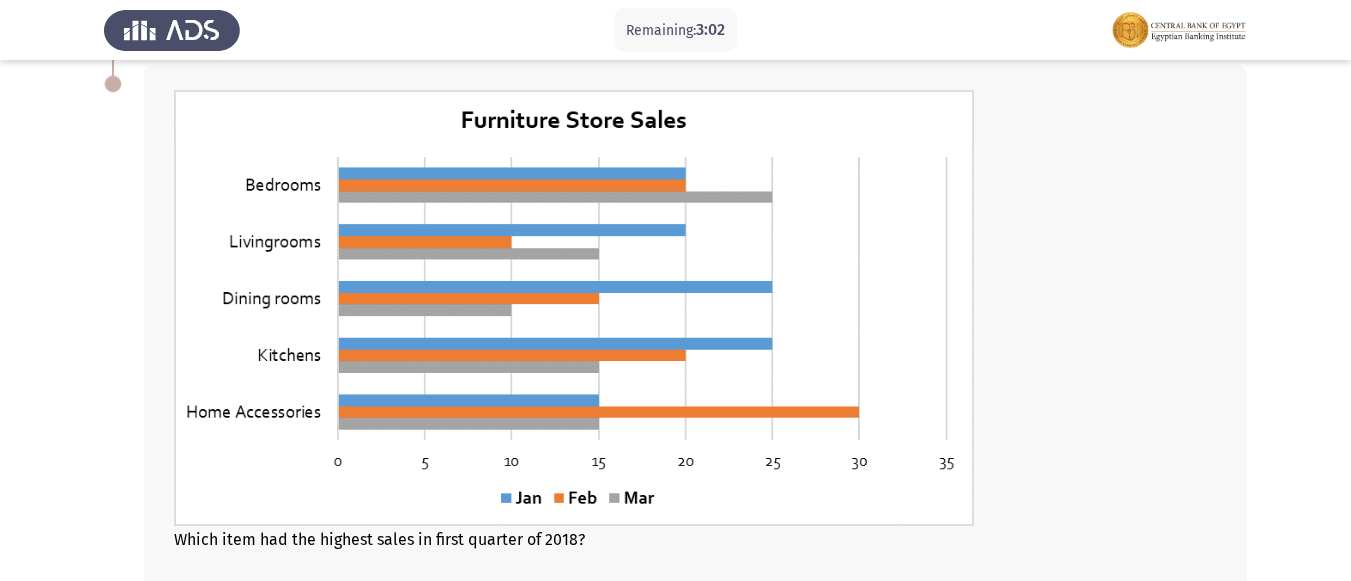 scroll, scrollTop: 983, scrollLeft: 0, axis: vertical 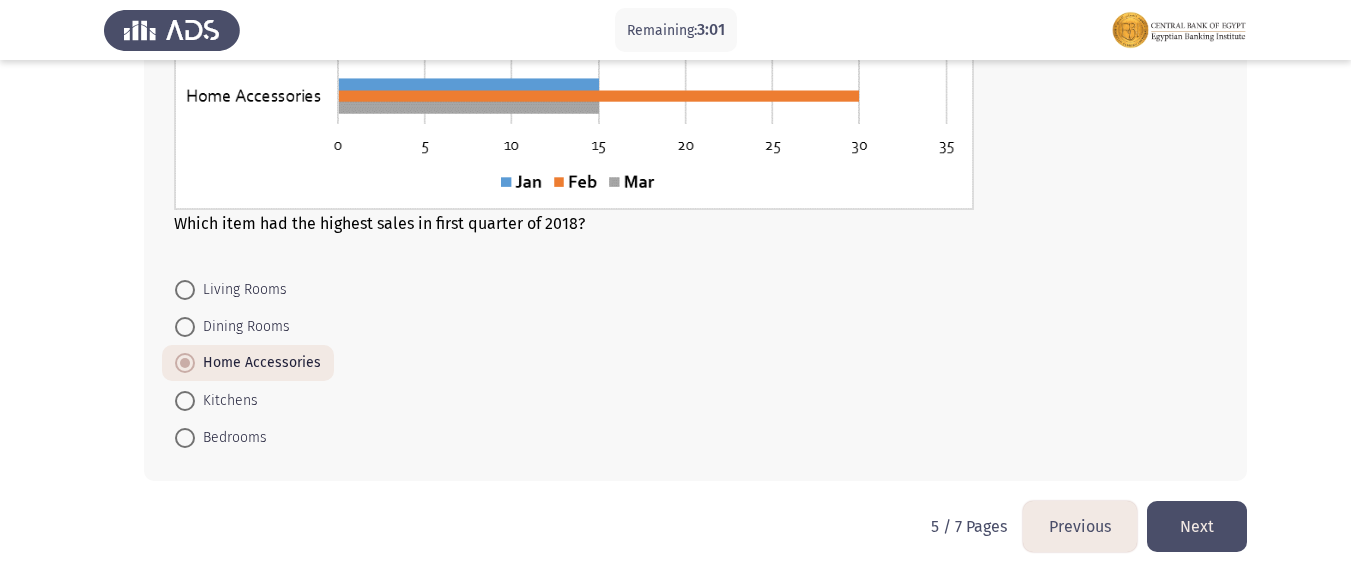 click on "Next" 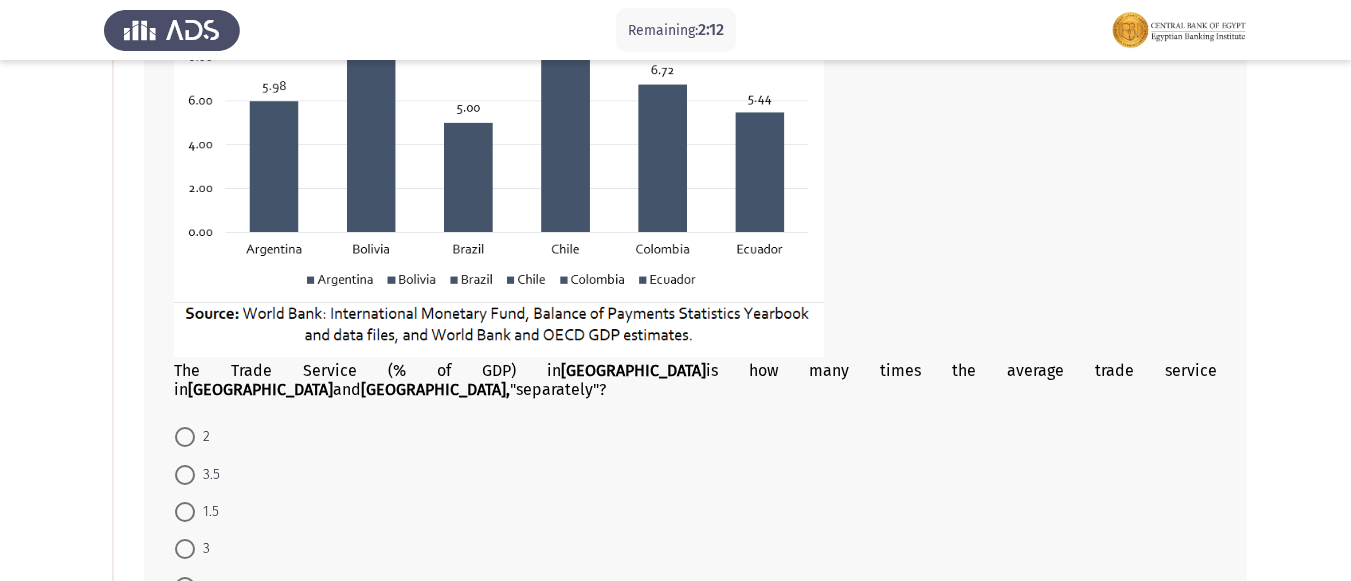 scroll, scrollTop: 400, scrollLeft: 0, axis: vertical 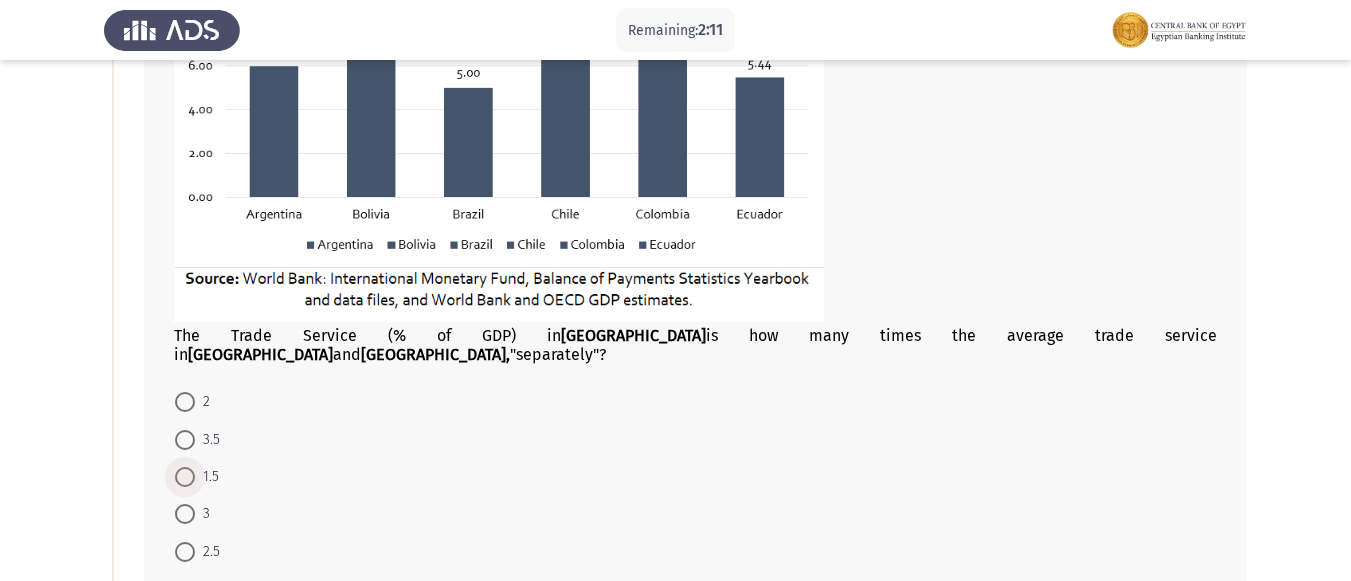 click at bounding box center [185, 477] 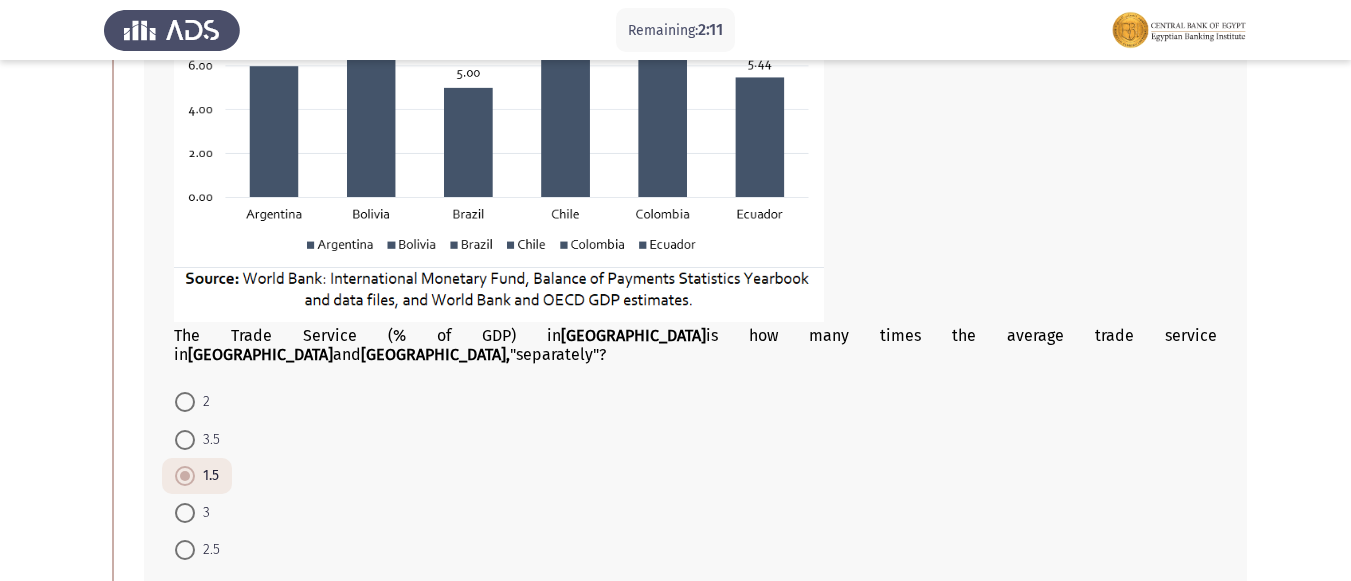 click on "2     3.5     1.5     3     2.5" 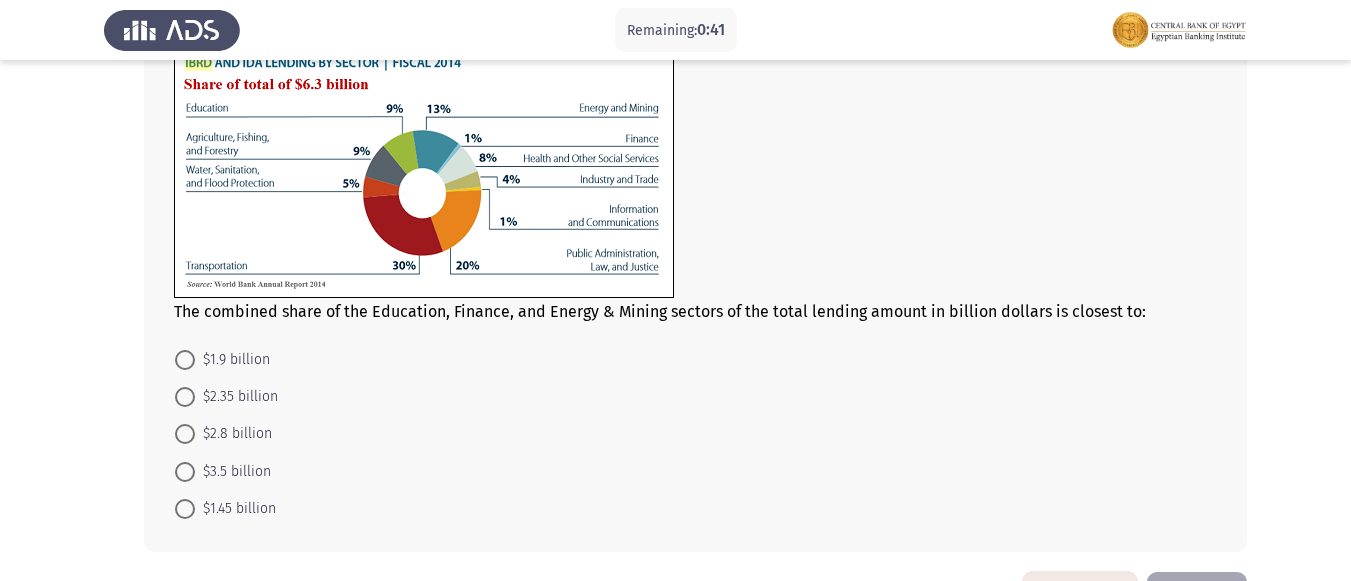 scroll, scrollTop: 1084, scrollLeft: 0, axis: vertical 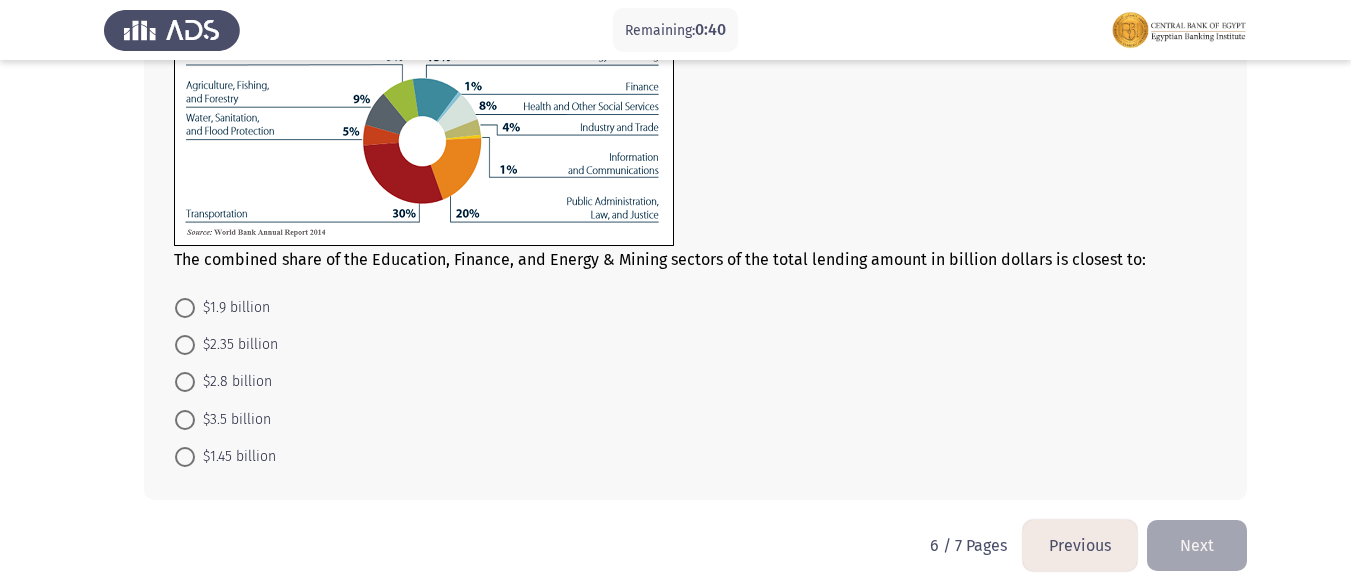 click at bounding box center [185, 457] 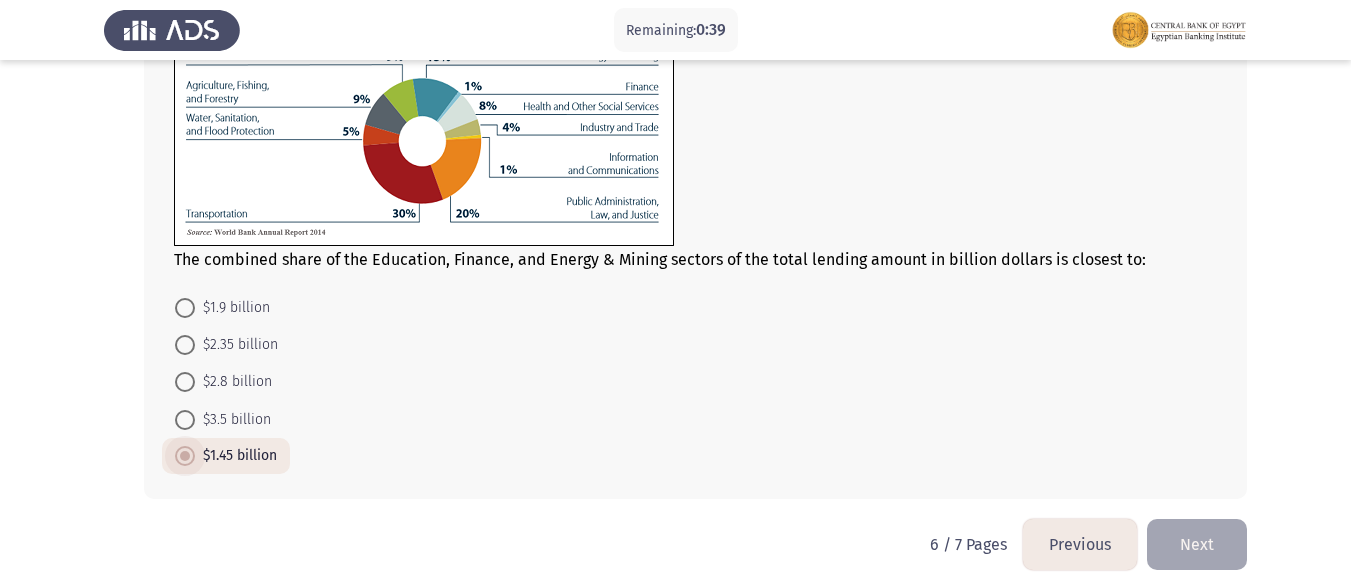 scroll, scrollTop: 1083, scrollLeft: 0, axis: vertical 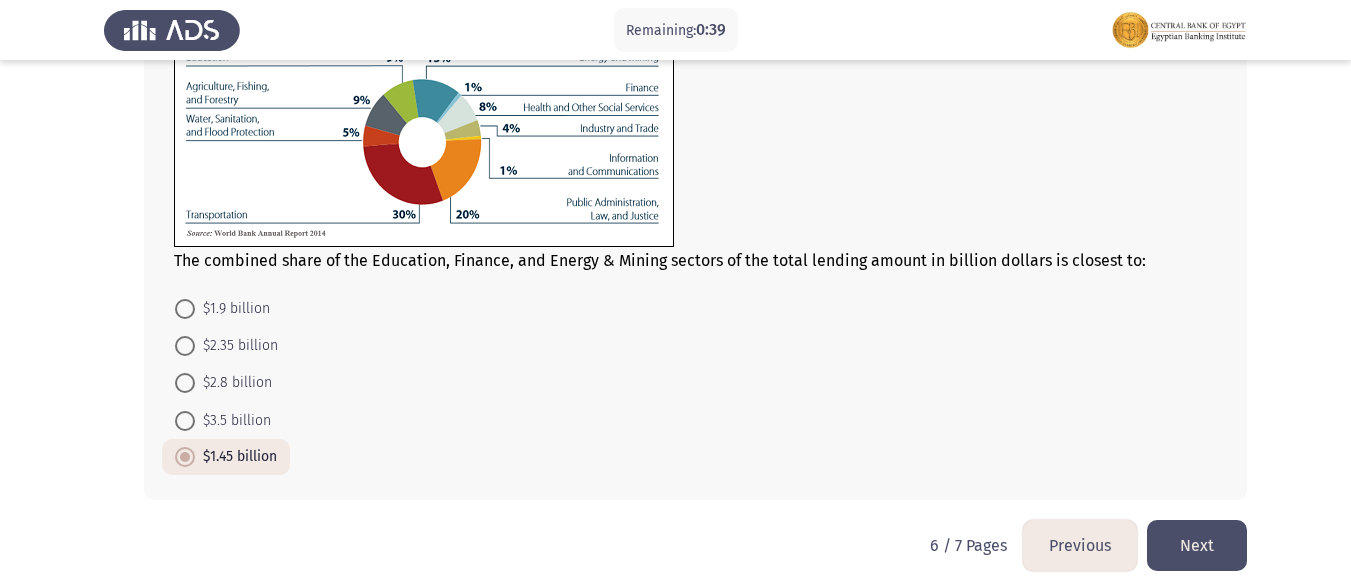 click on "Next" 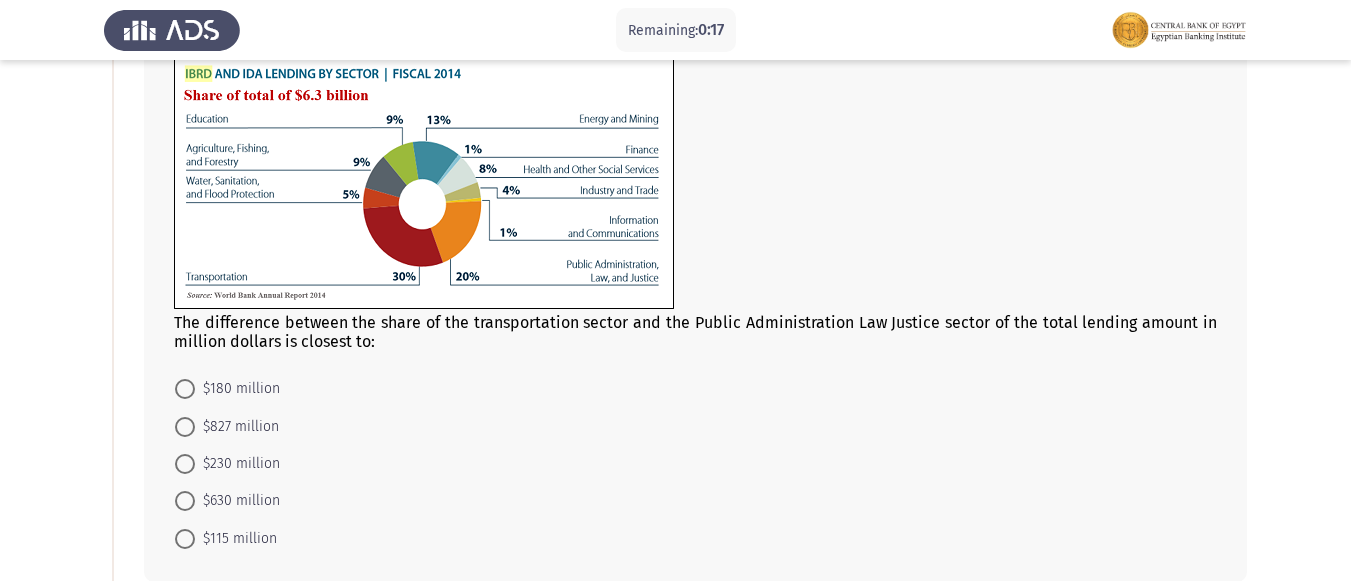 scroll, scrollTop: 200, scrollLeft: 0, axis: vertical 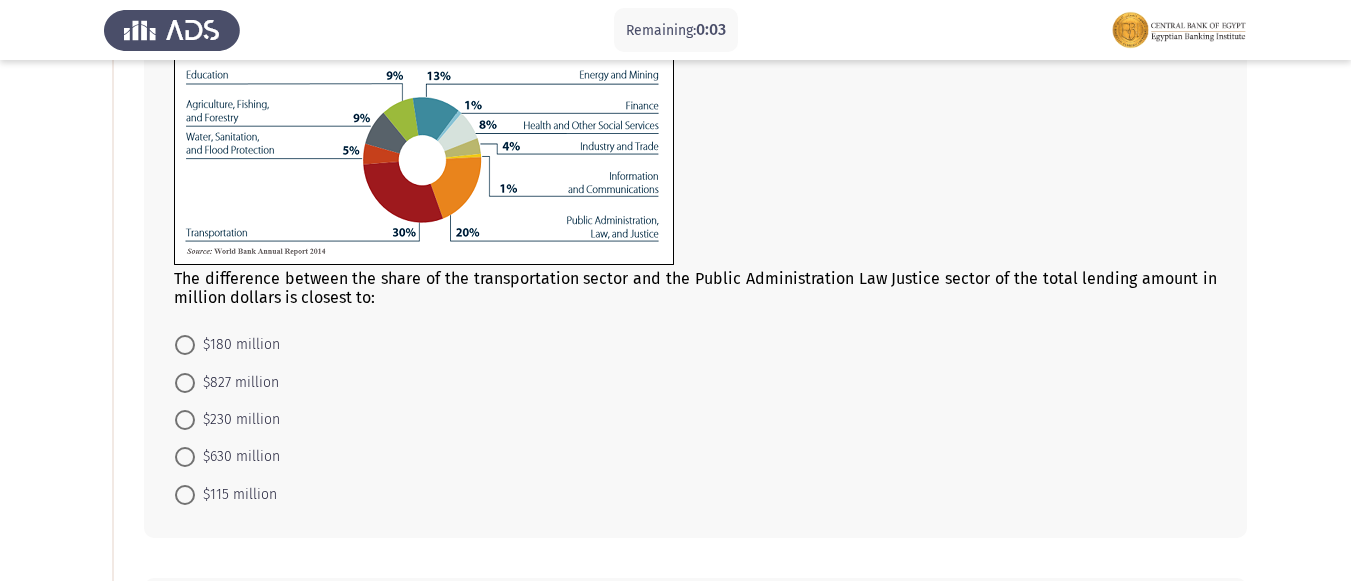 click at bounding box center (185, 420) 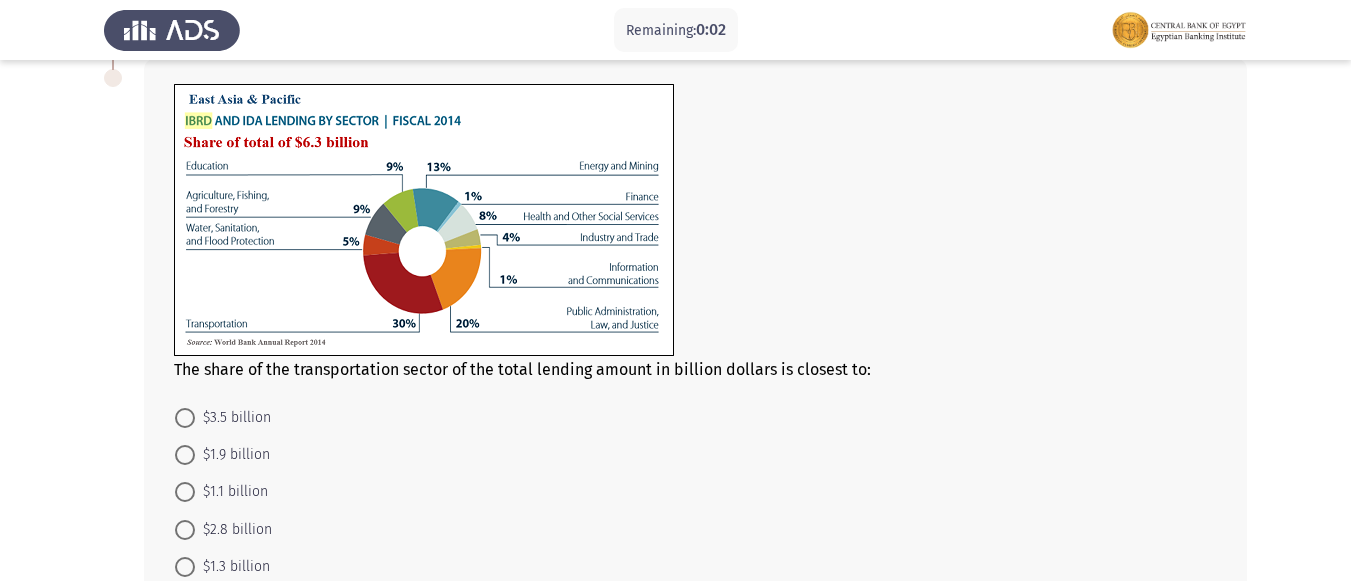 scroll, scrollTop: 800, scrollLeft: 0, axis: vertical 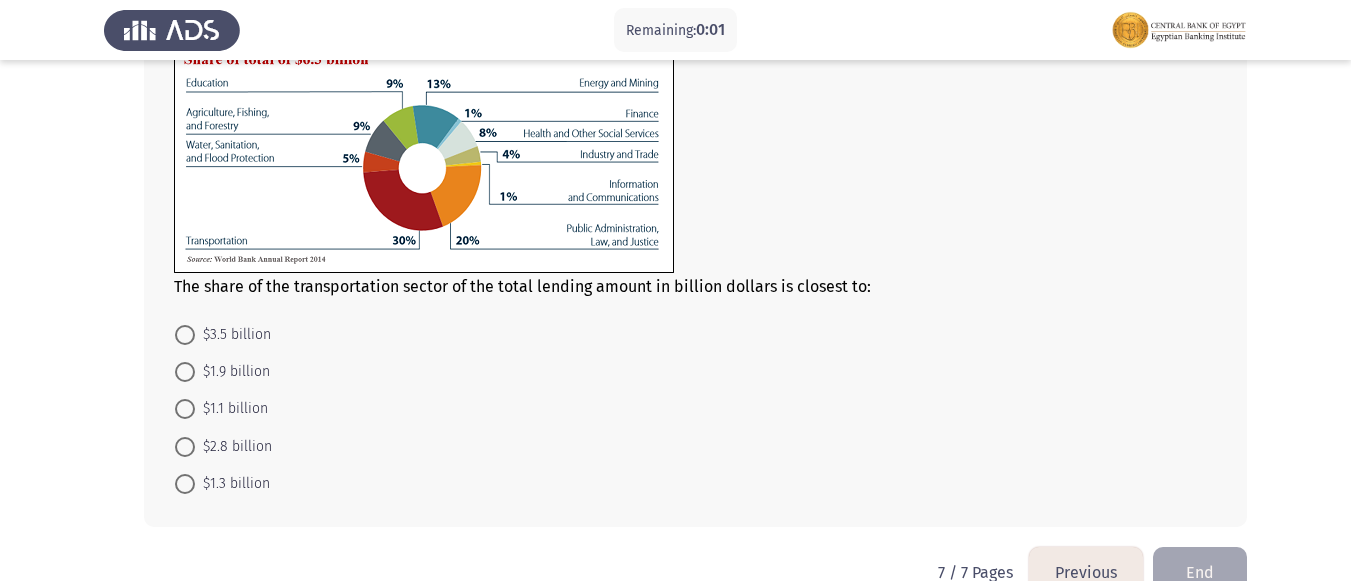 click at bounding box center [185, 372] 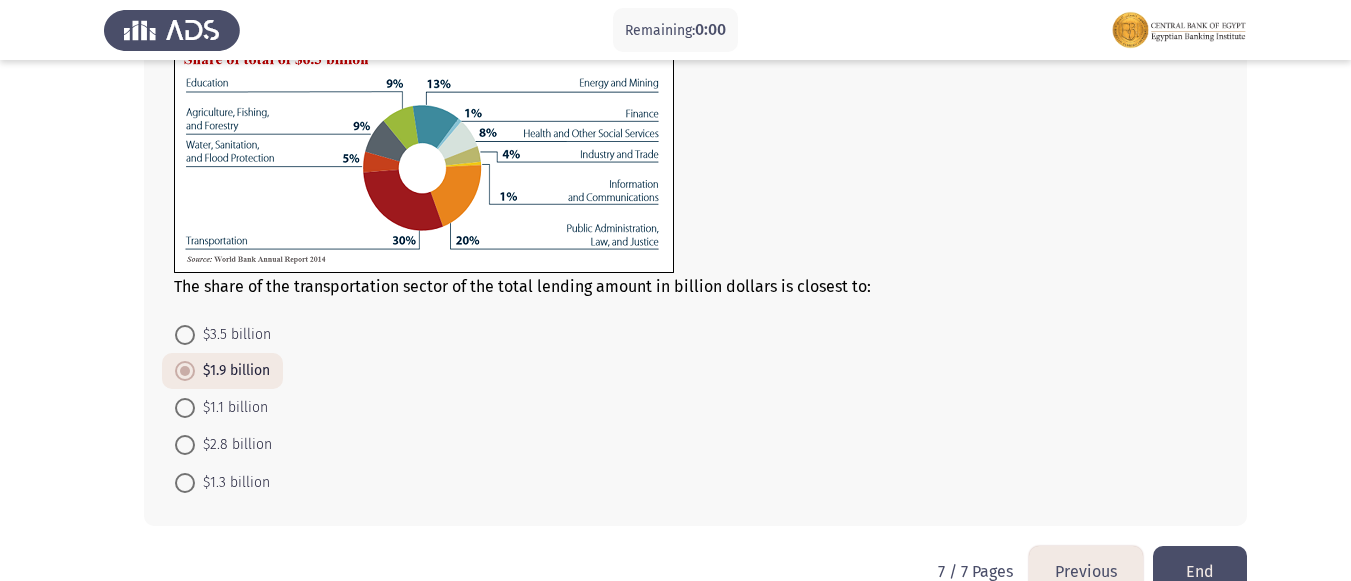click on "End" 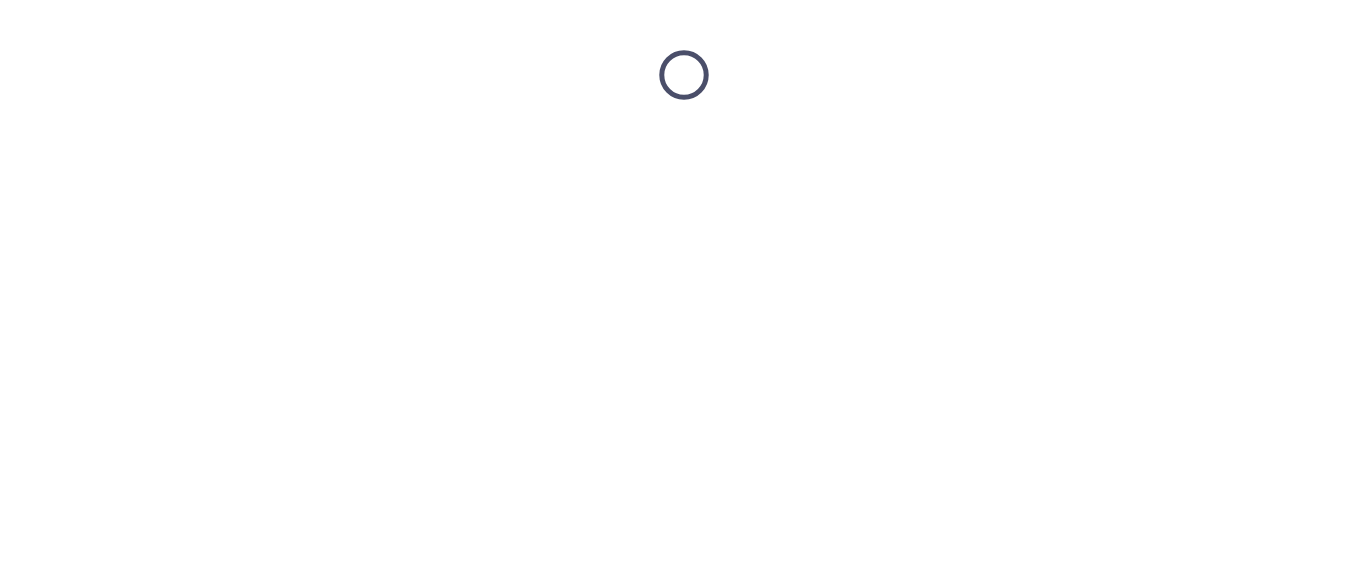 scroll, scrollTop: 0, scrollLeft: 0, axis: both 